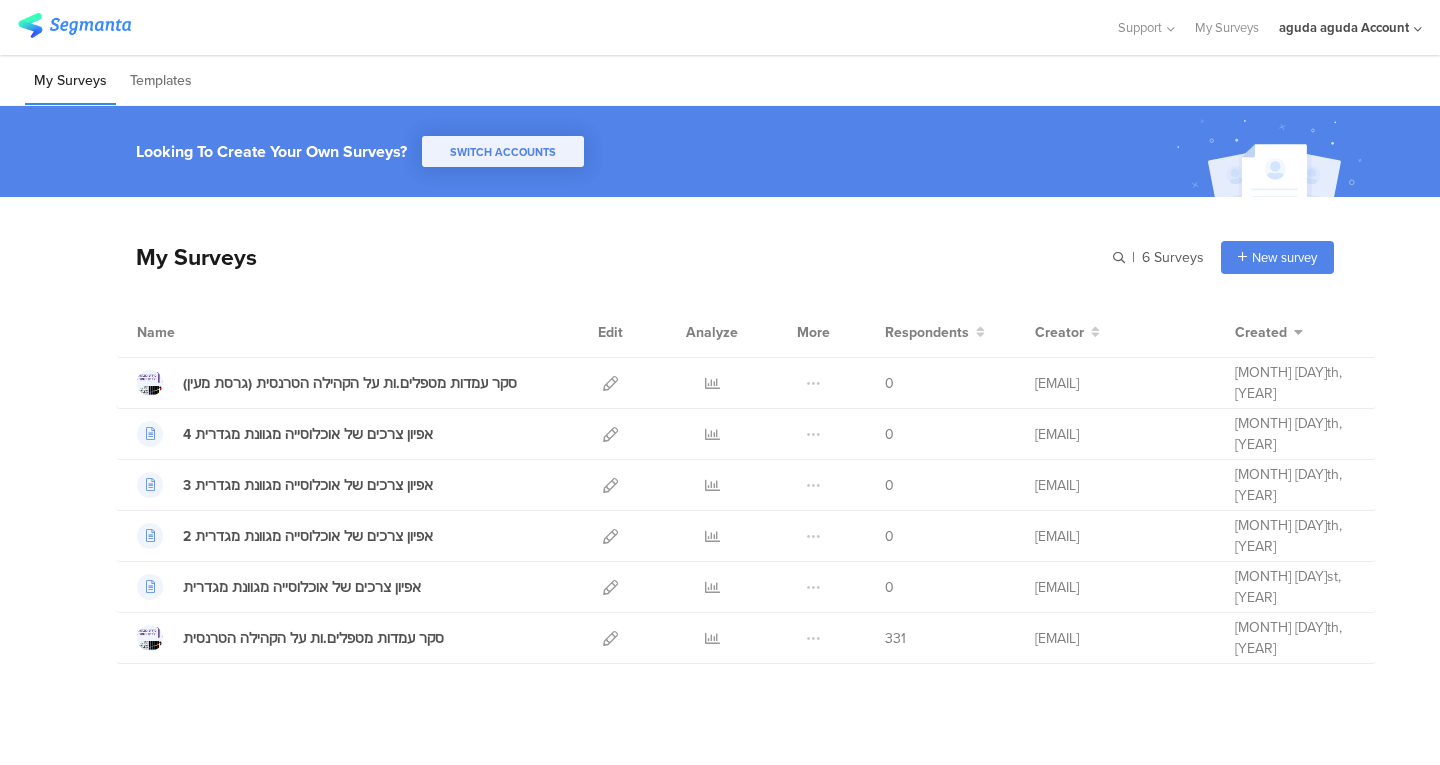 scroll, scrollTop: 0, scrollLeft: 0, axis: both 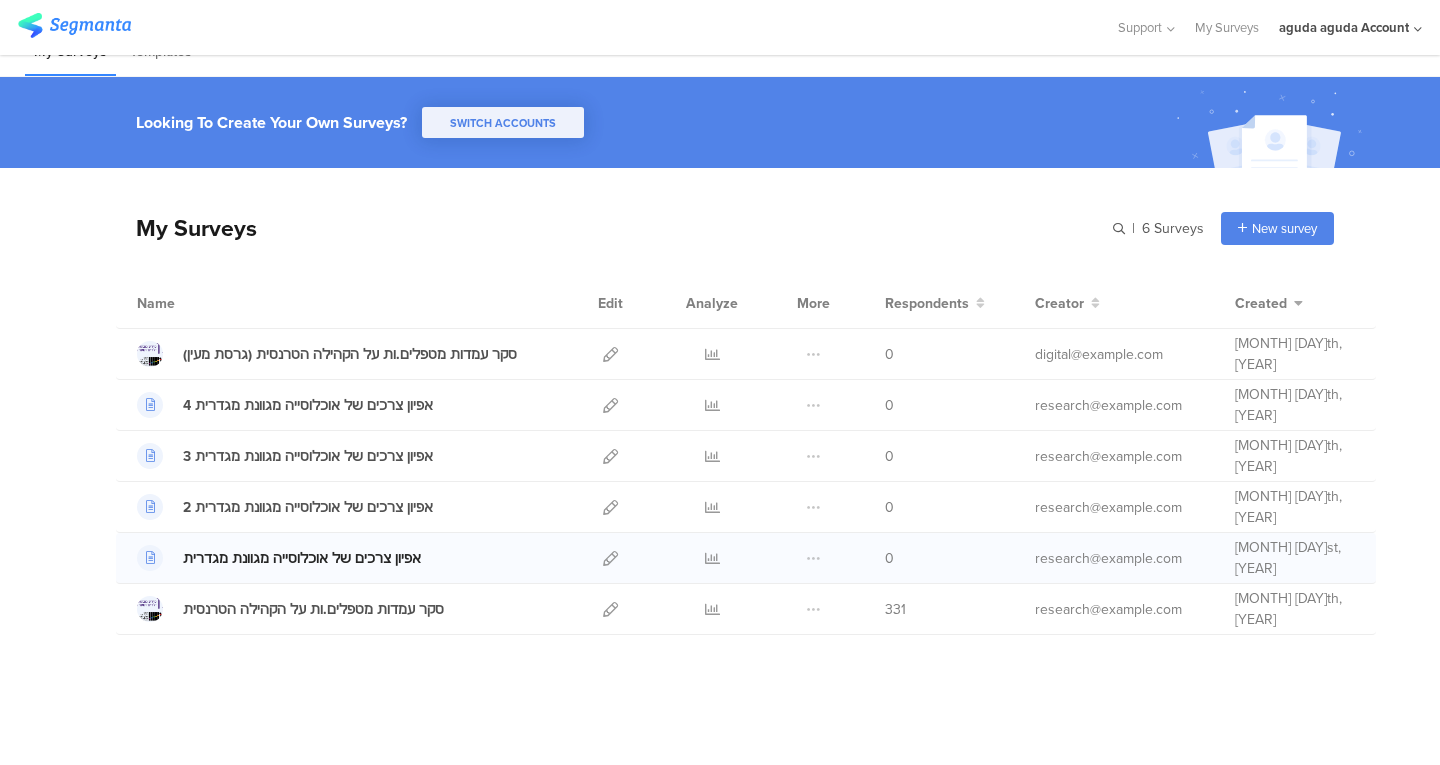 click on "אפיון צרכים של אוכלוסייה מגוונת מגדרית" at bounding box center (302, 558) 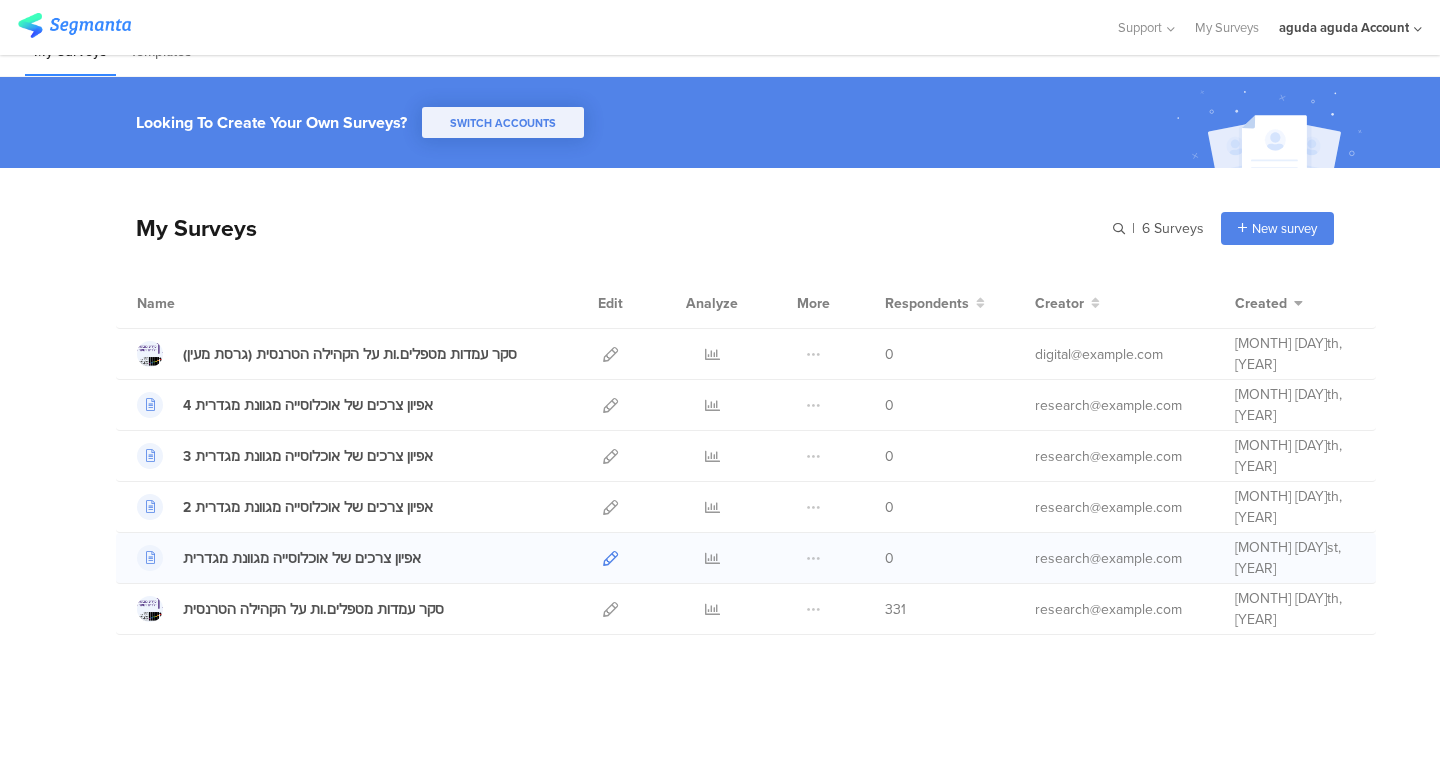 click at bounding box center [610, 558] 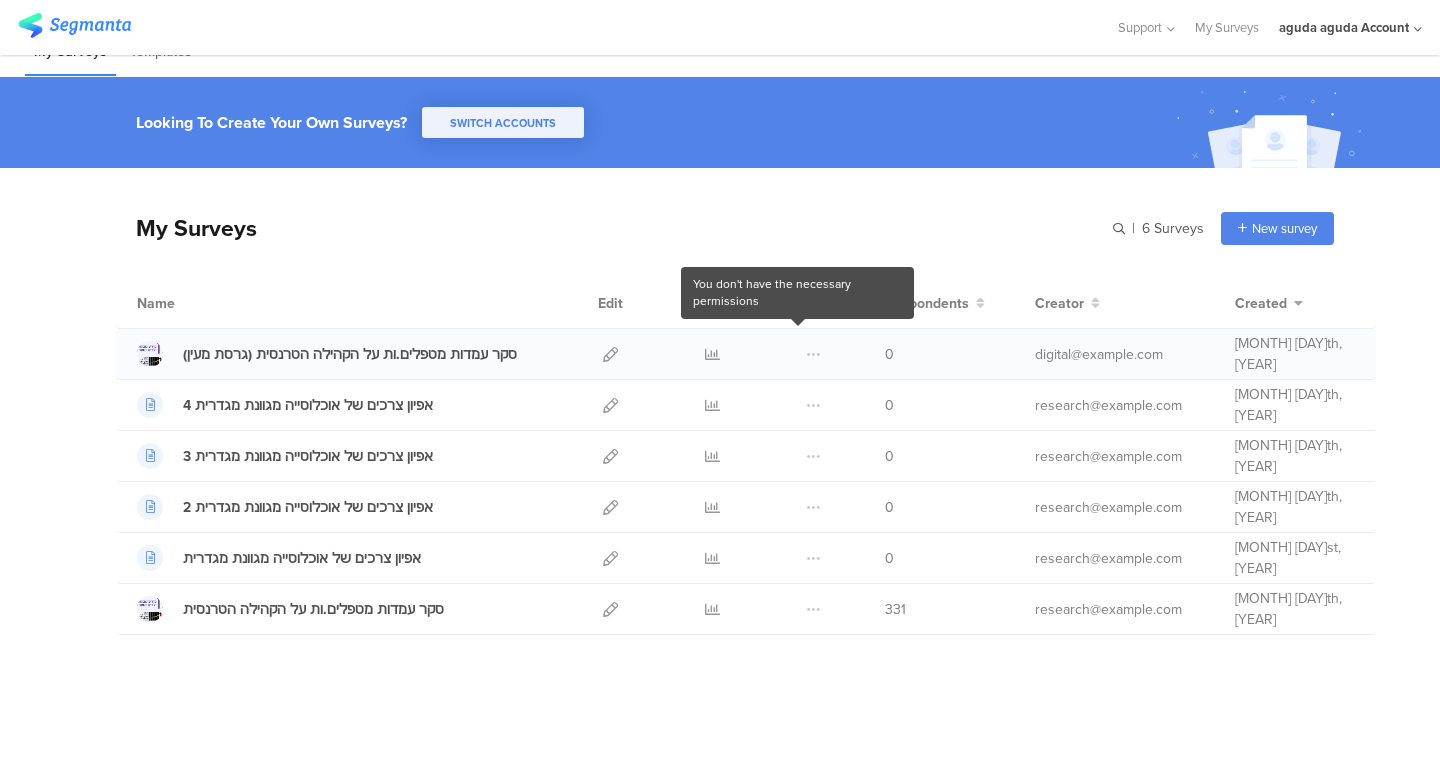 click at bounding box center (813, 354) 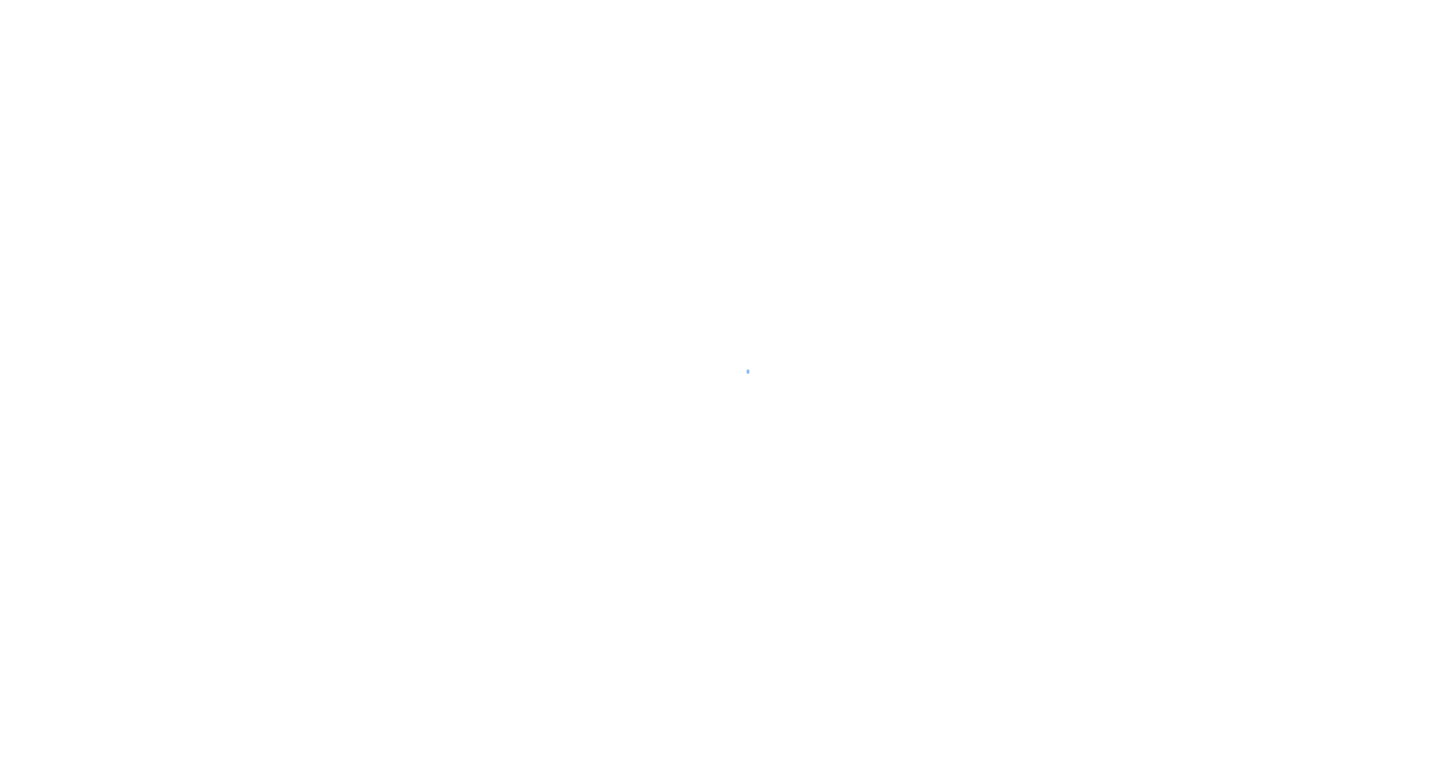 scroll, scrollTop: 0, scrollLeft: 0, axis: both 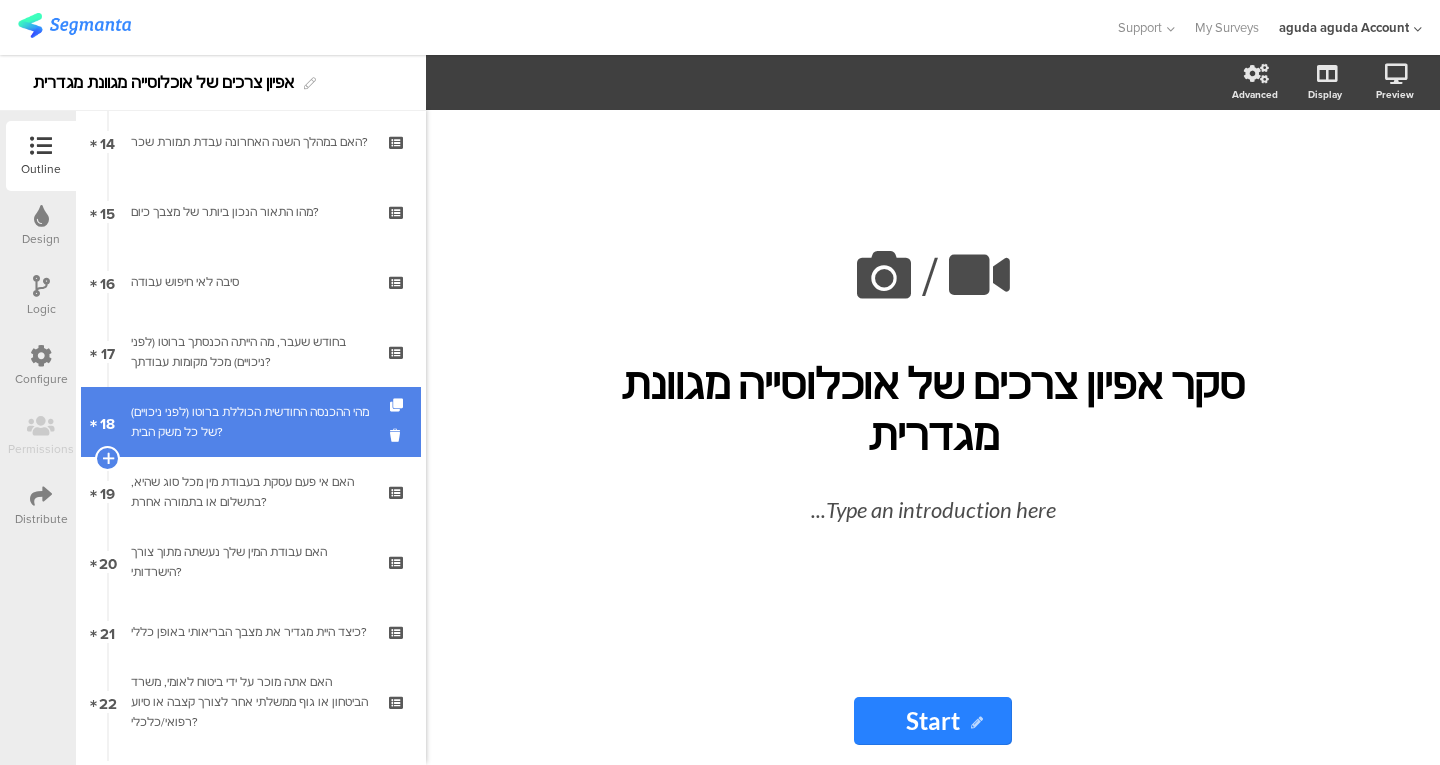 click on "18
מהי ההכנסה החודשית הכוללת ברוטו (לפני ניכויים) של כל משק הבית?" at bounding box center [251, 422] 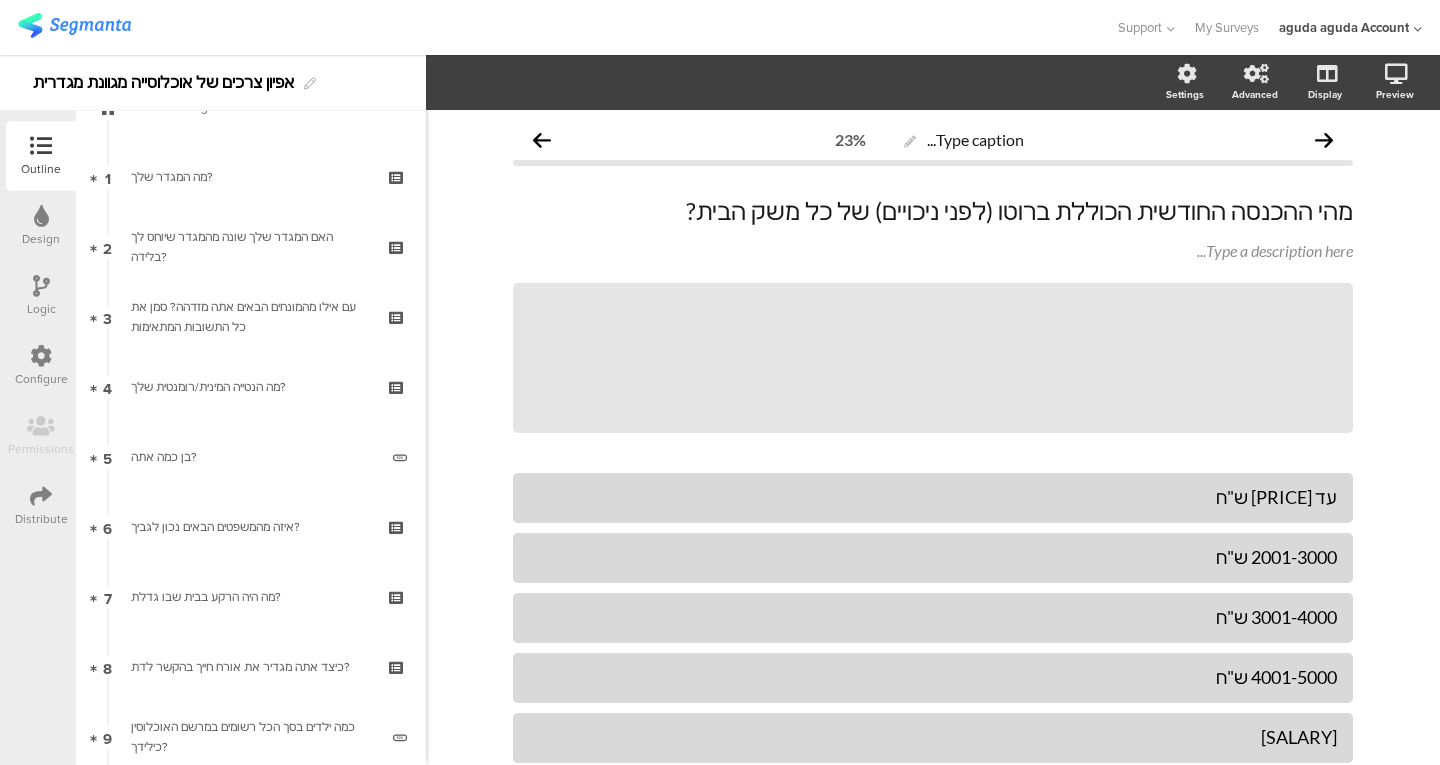 scroll, scrollTop: 0, scrollLeft: 0, axis: both 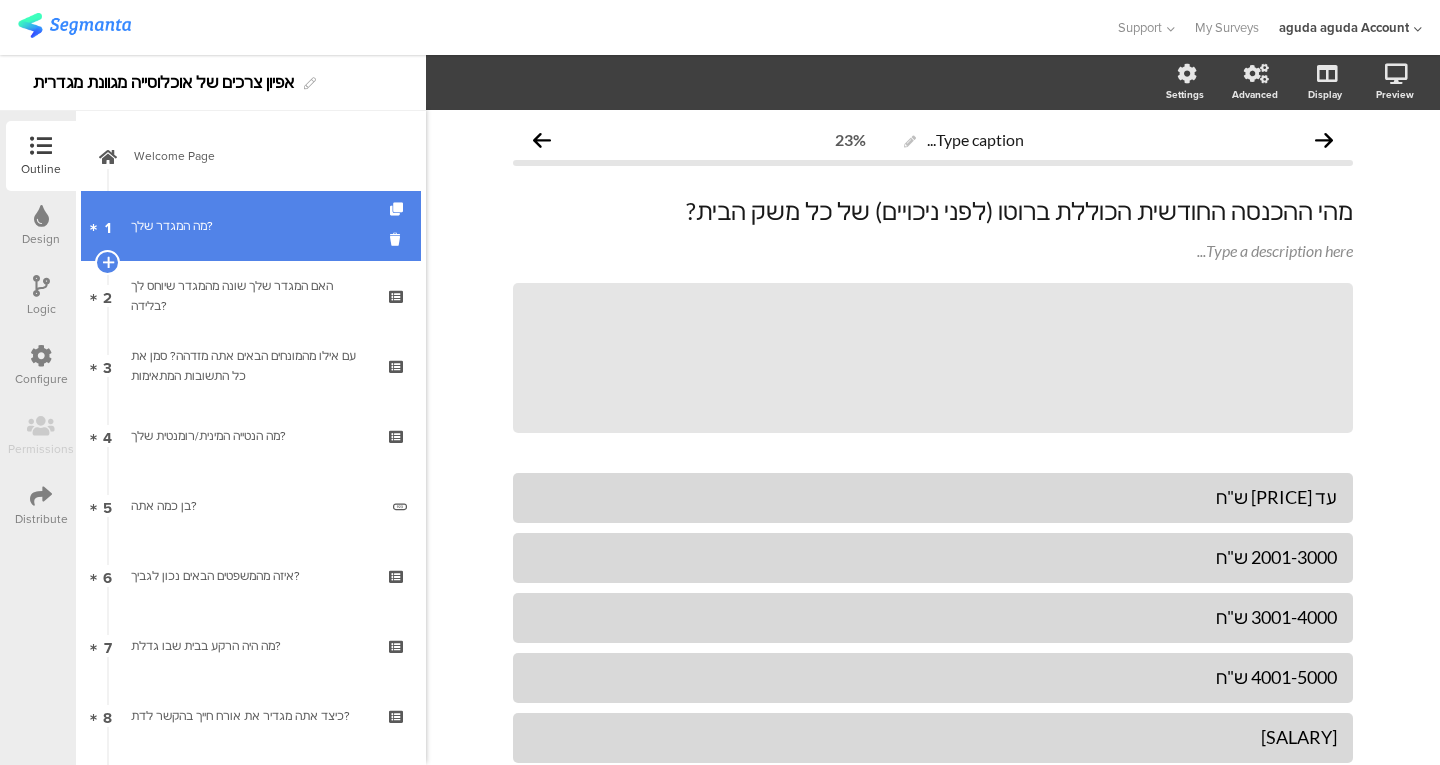 click on "1
מה המגדר שלך?" at bounding box center [251, 226] 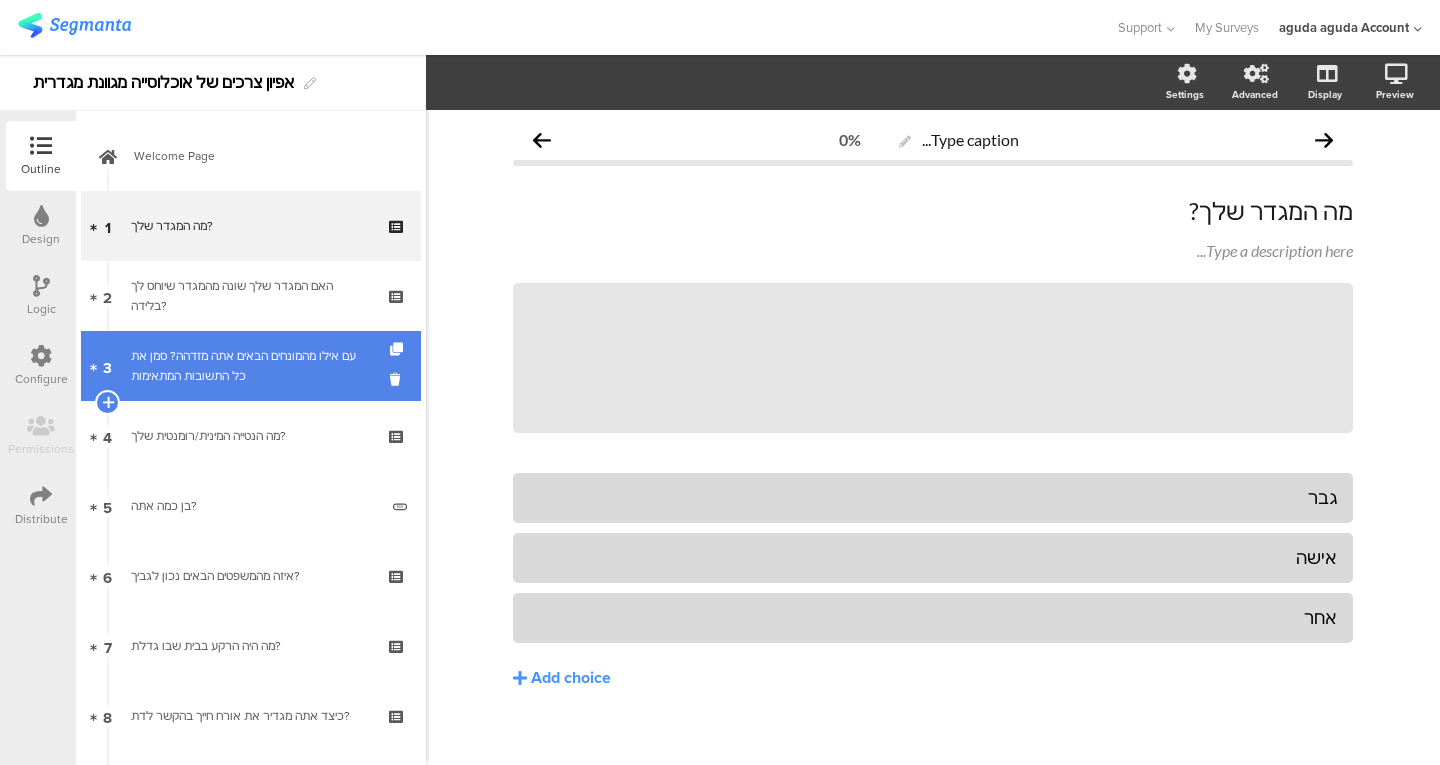 click on "עם אילו מהמונחים הבאים אתה מזדהה? סמן את כל התשובות המתאימות" at bounding box center [250, 366] 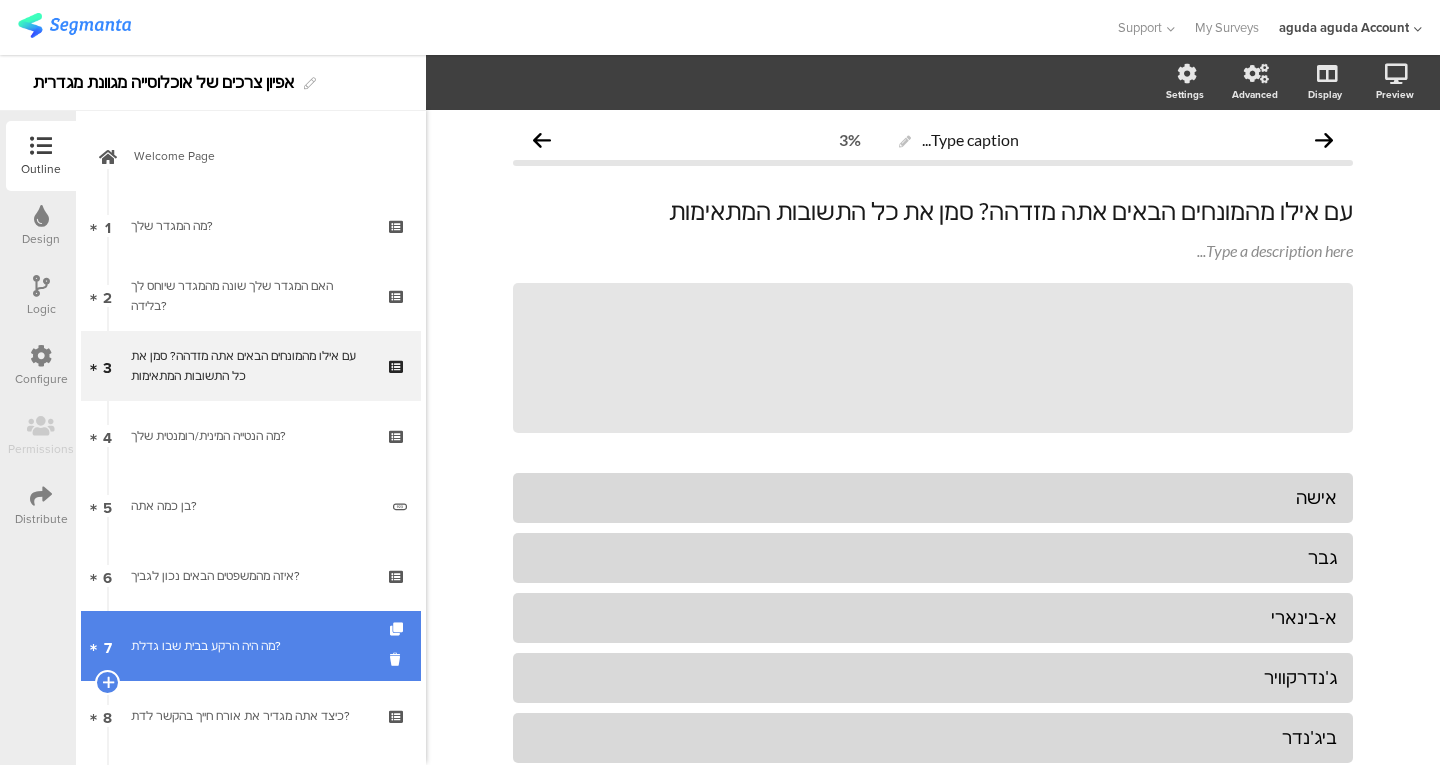 scroll, scrollTop: 279, scrollLeft: 0, axis: vertical 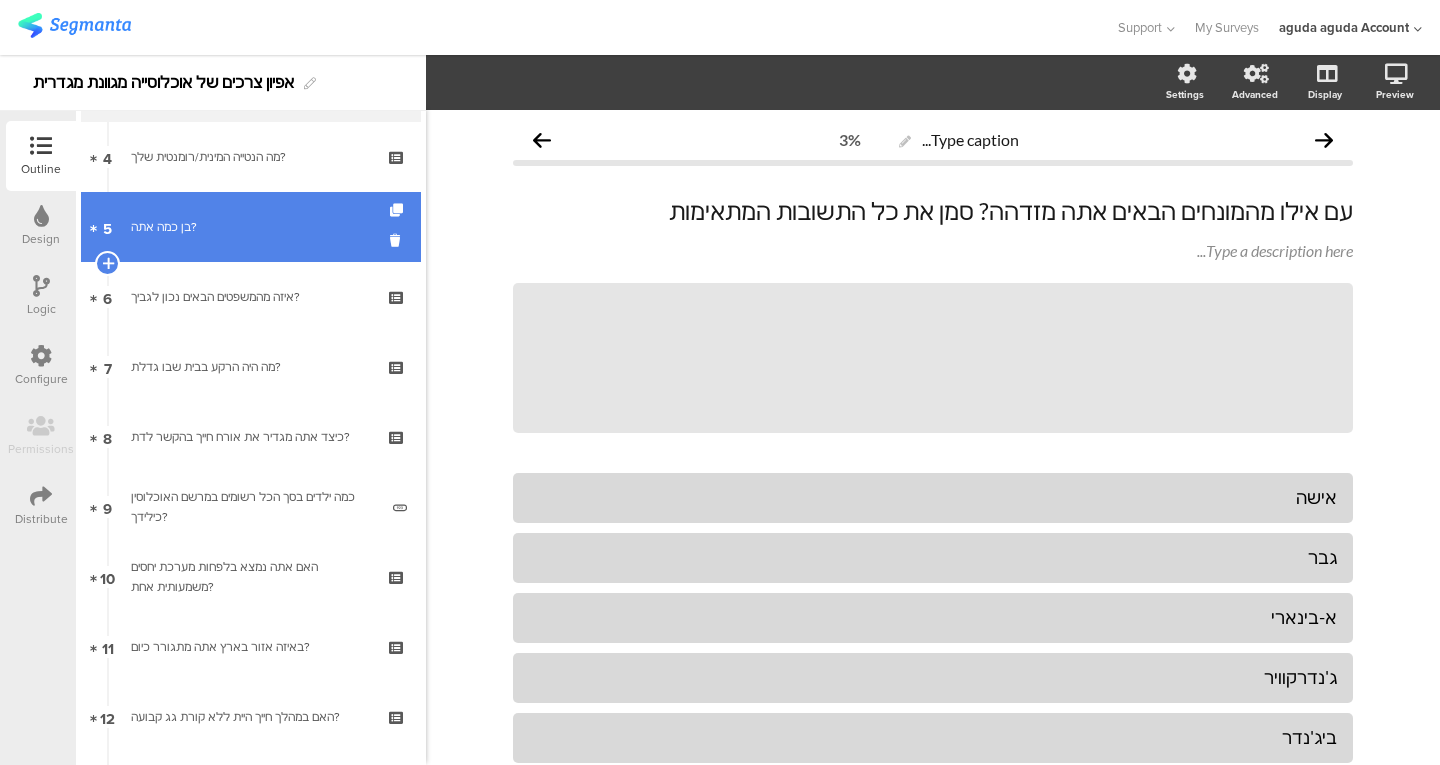 click on "בן כמה אתה?" at bounding box center [254, 227] 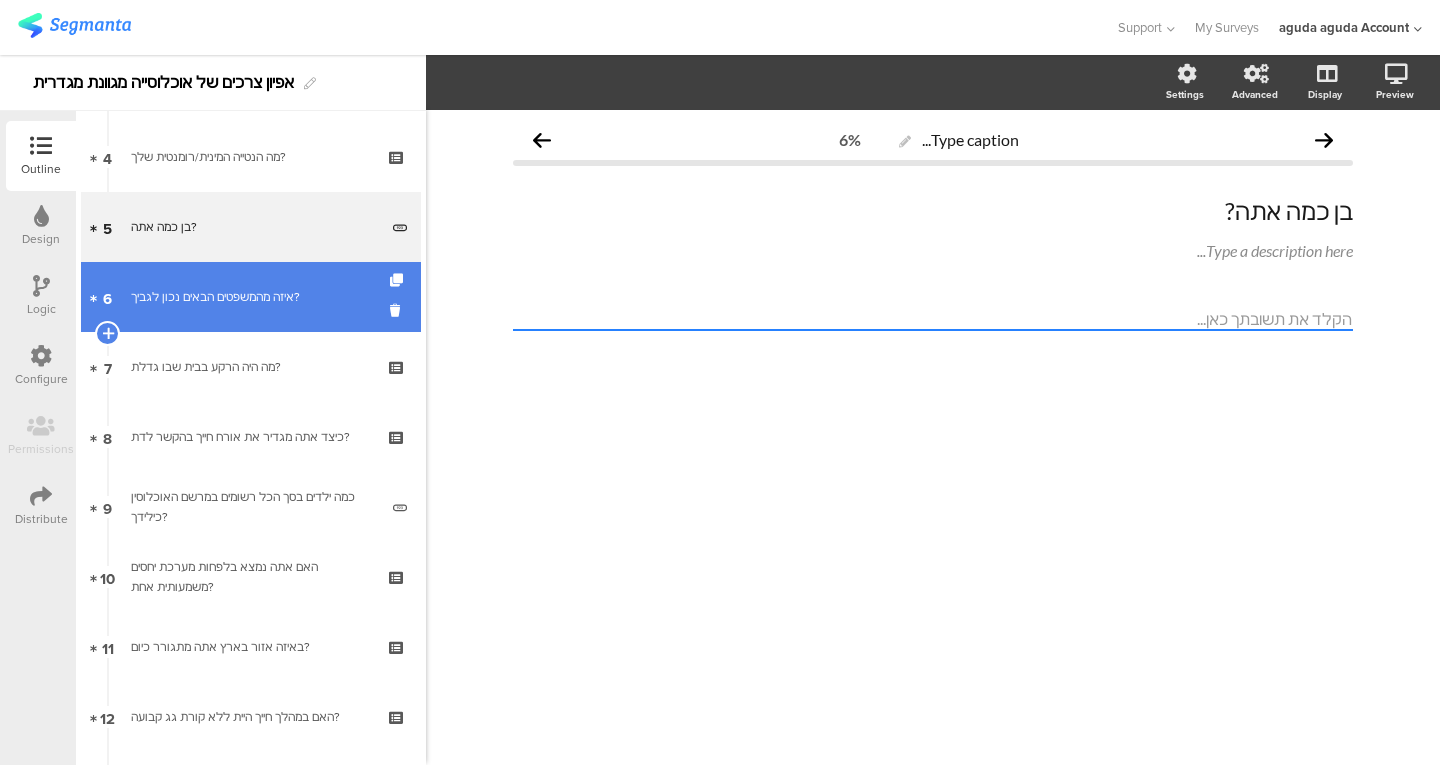 scroll, scrollTop: 305, scrollLeft: 0, axis: vertical 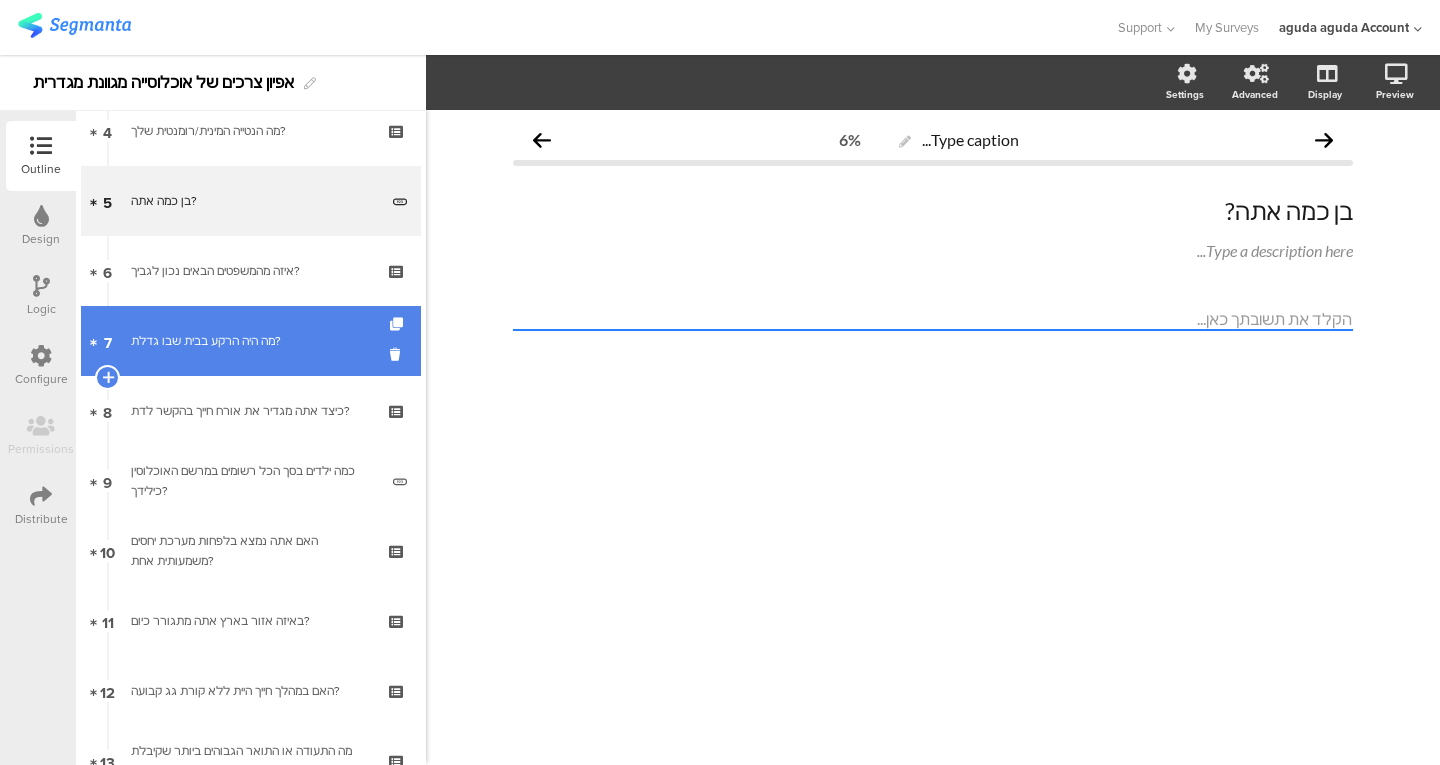 click on "7
מה היה הרקע בבית שבו גדלת?" at bounding box center [251, 341] 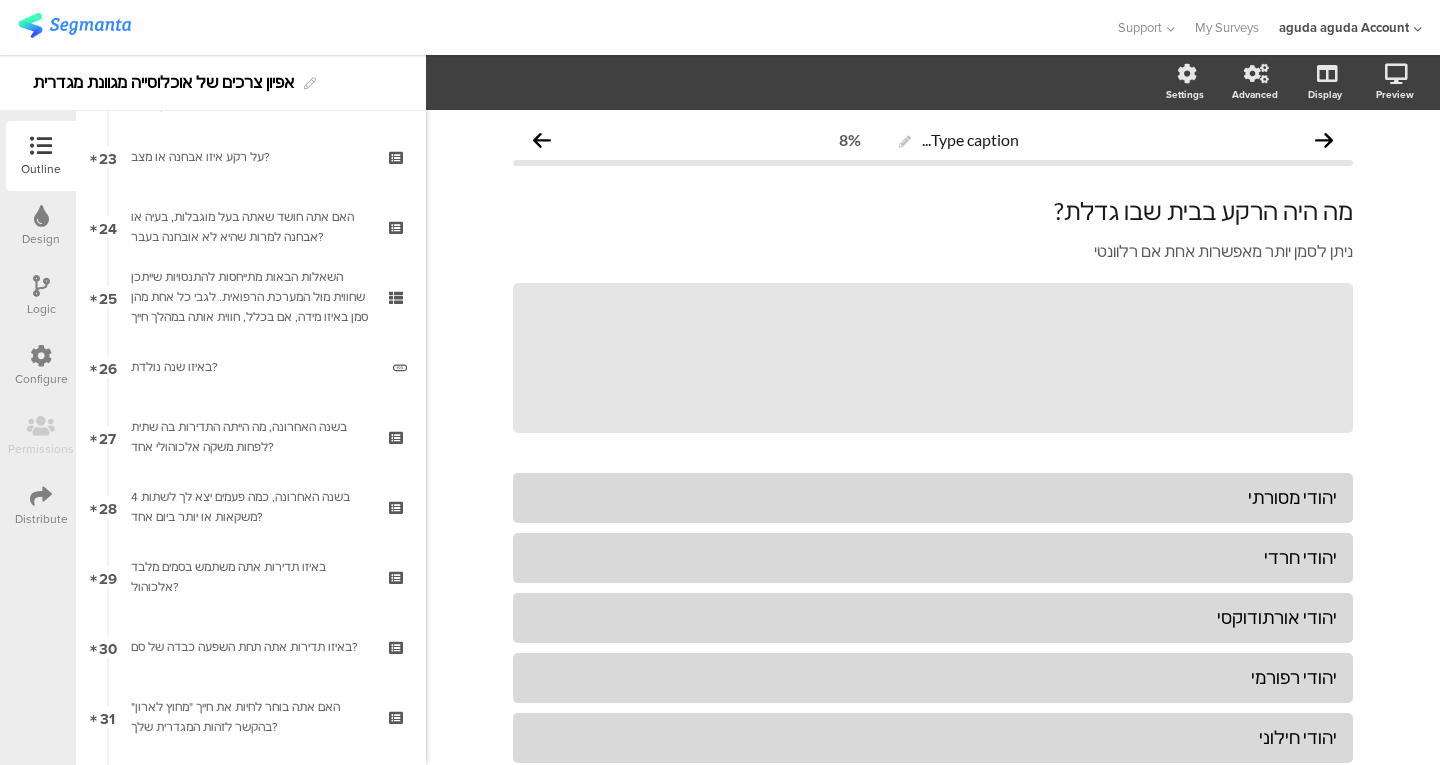 scroll, scrollTop: 1729, scrollLeft: 0, axis: vertical 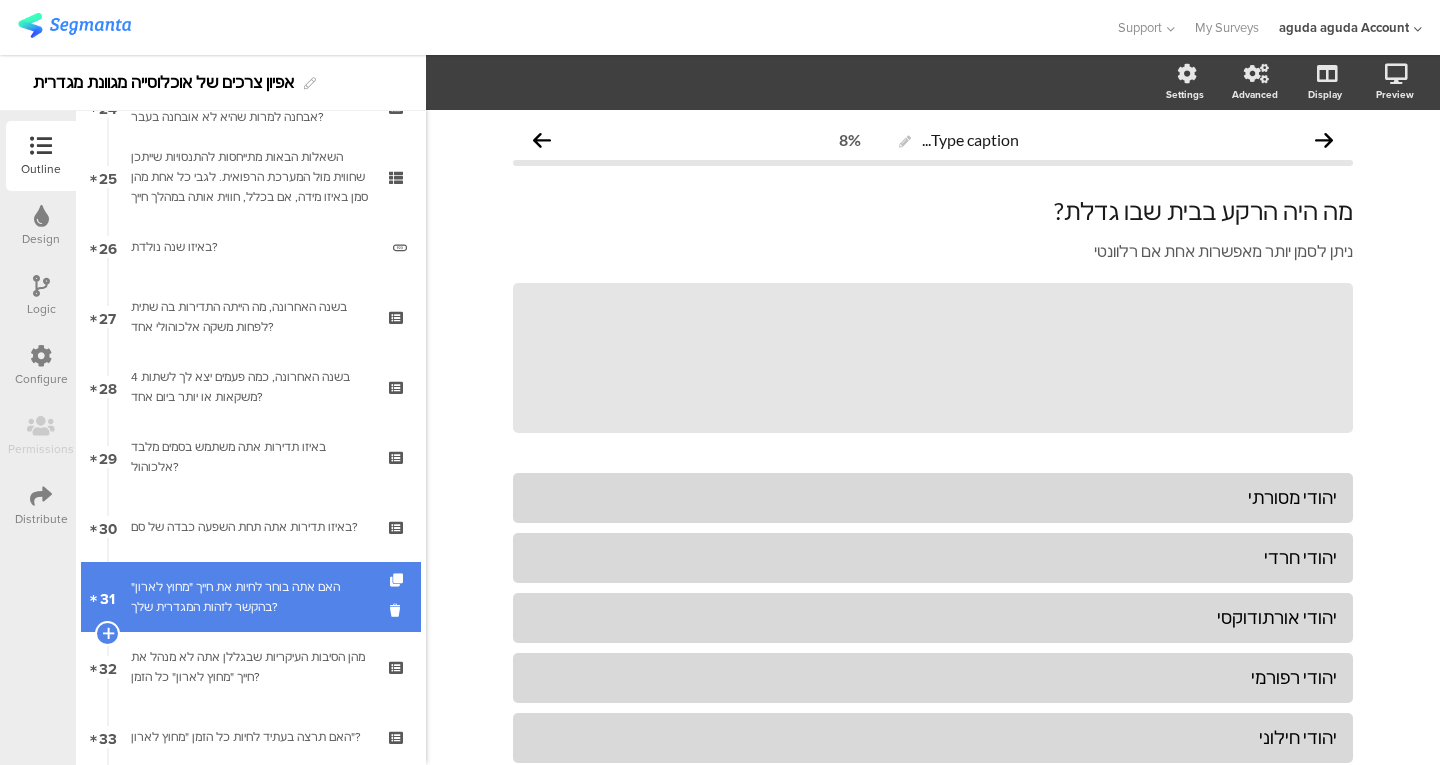 click on "[AGE]
האם אתה בוחר לחיות את חייך "מחוץ לארון" בהקשר לזהות המגדרית שלך?" at bounding box center (251, 597) 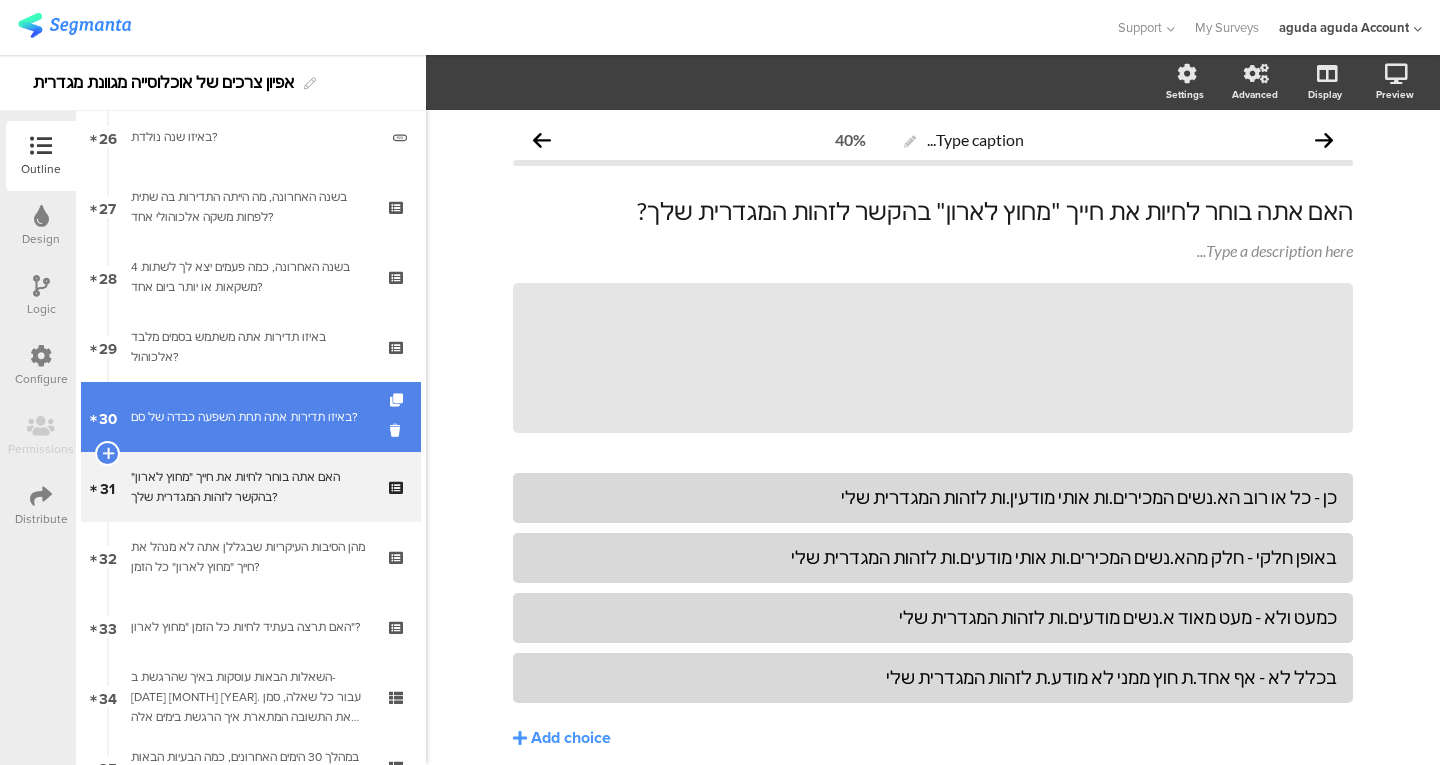 scroll, scrollTop: 1840, scrollLeft: 0, axis: vertical 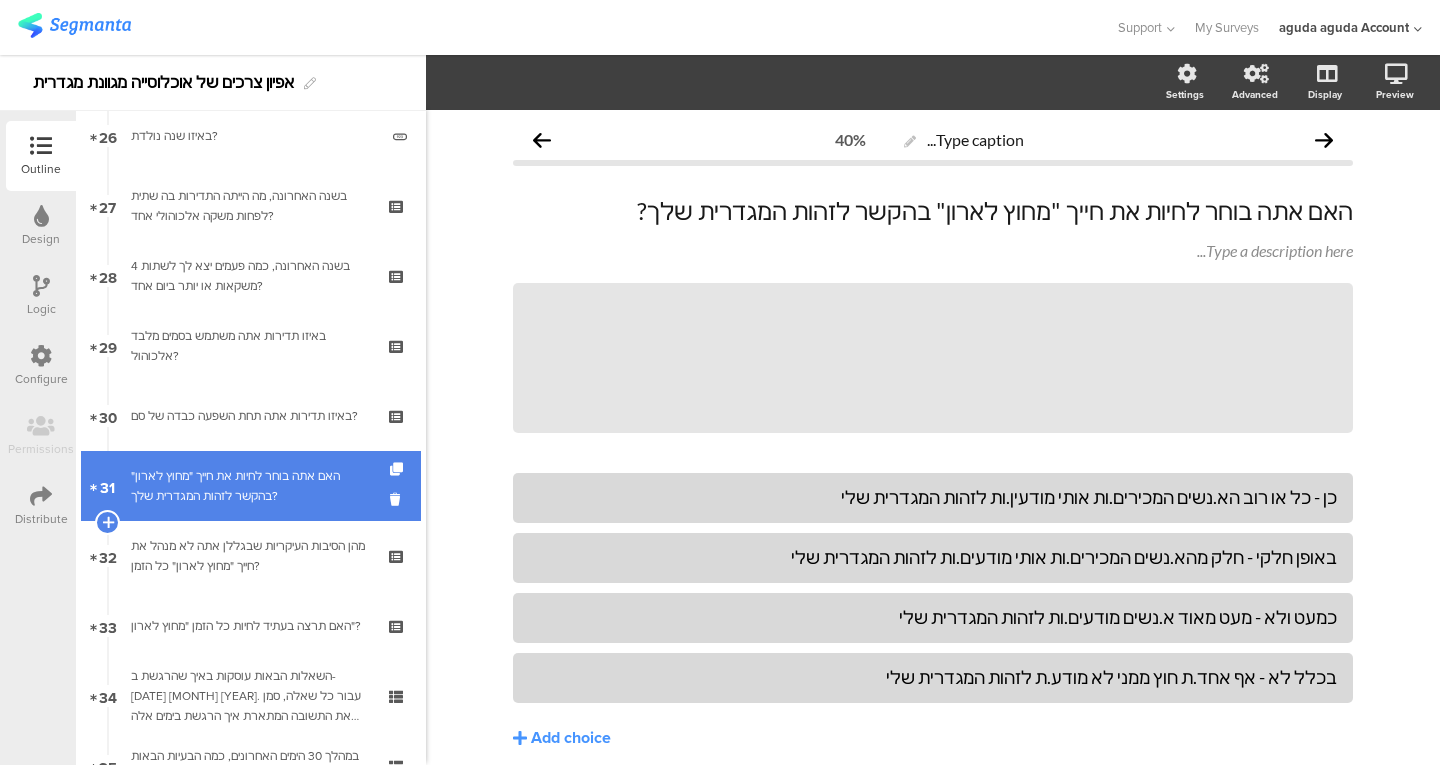 click on "האם אתה בוחר לחיות את חייך "מחוץ לארון" בהקשר לזהות המגדרית שלך?" at bounding box center (250, 486) 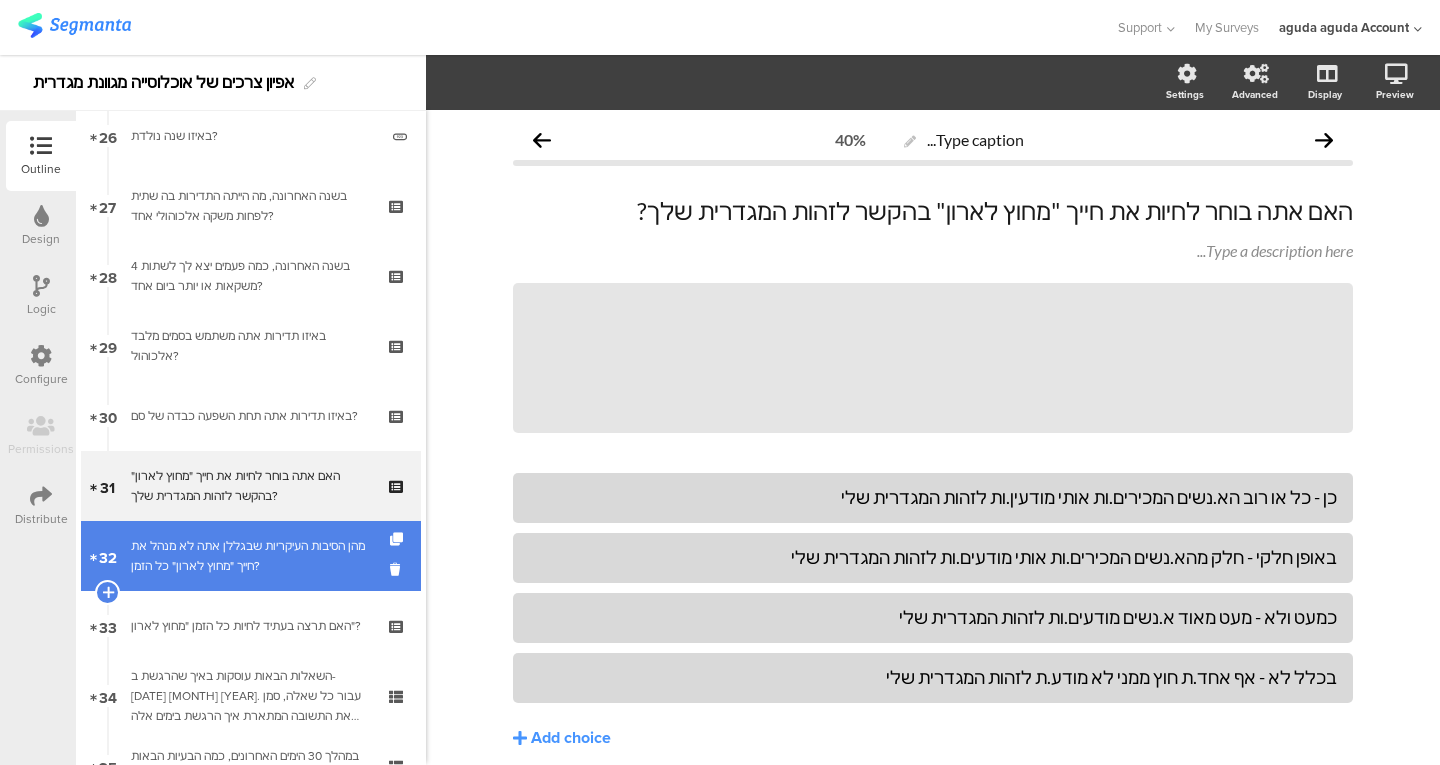 click on "32
מהן הסיבות העיקריות שבגללן אתה לא מנהל את חייך "מחוץ לארון" כל הזמן?" at bounding box center (251, 556) 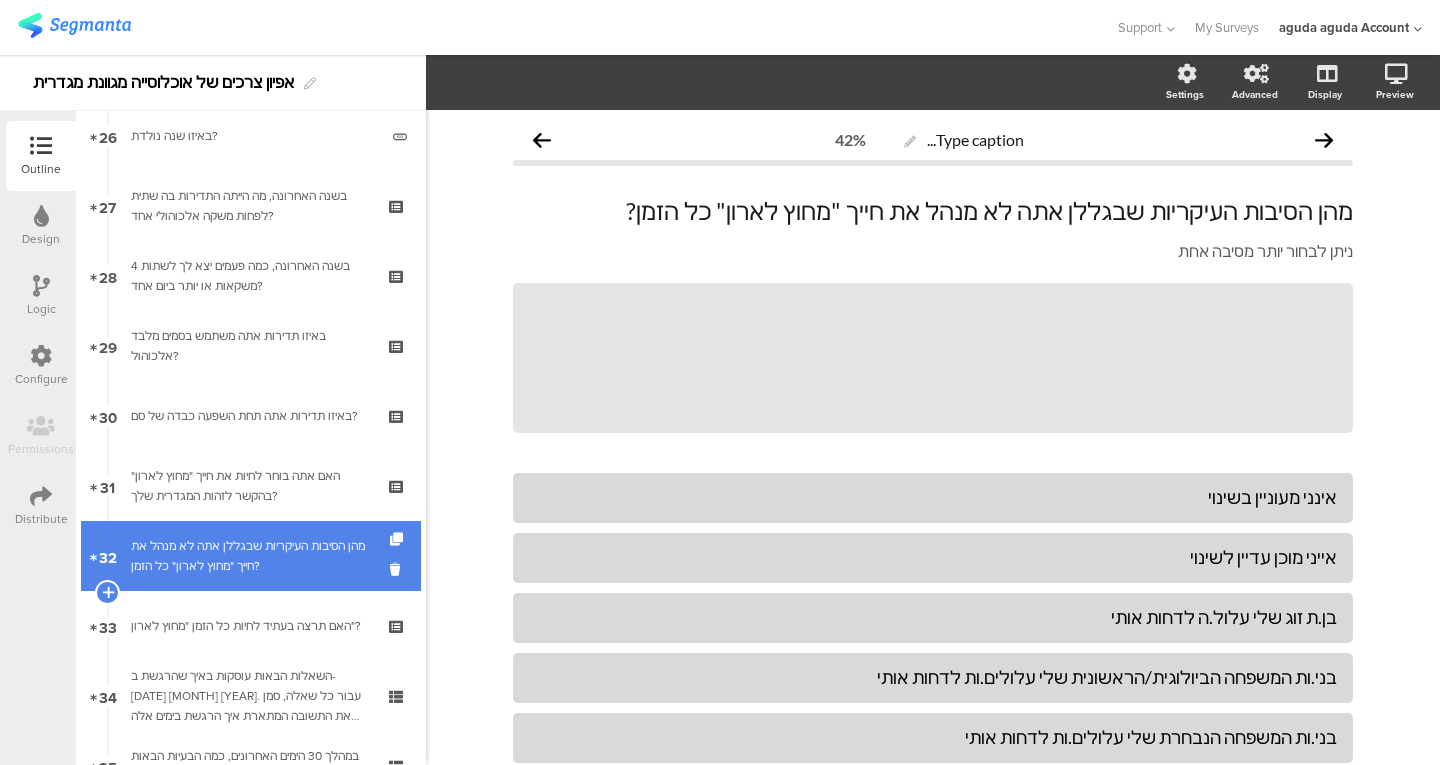 click on "מהן הסיבות העיקריות שבגללן אתה לא מנהל את חייך "מחוץ לארון" כל הזמן?" at bounding box center [250, 556] 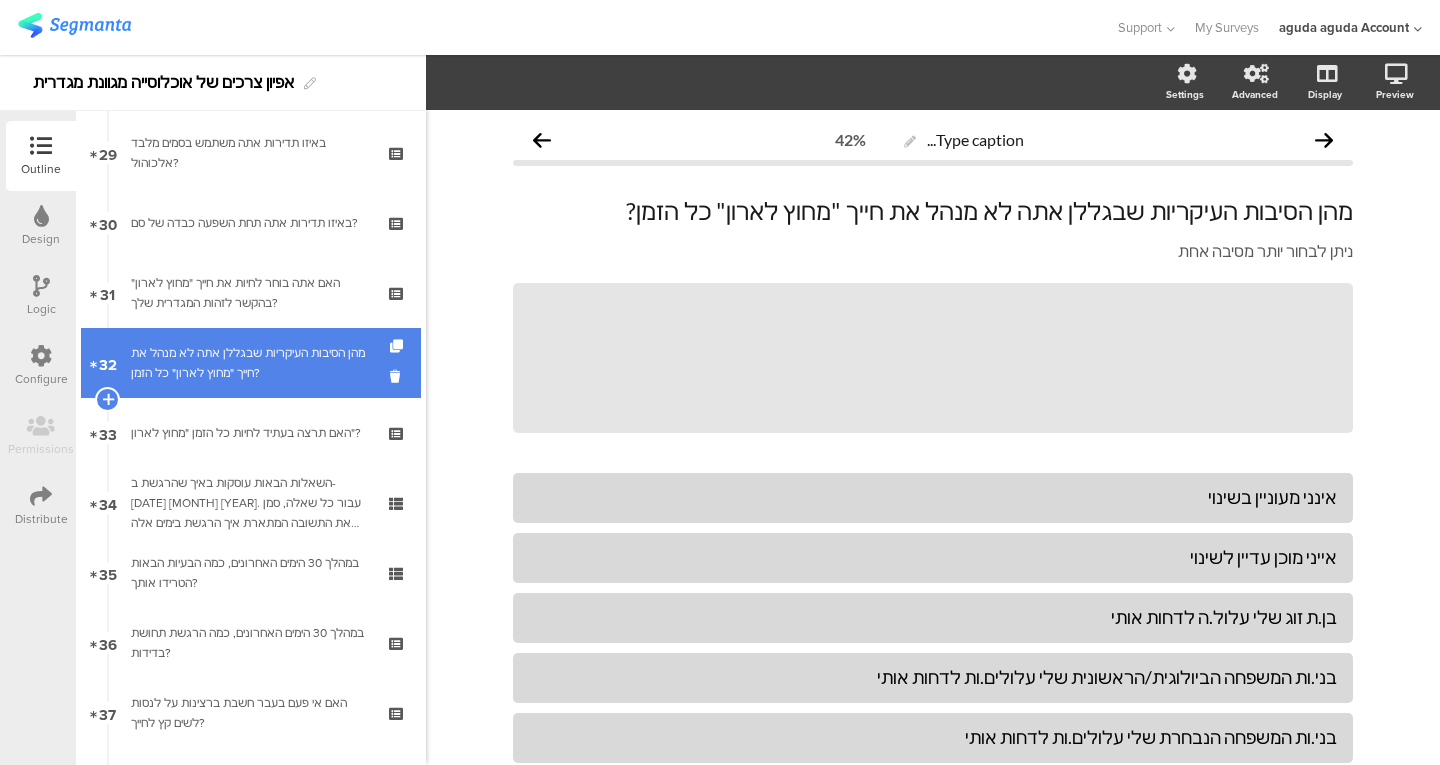 scroll, scrollTop: 2033, scrollLeft: 0, axis: vertical 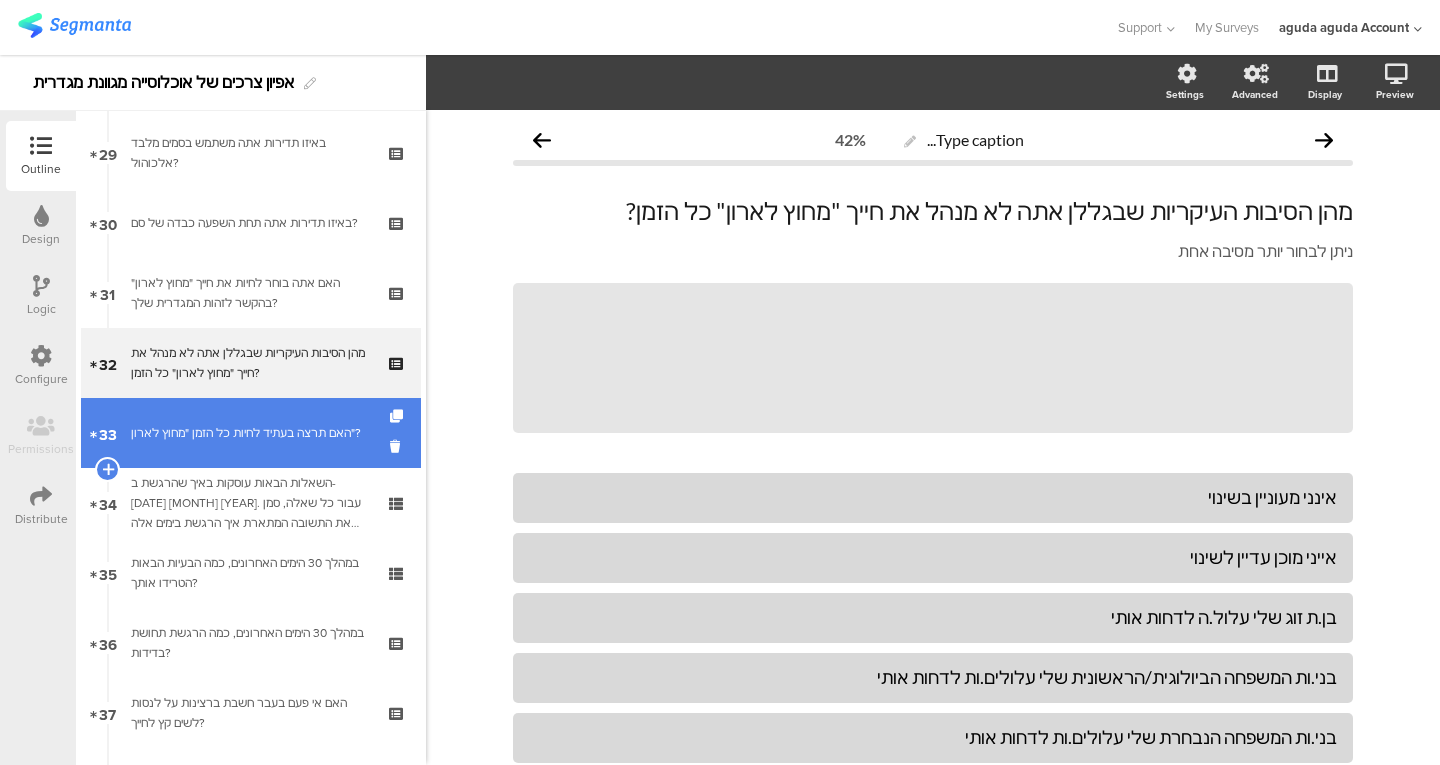 click on "[NUMBER]
האם תרצה בעתיד לחיות כל הזמן "מחוץ לארון"?" at bounding box center [251, 433] 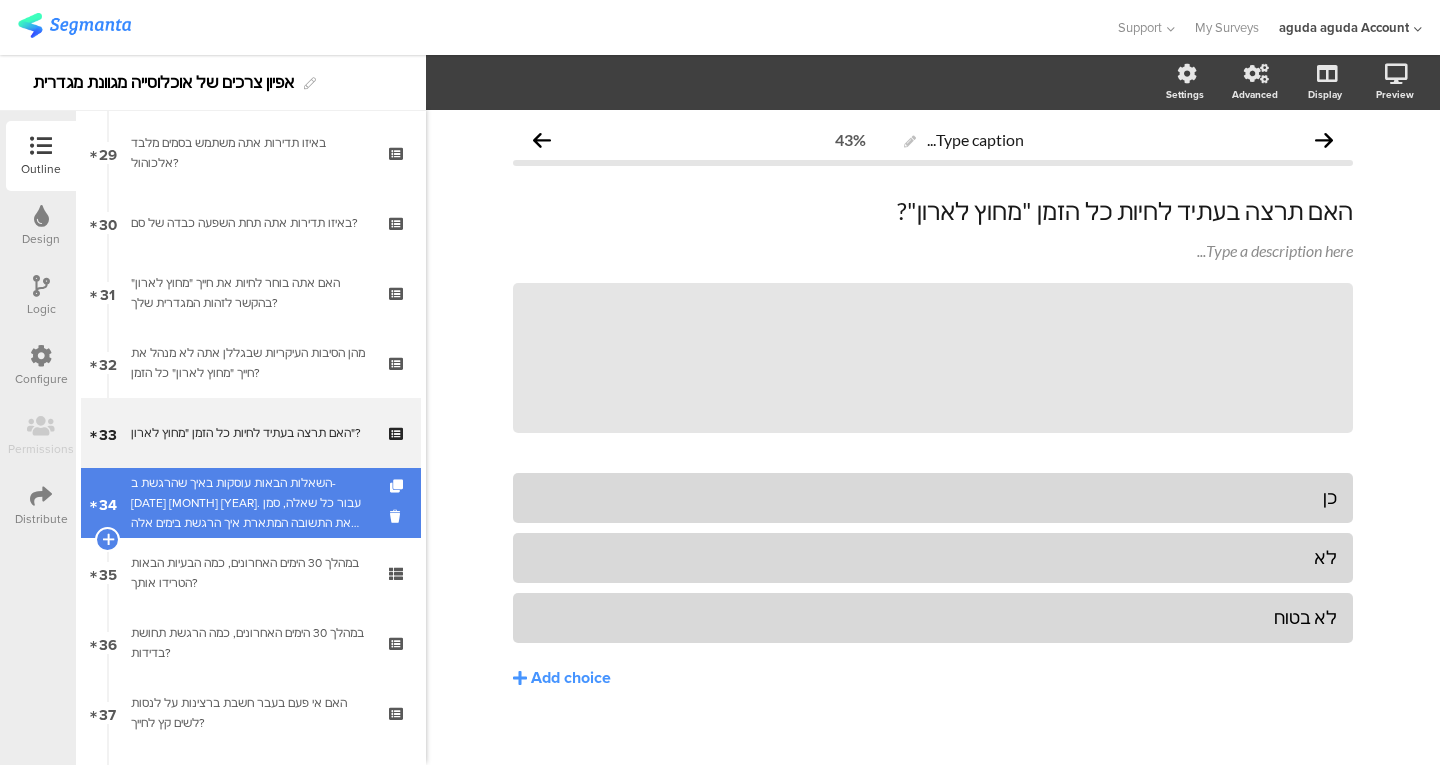 click on "השאלות הבאות עוסקות באיך שהרגשת ב-[DATE] [MONTH] [YEAR]. עבור כל שאלה, סמן את התשובה המתארת איך הרגשת בימים אלה בצורה הטובה ביותר." at bounding box center (250, 503) 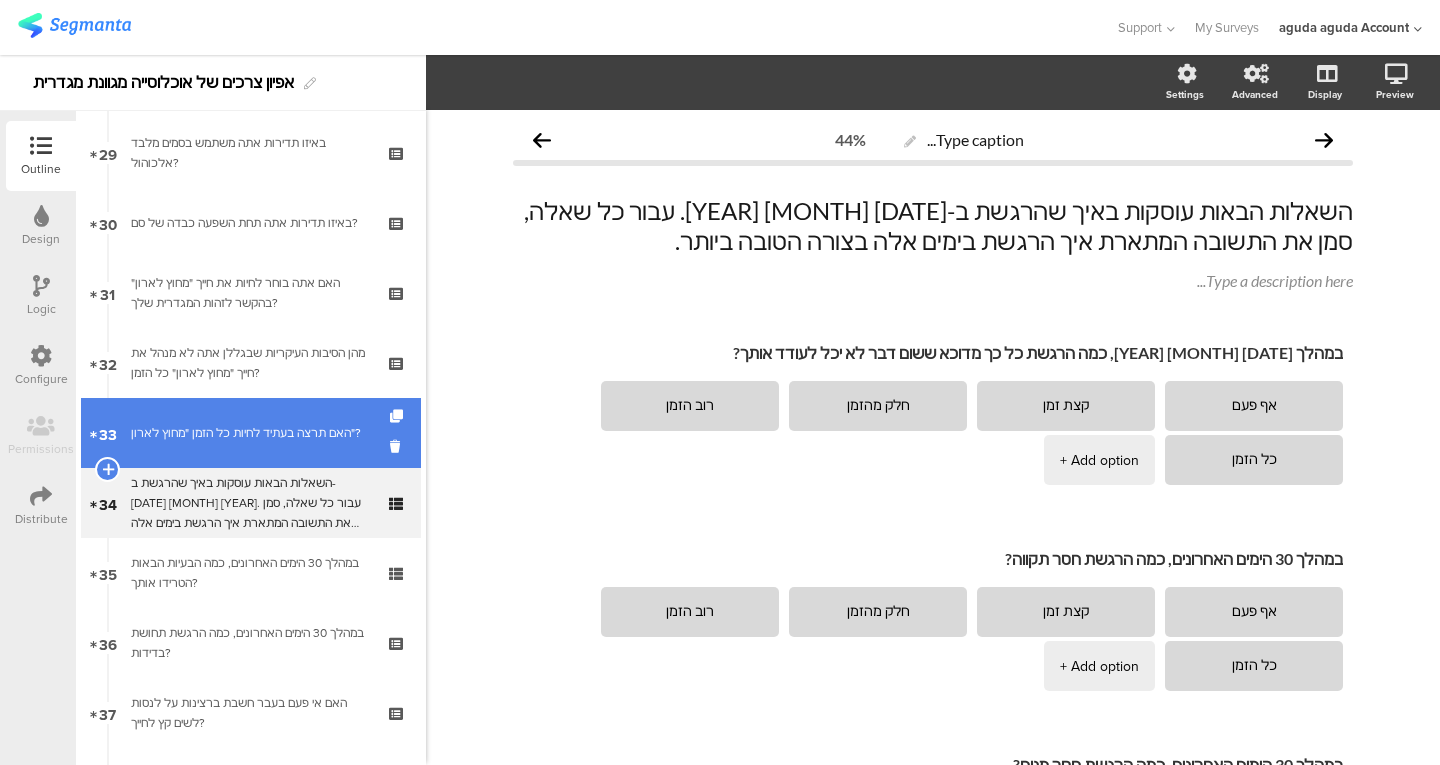 click on "[NUMBER]
האם תרצה בעתיד לחיות כל הזמן "מחוץ לארון"?" at bounding box center [251, 433] 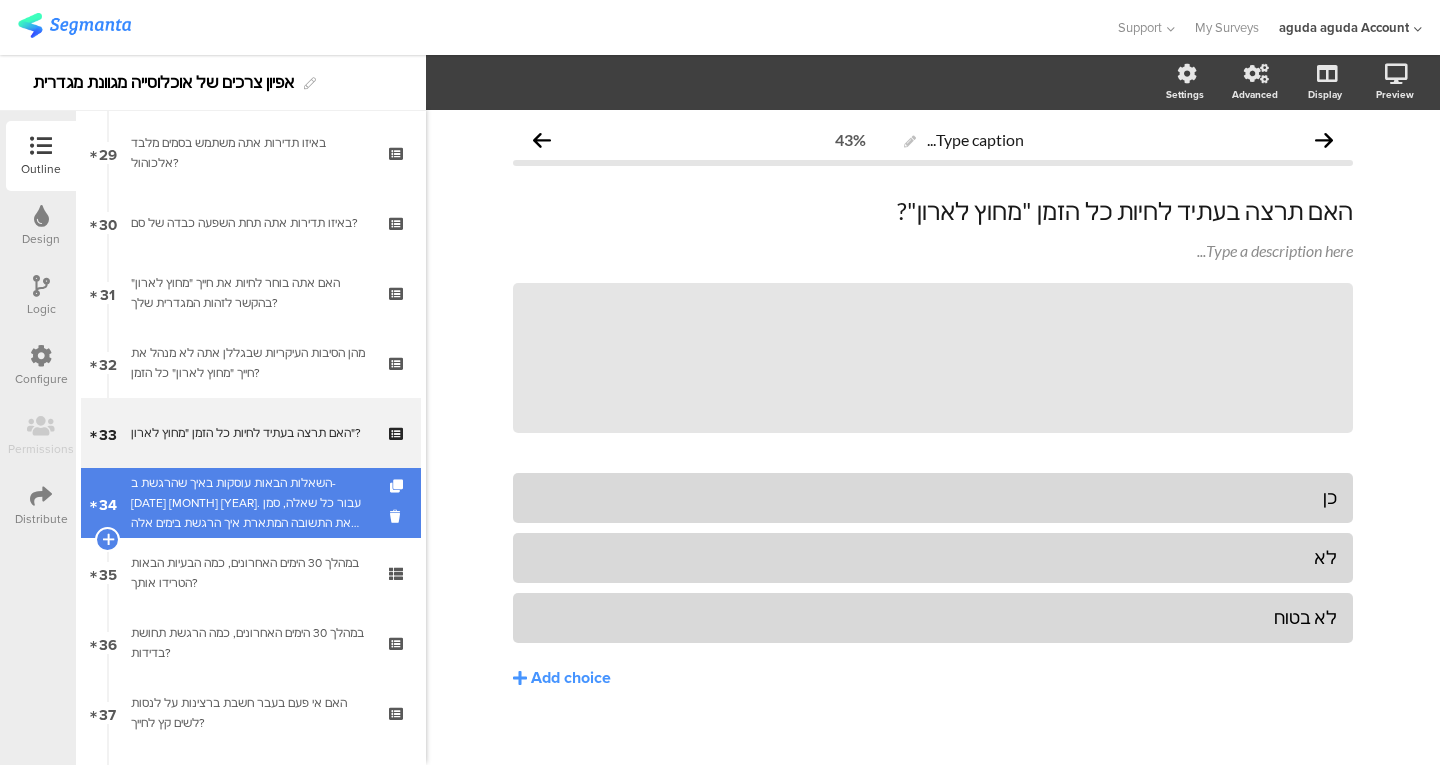 click on "השאלות הבאות עוסקות באיך שהרגשת ב-[DATE] [MONTH] [YEAR]. עבור כל שאלה, סמן את התשובה המתארת איך הרגשת בימים אלה בצורה הטובה ביותר." at bounding box center (250, 503) 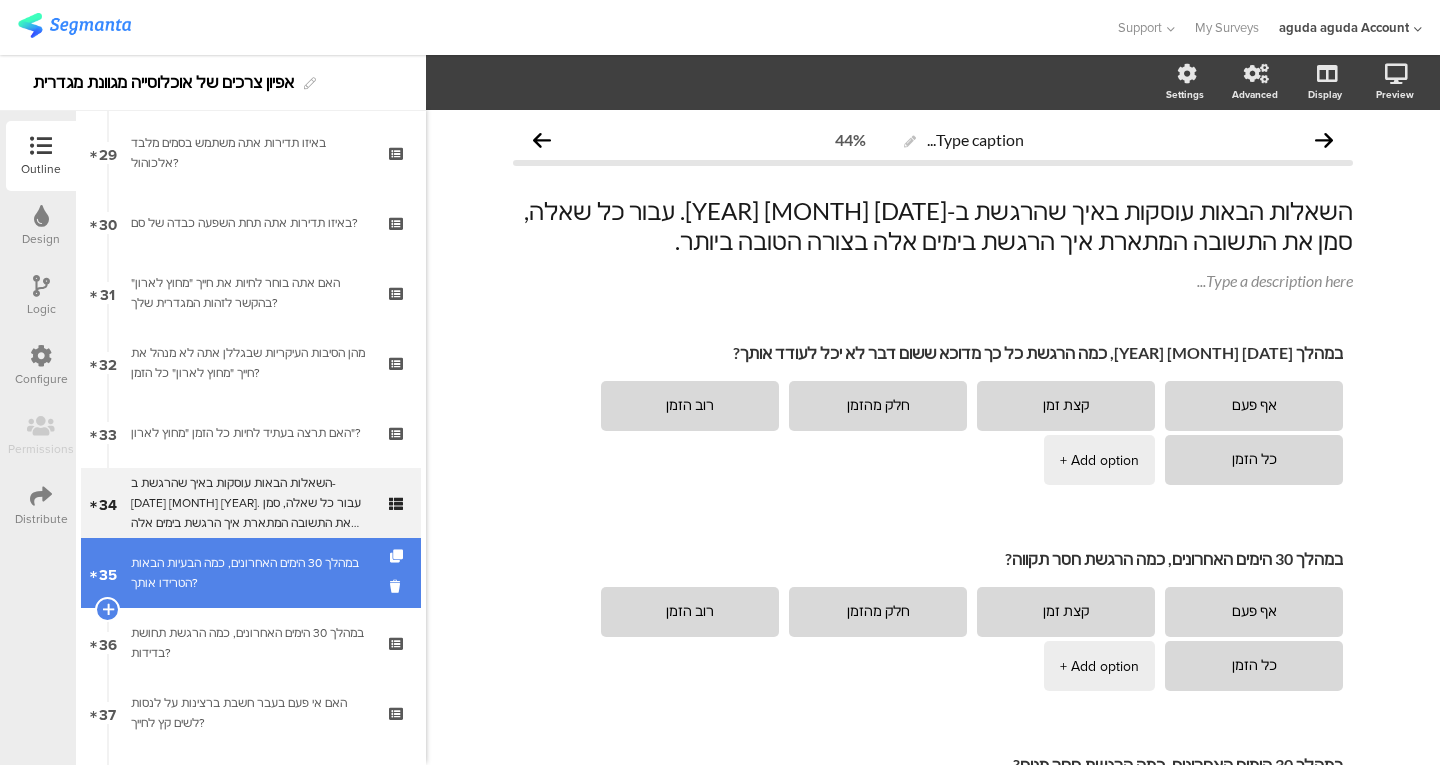 click on "במהלך 30 הימים האחרונים, כמה הבעיות הבאות הטרידו אותך?" at bounding box center [250, 573] 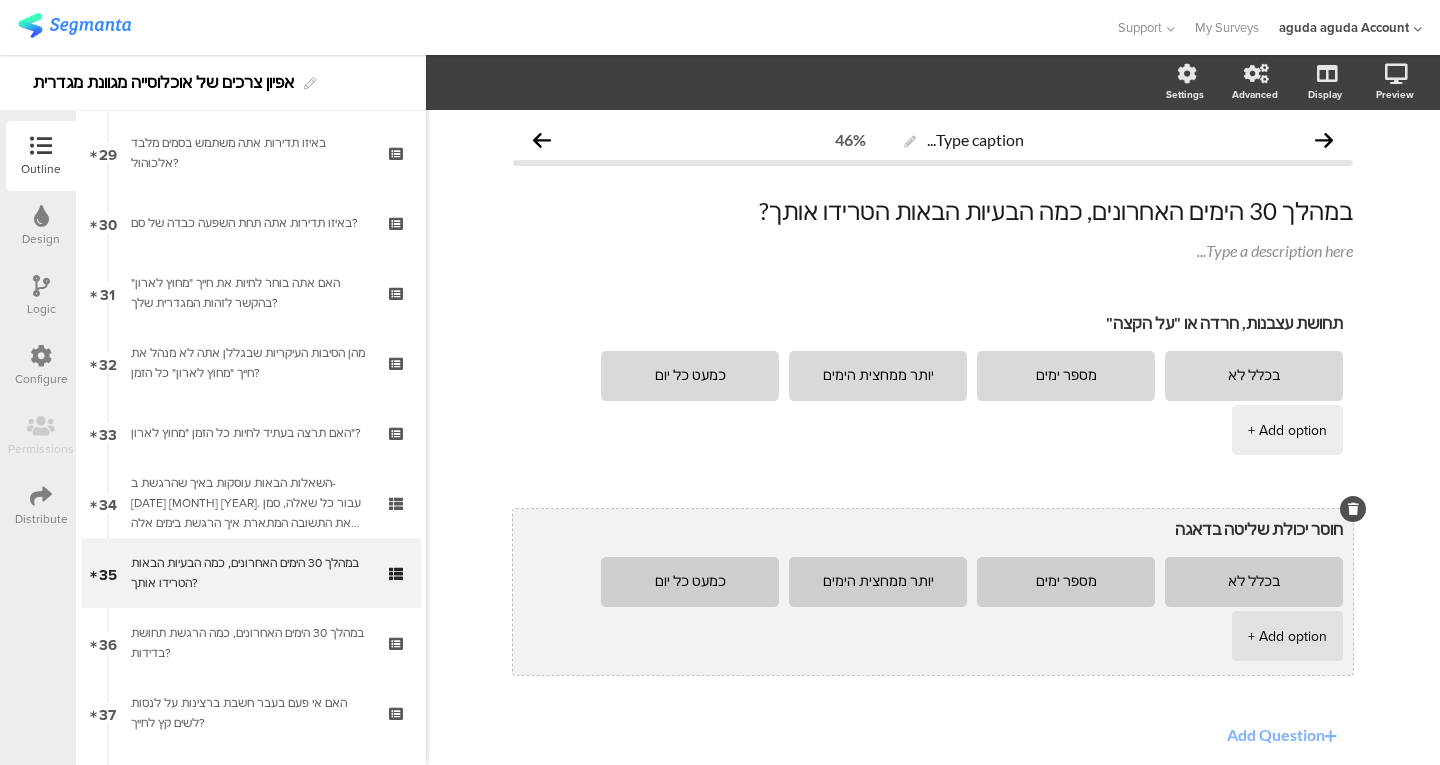 scroll, scrollTop: 69, scrollLeft: 0, axis: vertical 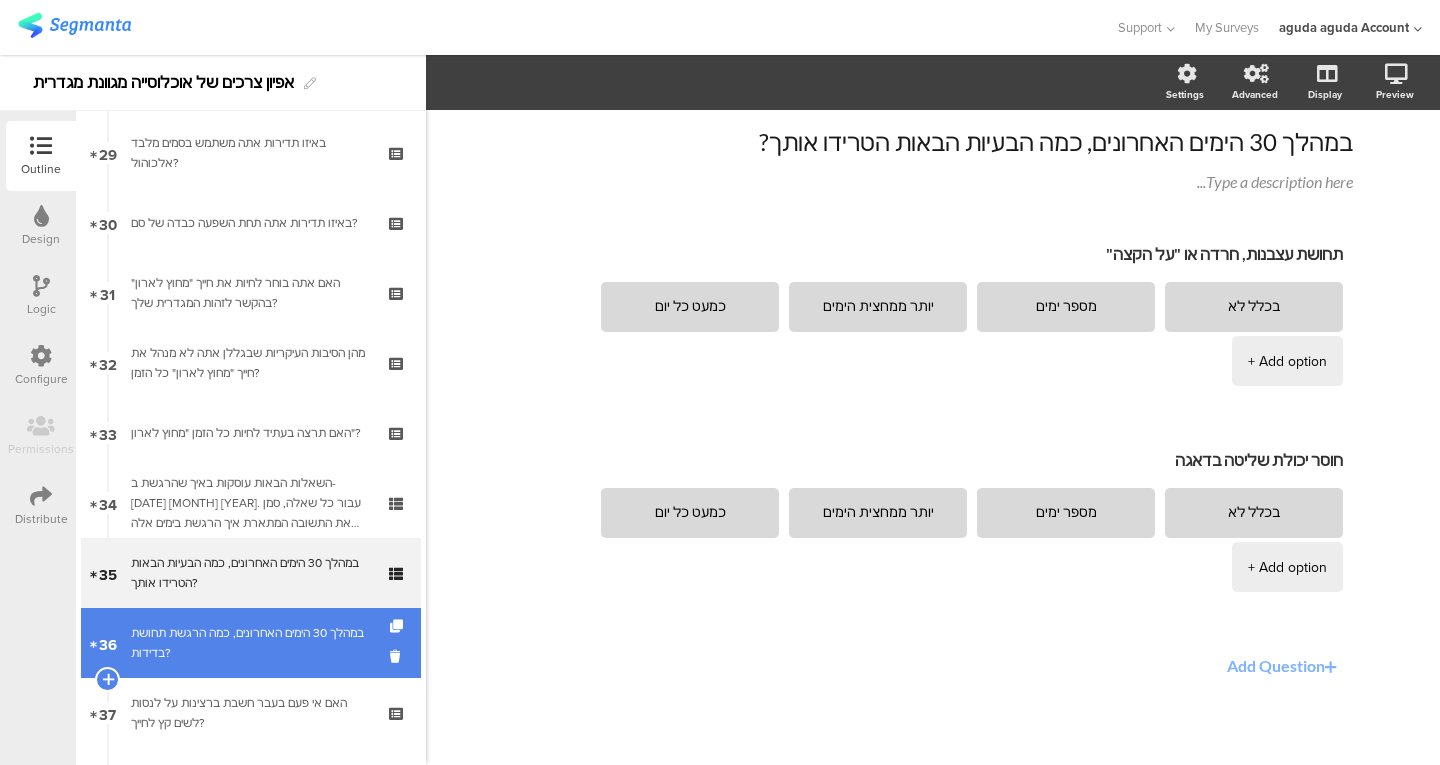 click on "במהלך 30 הימים האחרונים, כמה הרגשת תחושת בדידות?" at bounding box center [250, 643] 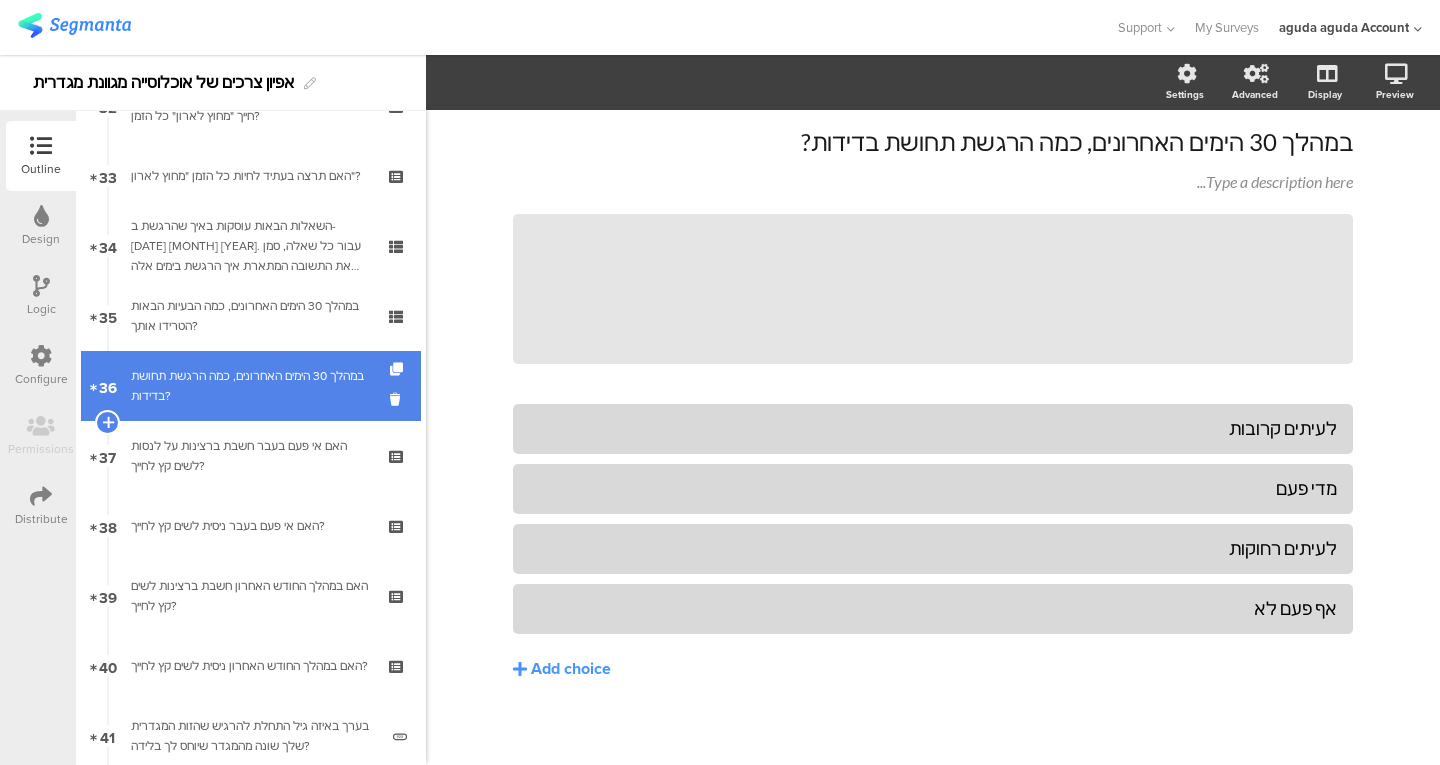 scroll, scrollTop: 2300, scrollLeft: 0, axis: vertical 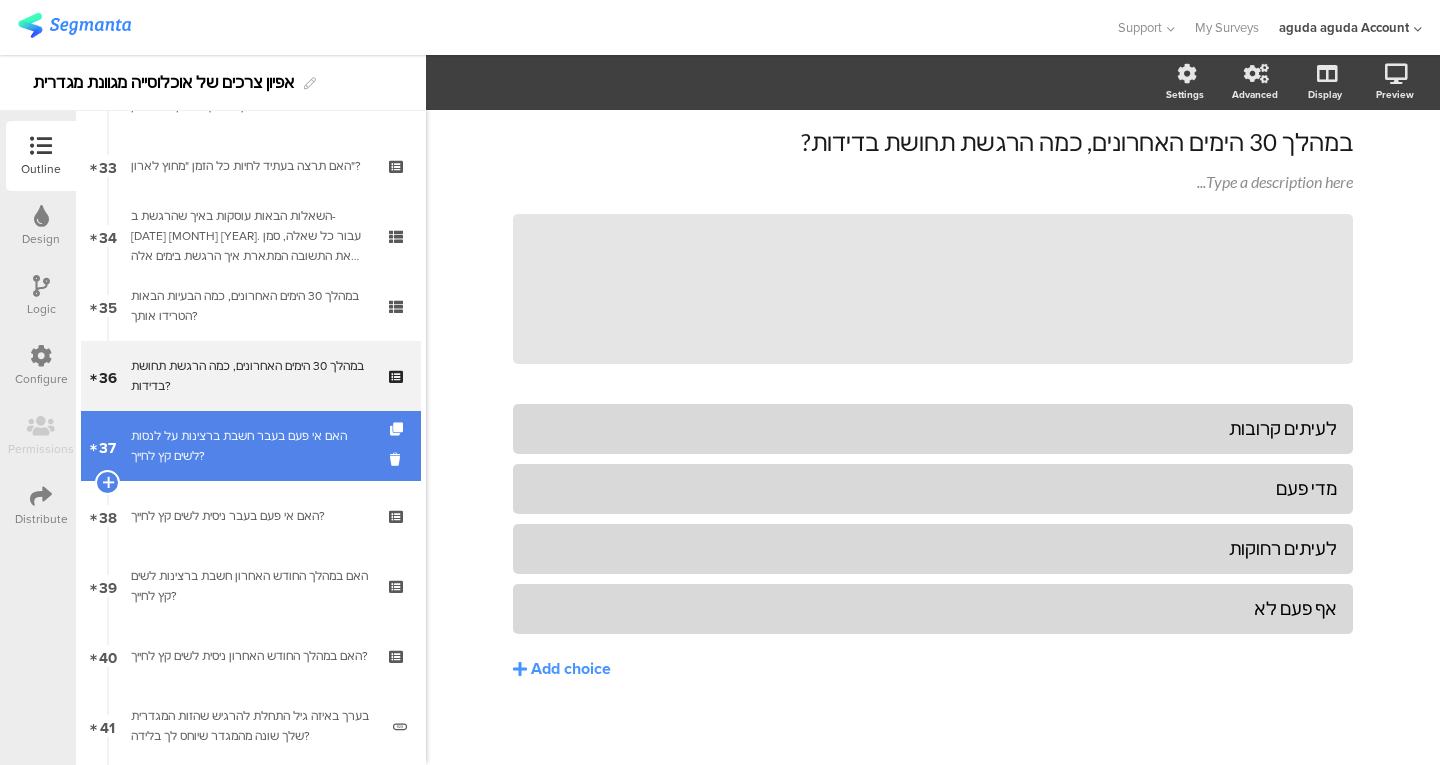 click on "האם אי פעם בעבר חשבת ברצינות על לנסות לשים קץ לחייך?" at bounding box center [250, 446] 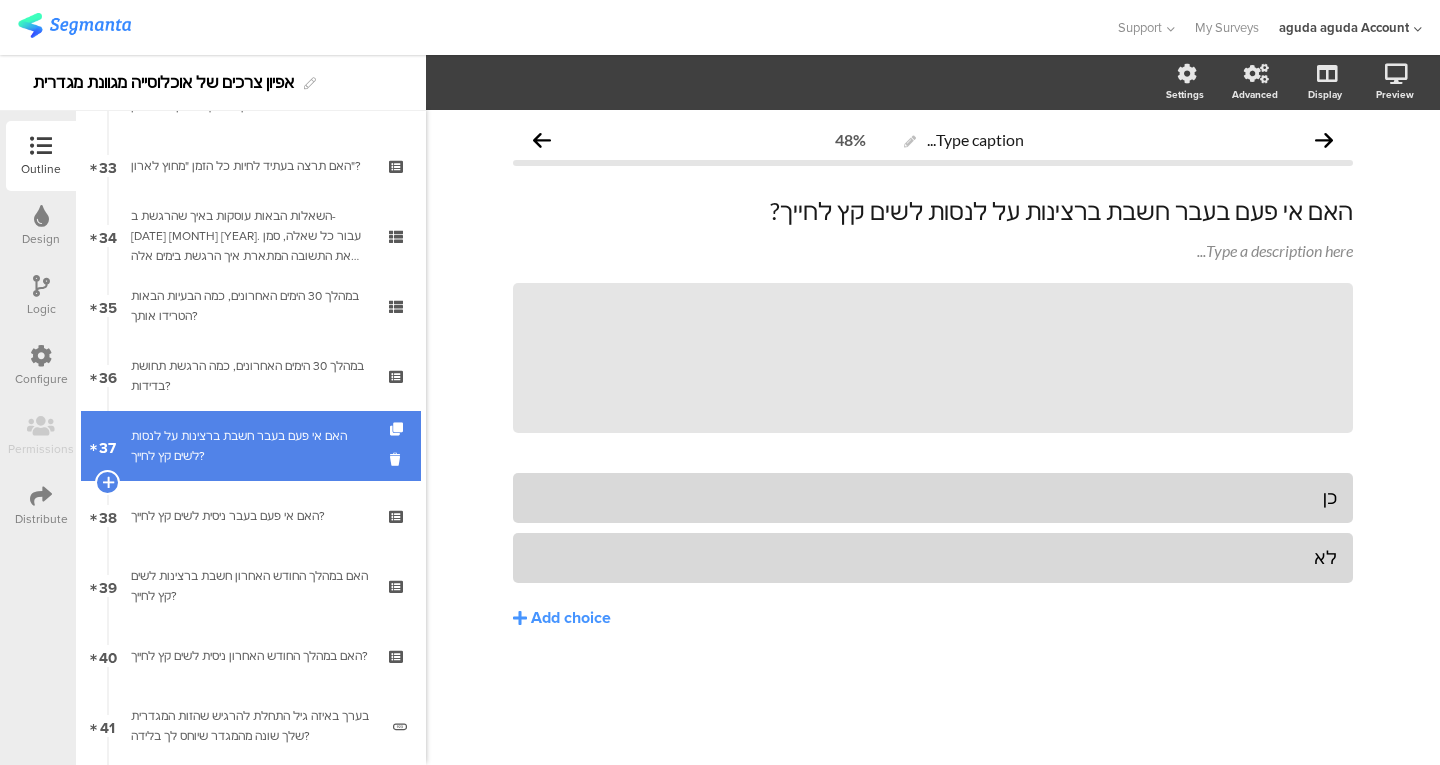 scroll, scrollTop: 0, scrollLeft: 0, axis: both 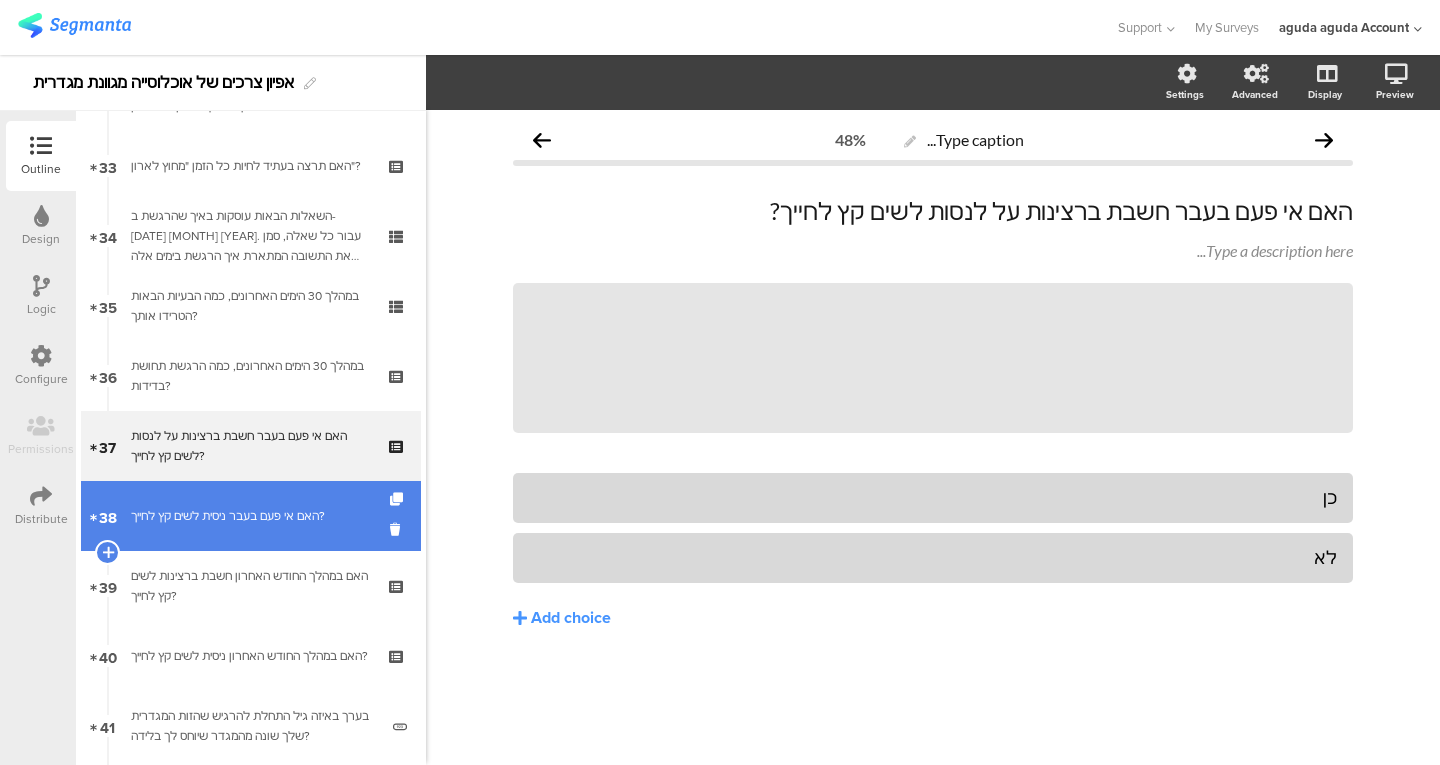 click on "האם אי פעם בעבר ניסית לשים קץ לחייך?" at bounding box center (250, 516) 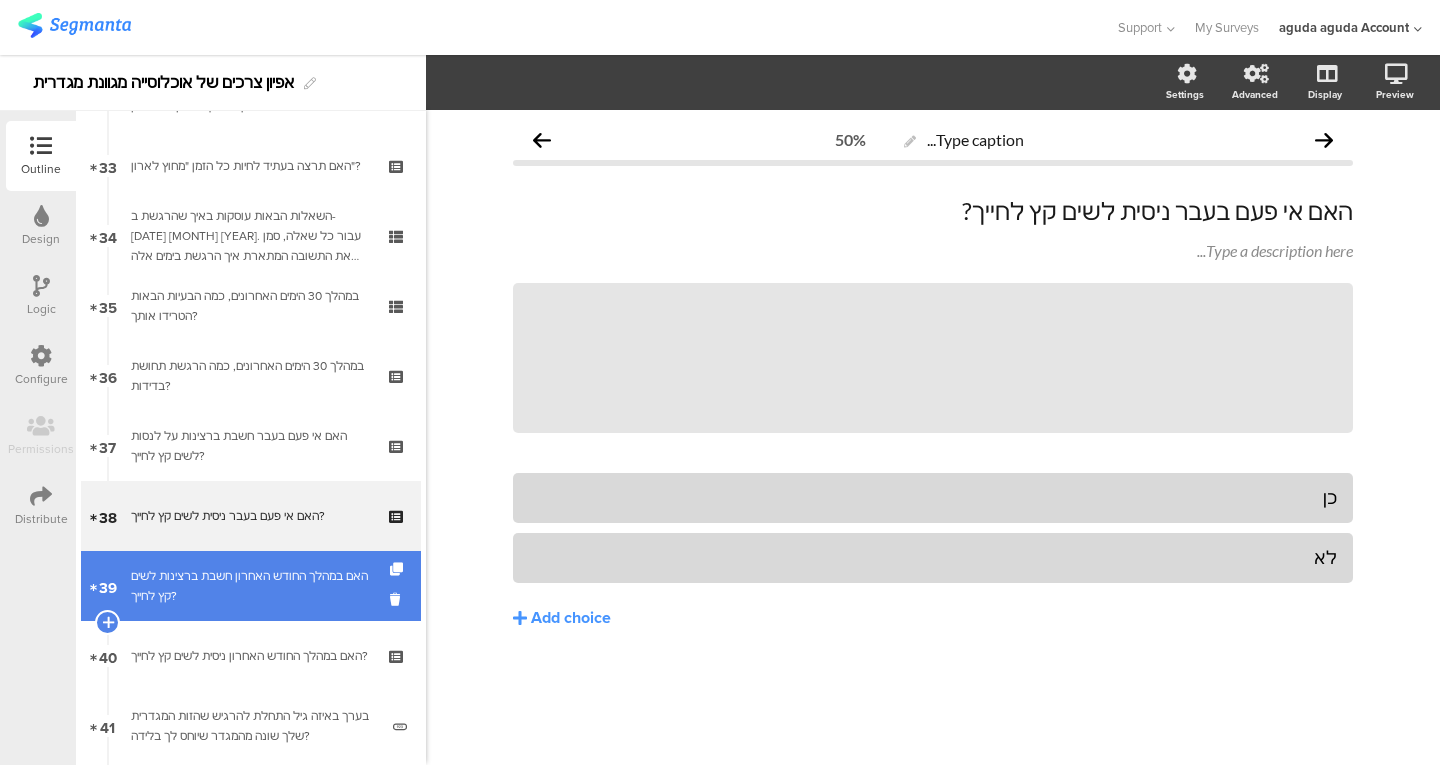 click on "39
האם במהלך החודש האחרון חשבת ברצינות לשים קץ לחייך?" at bounding box center [251, 586] 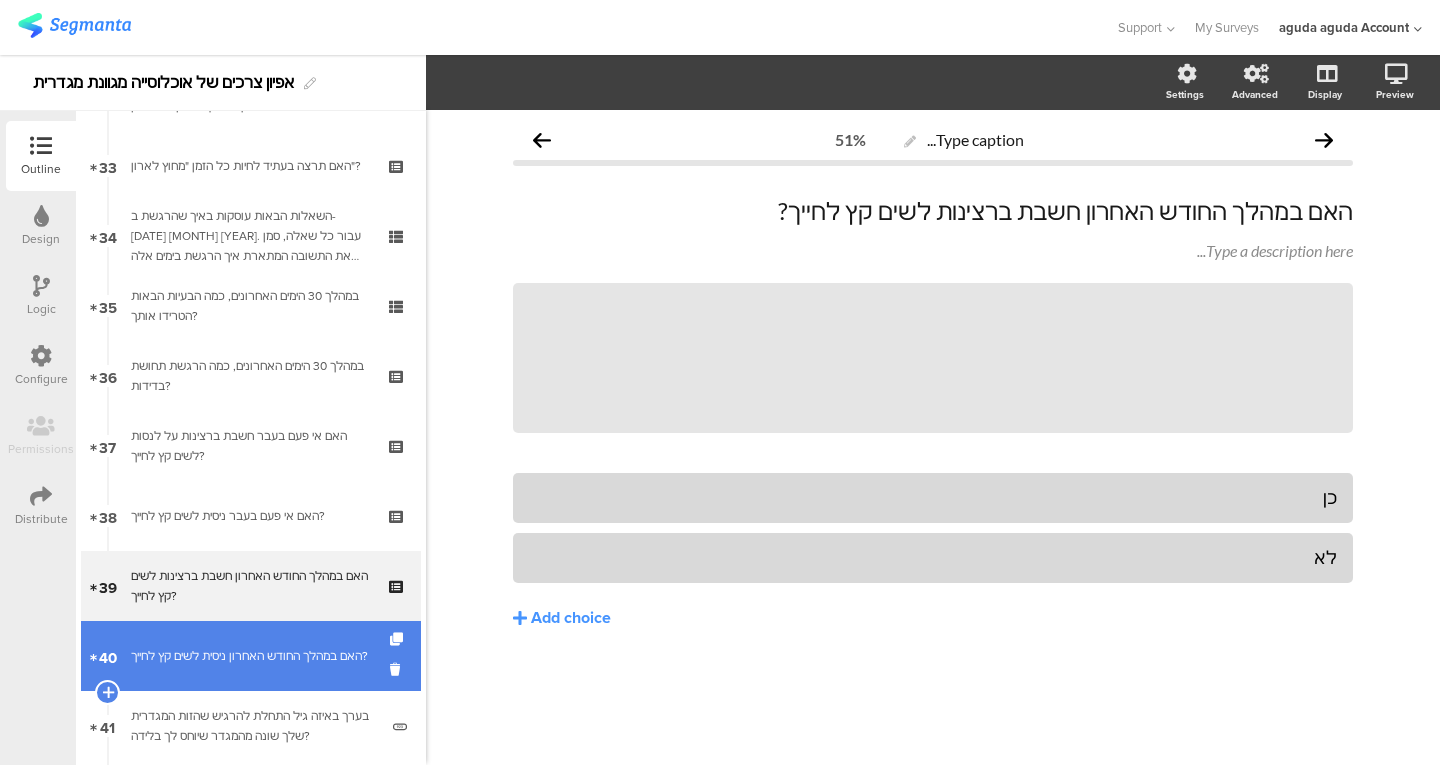 click on "האם במהלך החודש האחרון ניסית לשים קץ לחייך?" at bounding box center (250, 656) 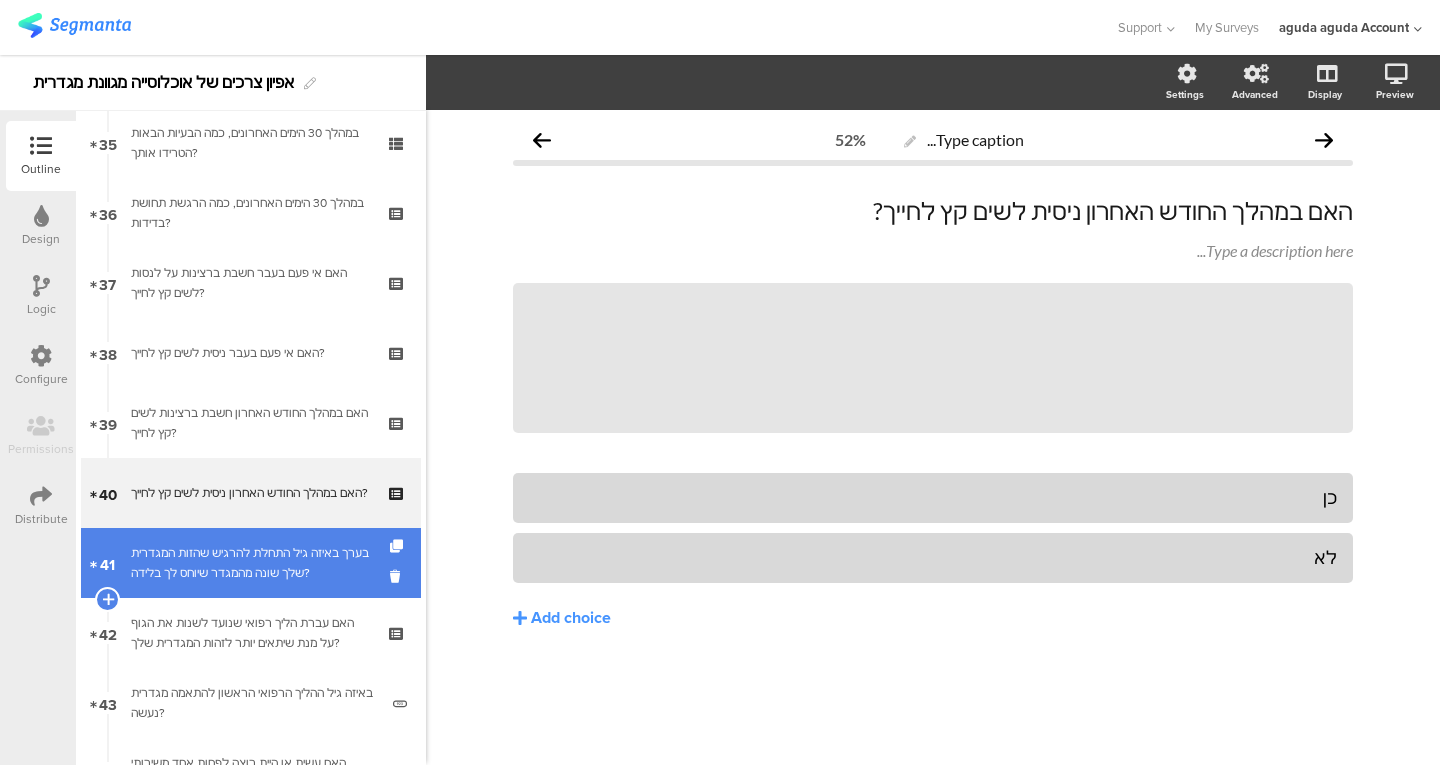 click on "בערך באיזה גיל התחלת להרגיש שהזות המגדרית שלך שונה מהמגדר שיוחס לך בלידה?" at bounding box center [254, 563] 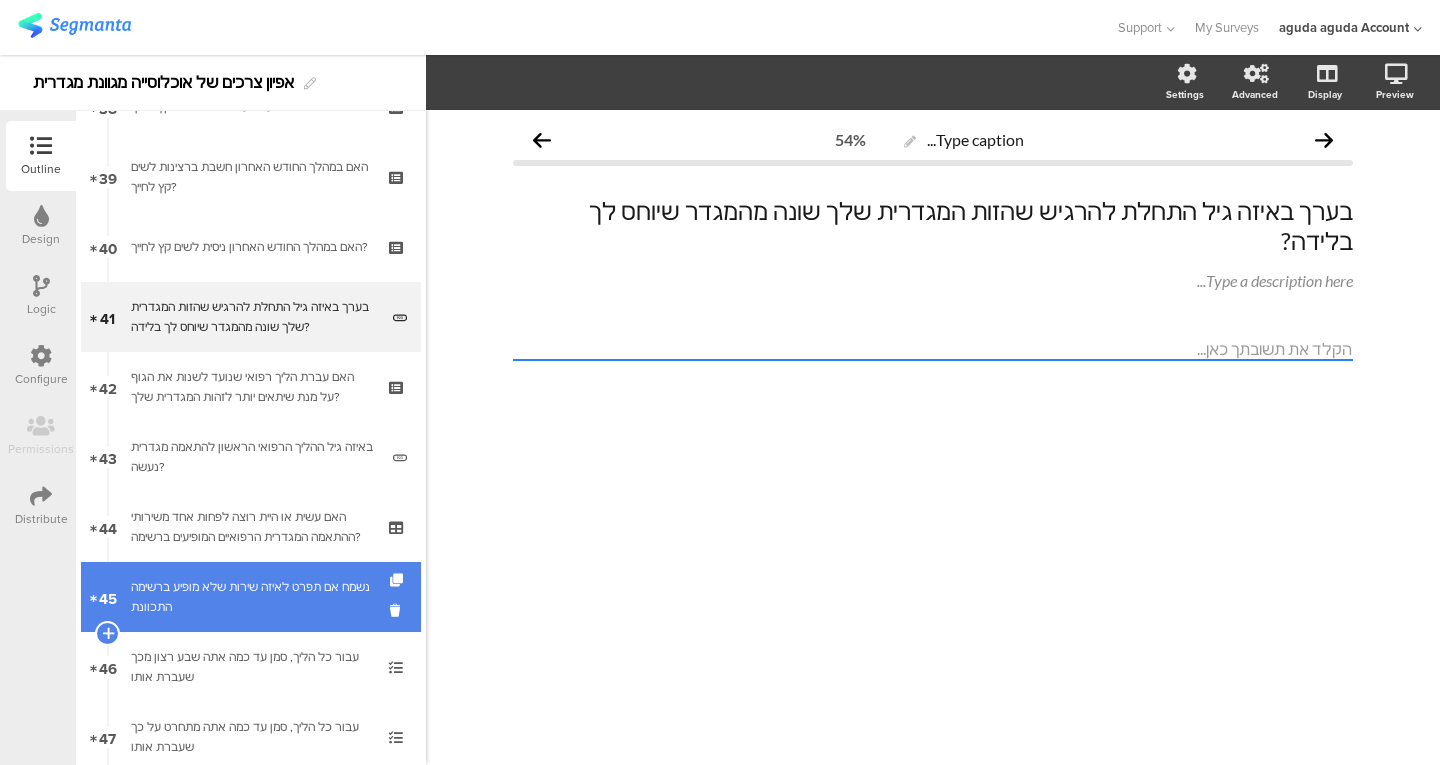 click on "נשמח אם תפרט לאיזה שירות שלא מופיע ברשימה התכוונת" at bounding box center (254, 597) 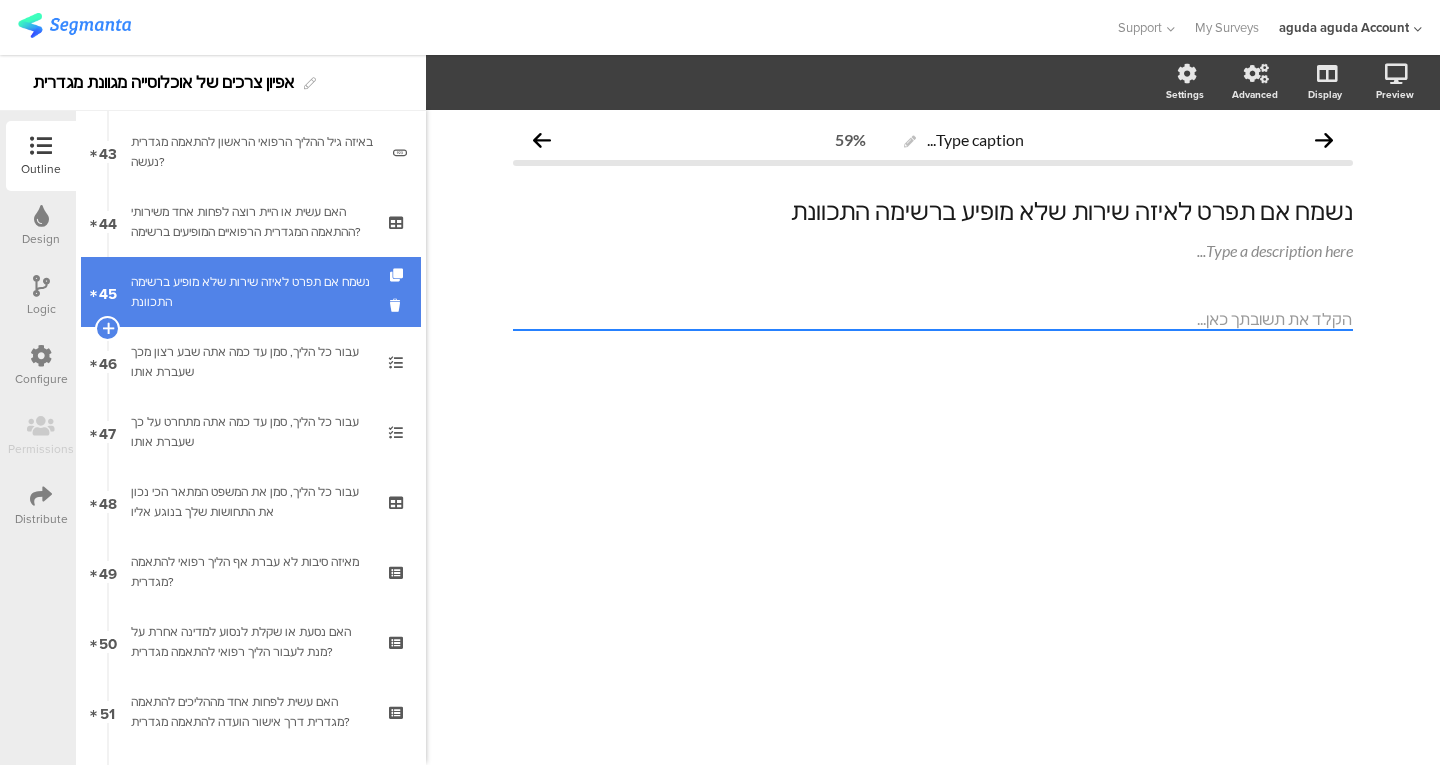 scroll, scrollTop: 3015, scrollLeft: 0, axis: vertical 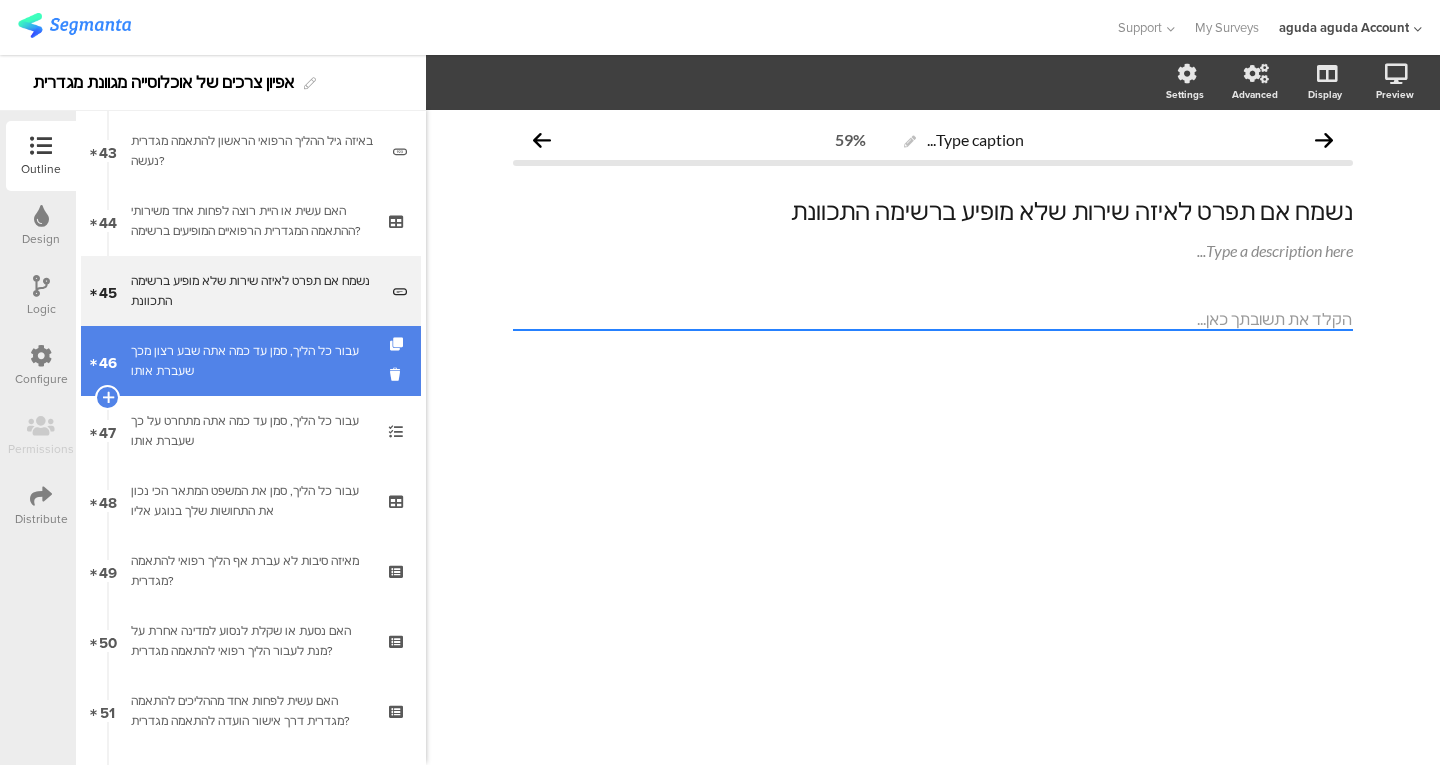 click on "[NUMBER]
עבור כל הליך, סמן עד כמה אתה שבע רצון מכך שעברת אותו" at bounding box center [251, 361] 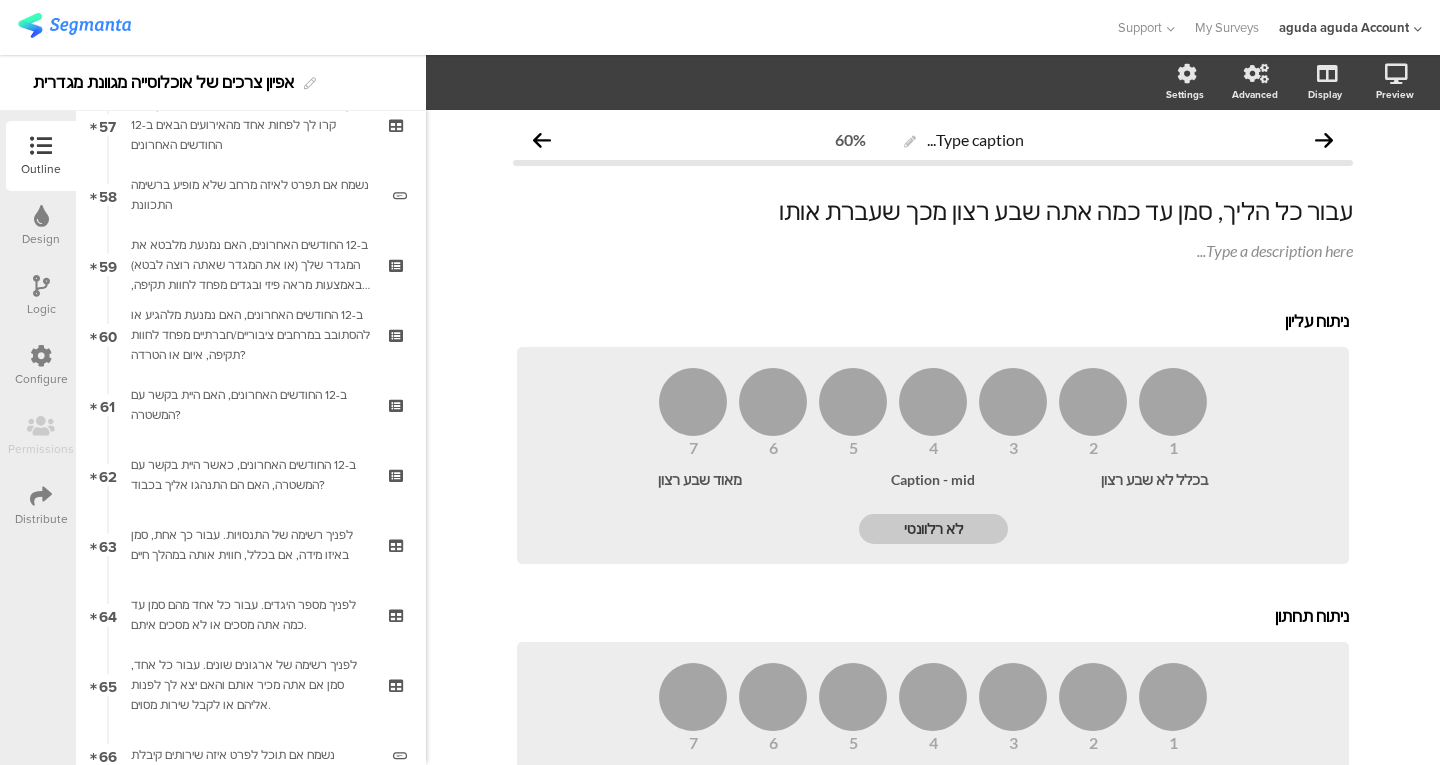 scroll, scrollTop: 3970, scrollLeft: 0, axis: vertical 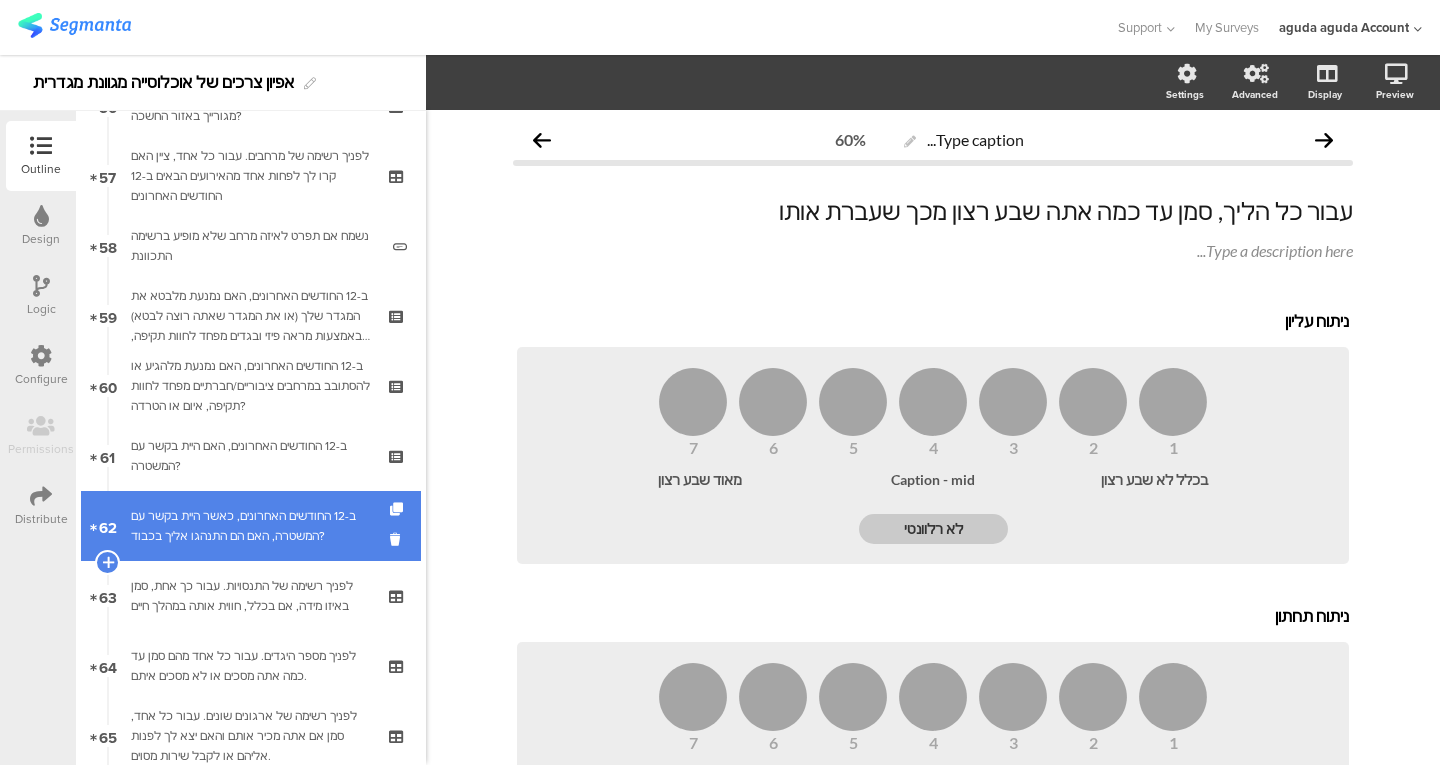 click on "ב-12 החודשים האחרונים, כאשר היית בקשר עם המשטרה, האם הם התנהגו אליך בכבוד?" at bounding box center [250, 526] 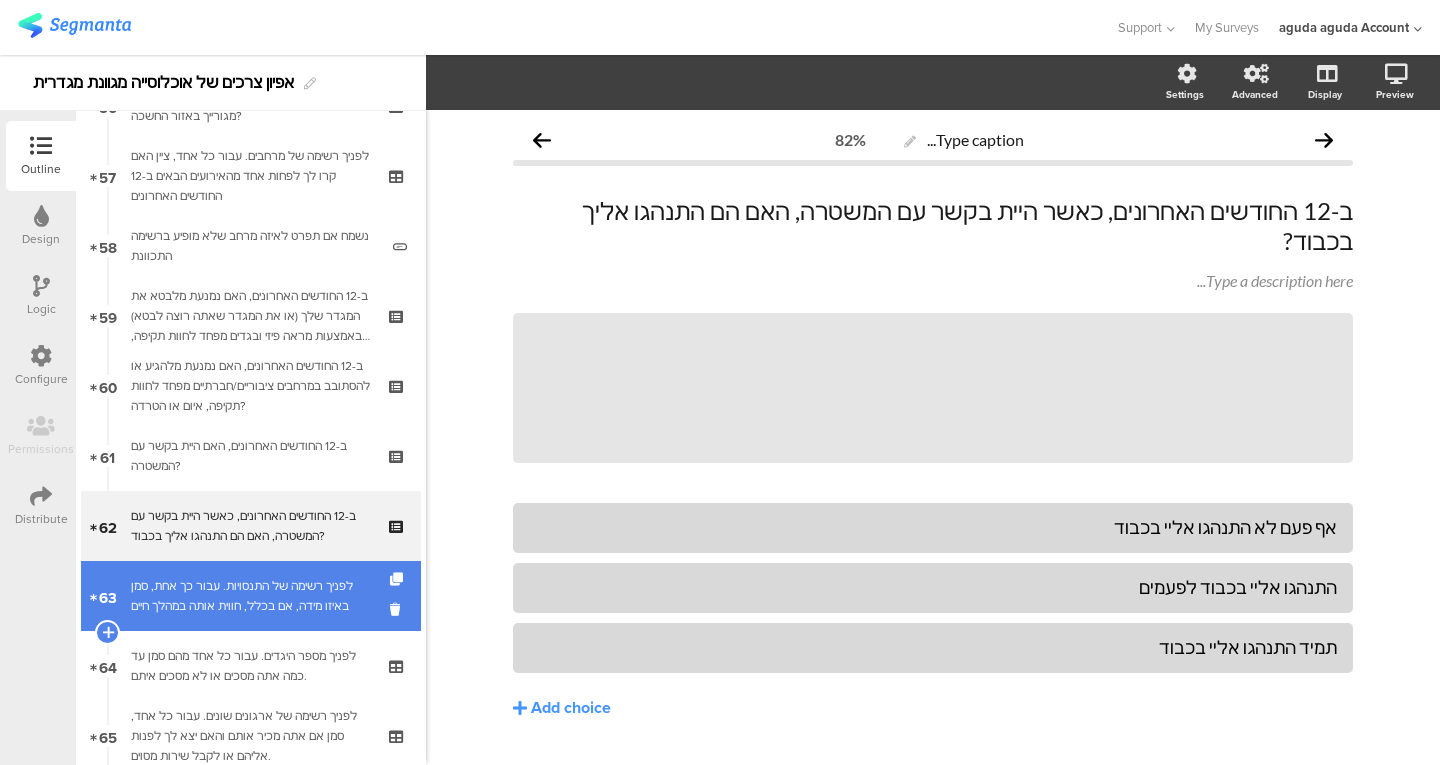click on "לפניך רשימה של התנסויות. עבור כך אחת, סמן באיזו מידה, אם בכלל, חווית אותה במהלך חיים" at bounding box center [250, 596] 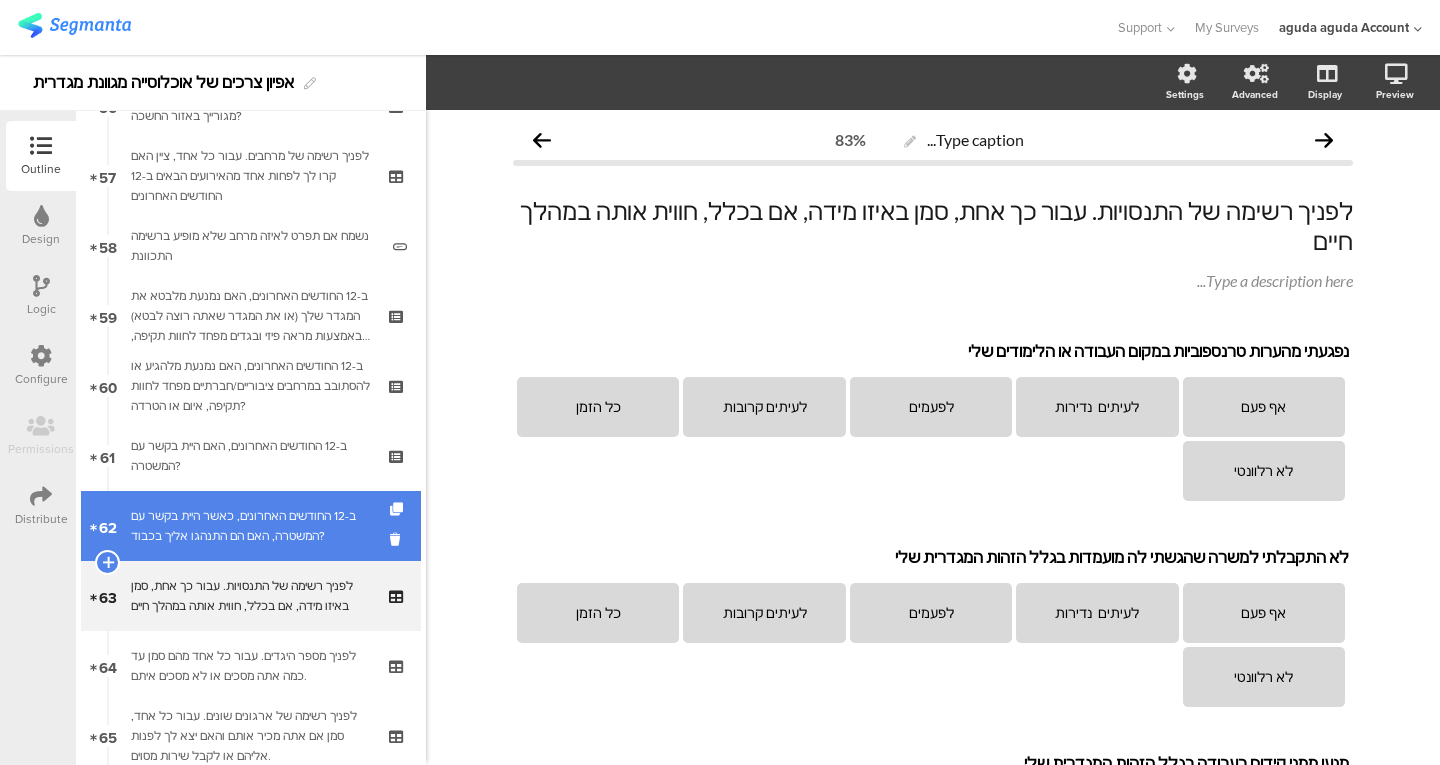 click on "ב-12 החודשים האחרונים, כאשר היית בקשר עם המשטרה, האם הם התנהגו אליך בכבוד?" at bounding box center (250, 526) 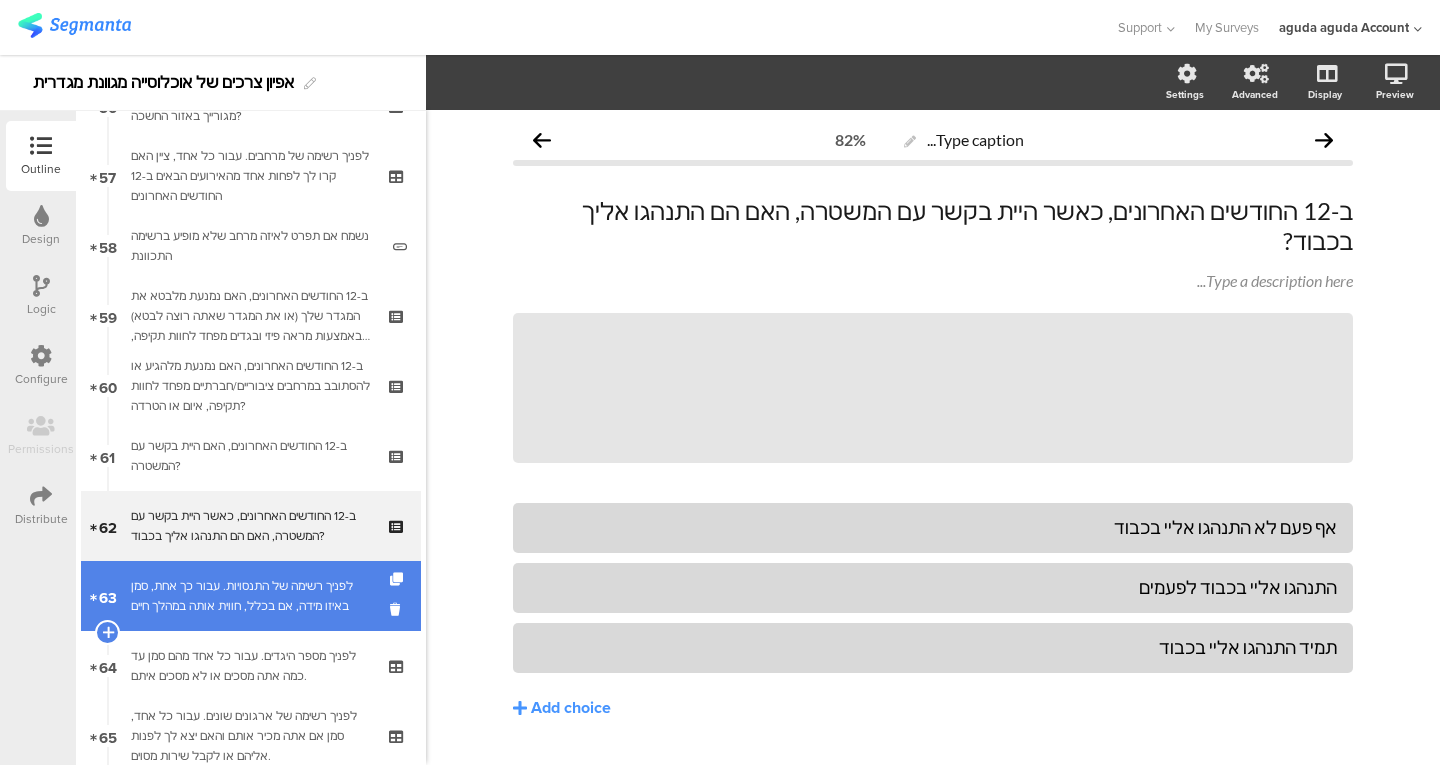 click on "63
לפניך רשימה של התנסויות. עבור כך אחת, סמן באיזו מידה, אם בכלל, חווית אותה במהלך חיים" at bounding box center [251, 596] 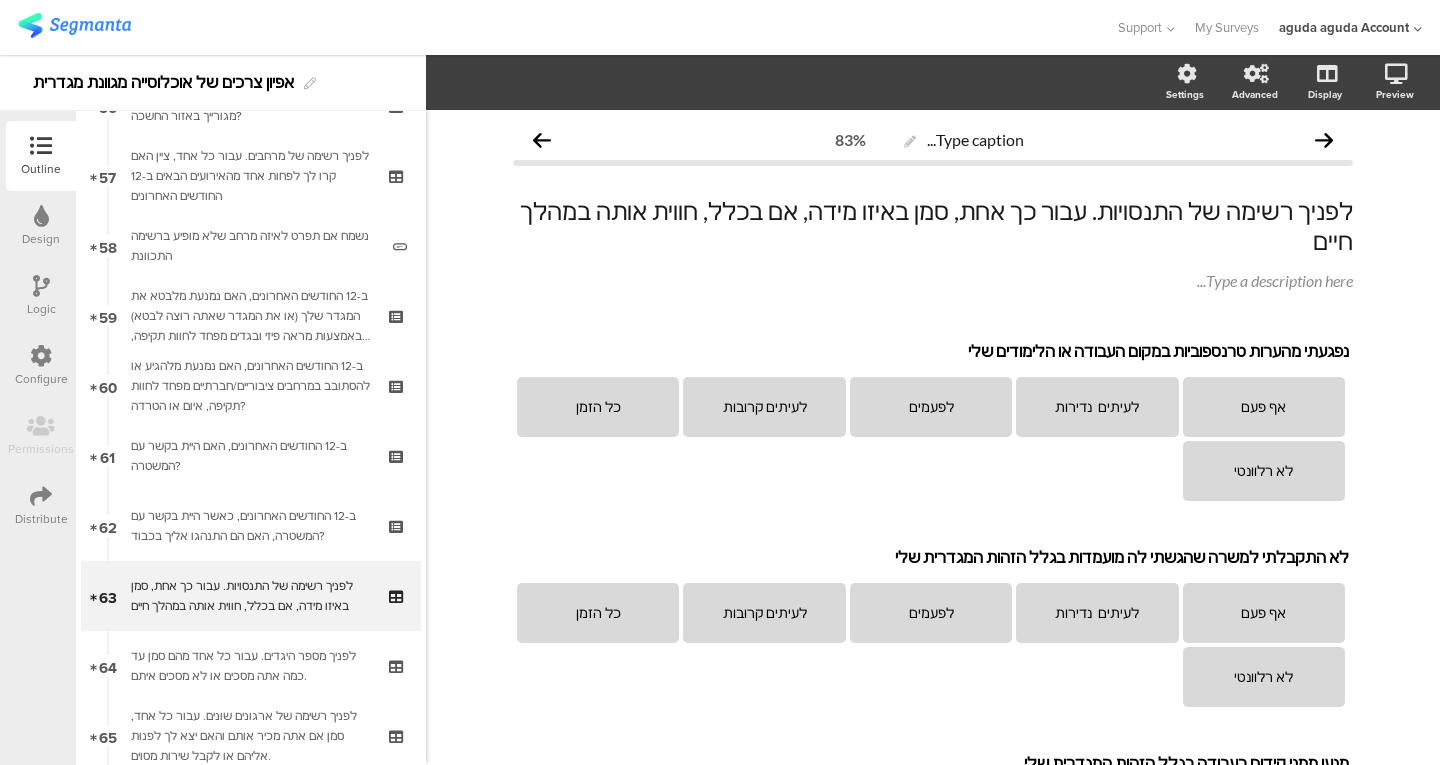 drag, startPoint x: 810, startPoint y: 289, endPoint x: 771, endPoint y: 296, distance: 39.623226 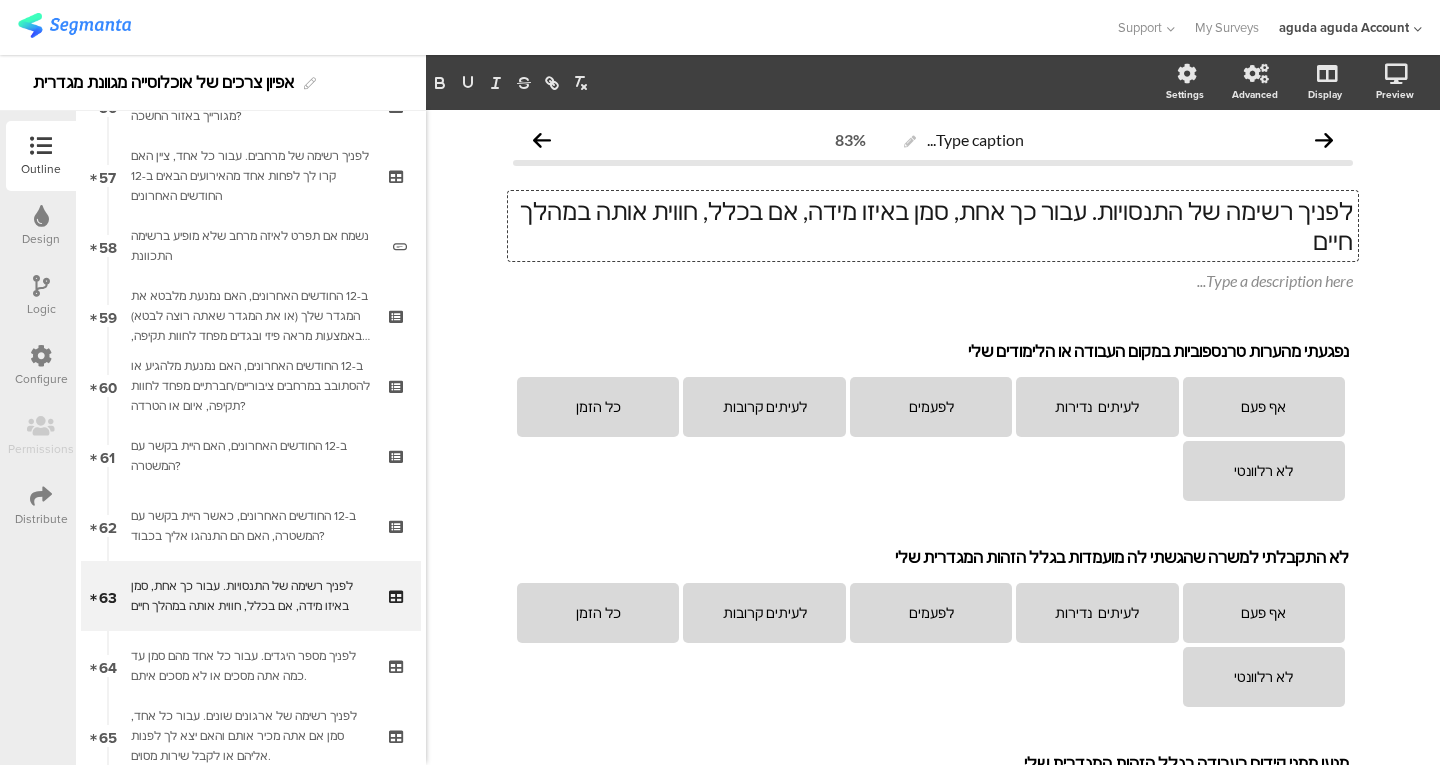 click on "לפניך רשימה של התנסויות. עבור כך אחת, סמן באיזו מידה, אם בכלל, חווית אותה במהלך חיים
לפניך רשימה של התנסויות. עבור כך אחת, סמן באיזו מידה, אם בכלל, חווית אותה במהלך חיים
לפניך רשימה של התנסויות. עבור כך אחת, סמן באיזו מידה, אם בכלל, חווית אותה במהלך חיים" 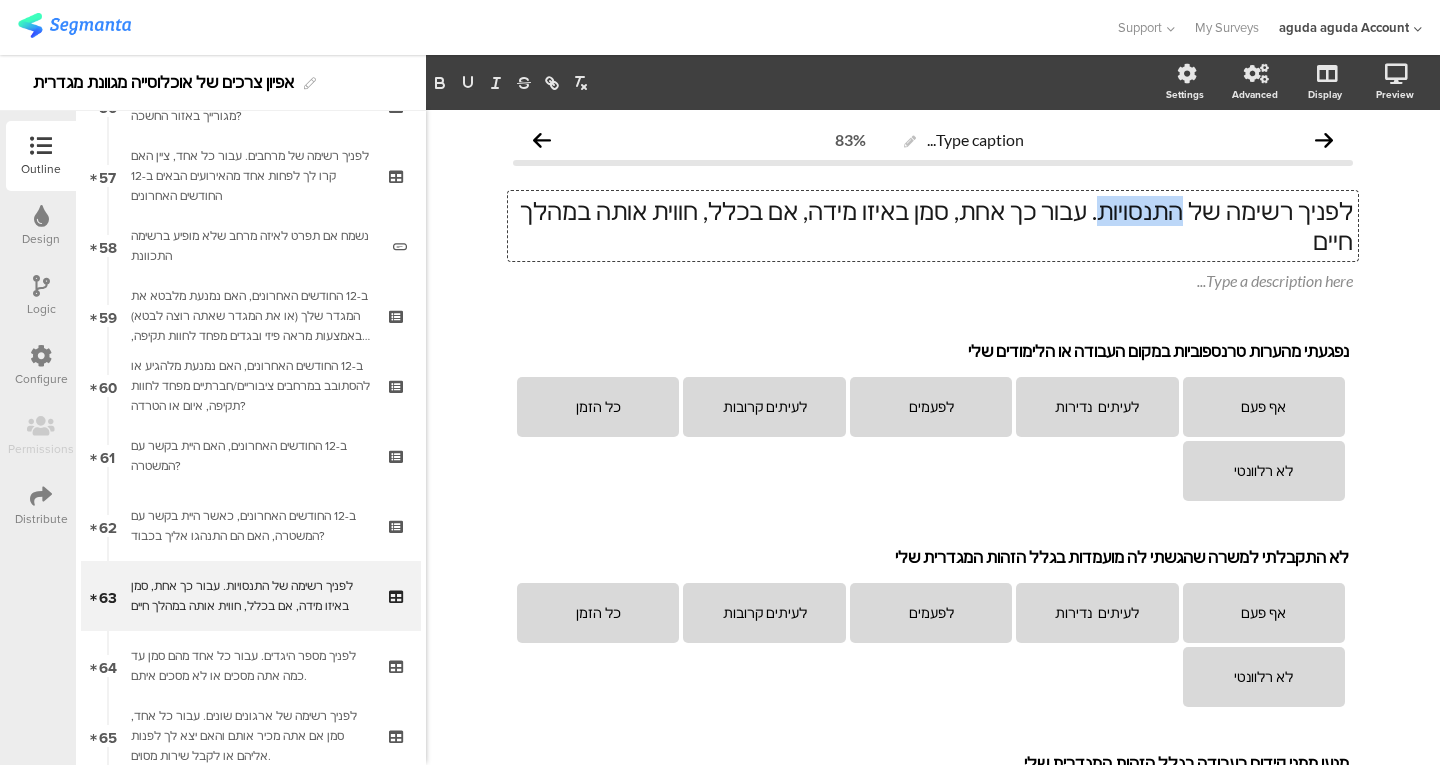 click on "לפניך רשימה של התנסויות. עבור כך אחת, סמן באיזו מידה, אם בכלל, חווית אותה במהלך חיים" 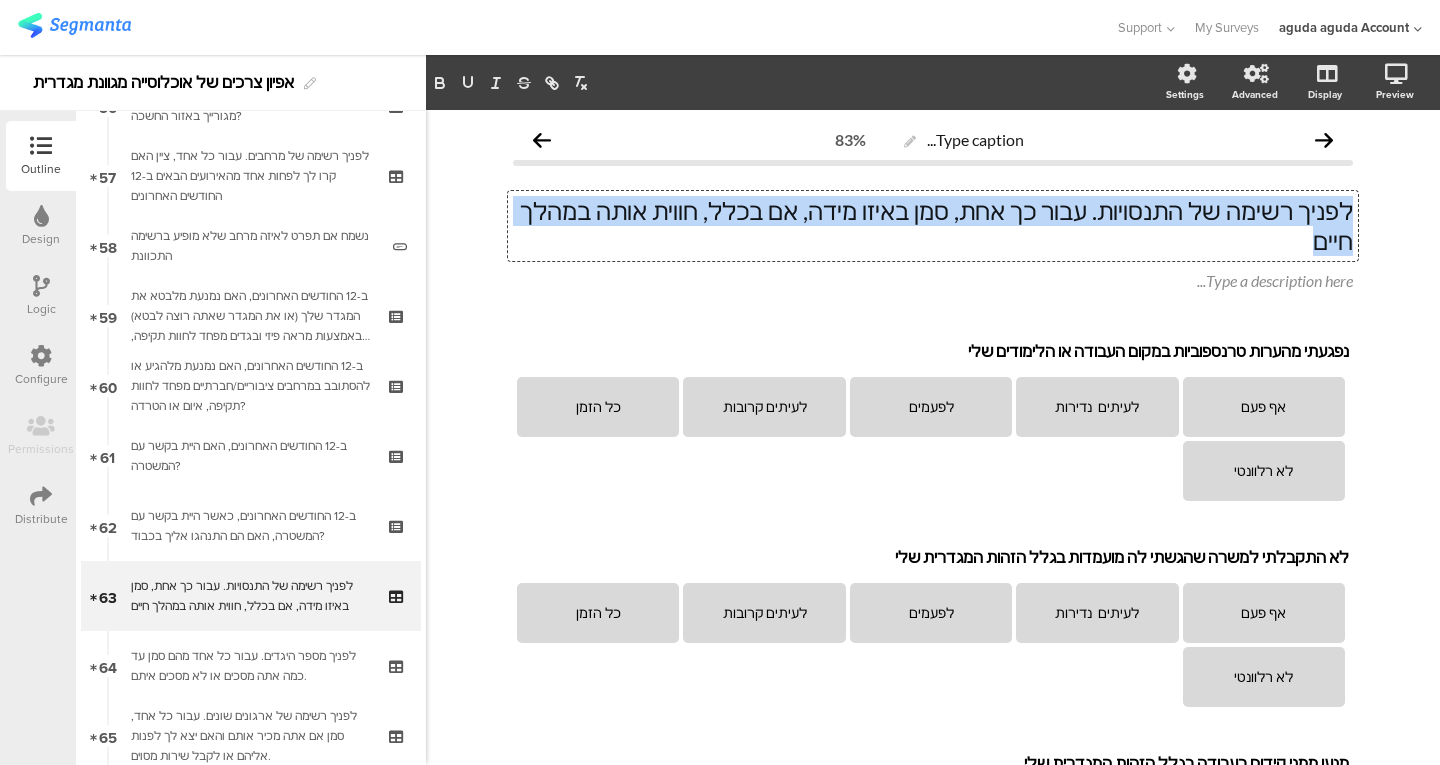 click on "לפניך רשימה של התנסויות. עבור כך אחת, סמן באיזו מידה, אם בכלל, חווית אותה במהלך חיים" 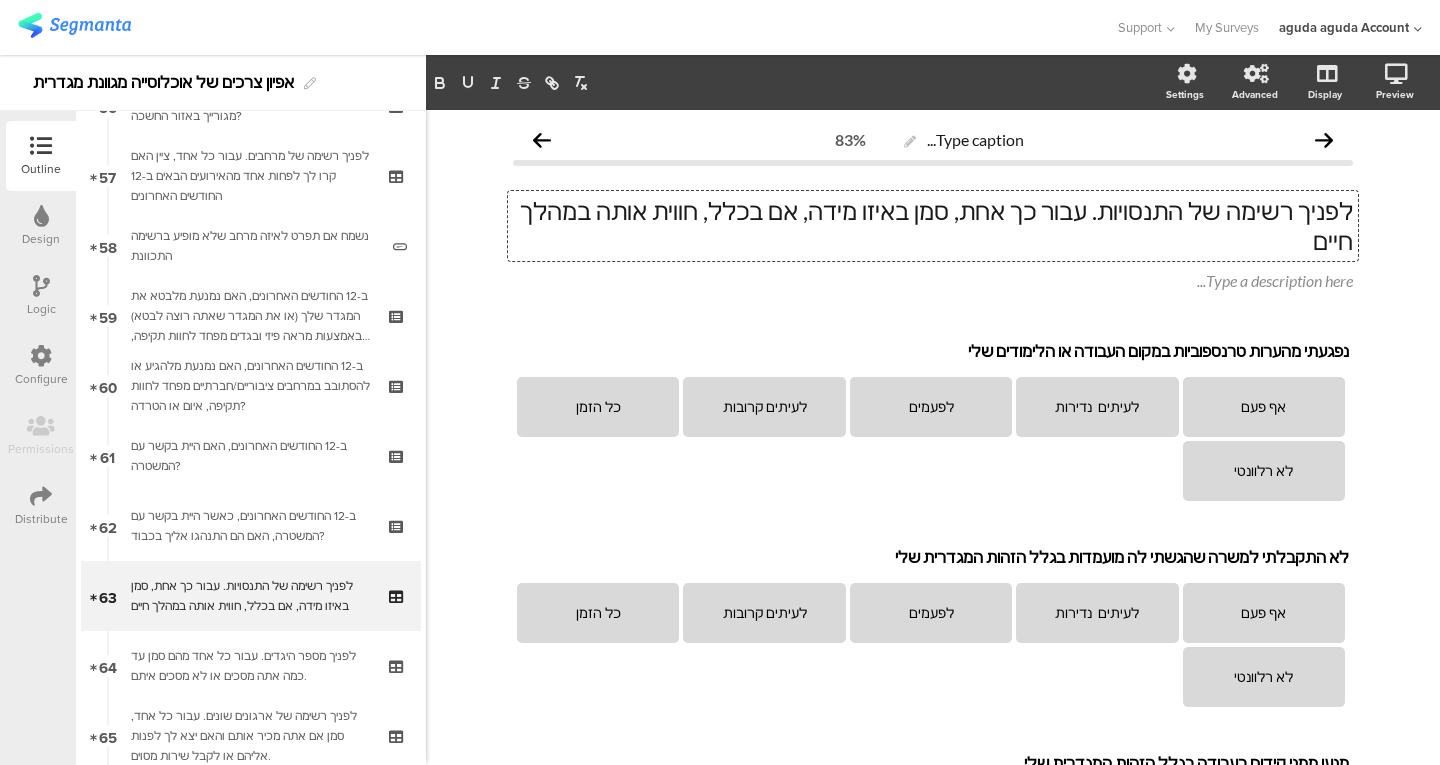 click on "לפניך רשימה של התנסויות. עבור כך אחת, סמן באיזו מידה, אם בכלל, חווית אותה במהלך חיים" 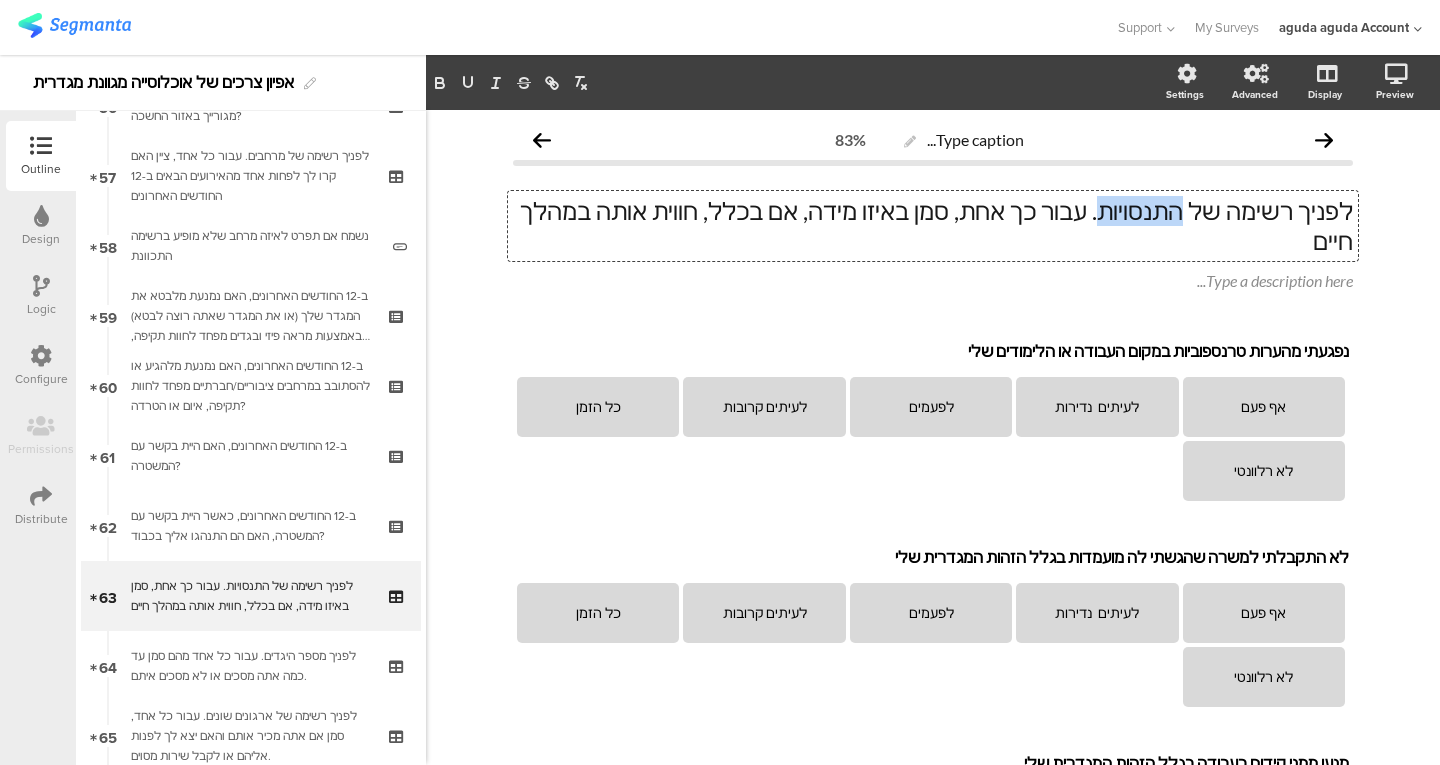 click on "לפניך רשימה של התנסויות. עבור כך אחת, סמן באיזו מידה, אם בכלל, חווית אותה במהלך חיים" 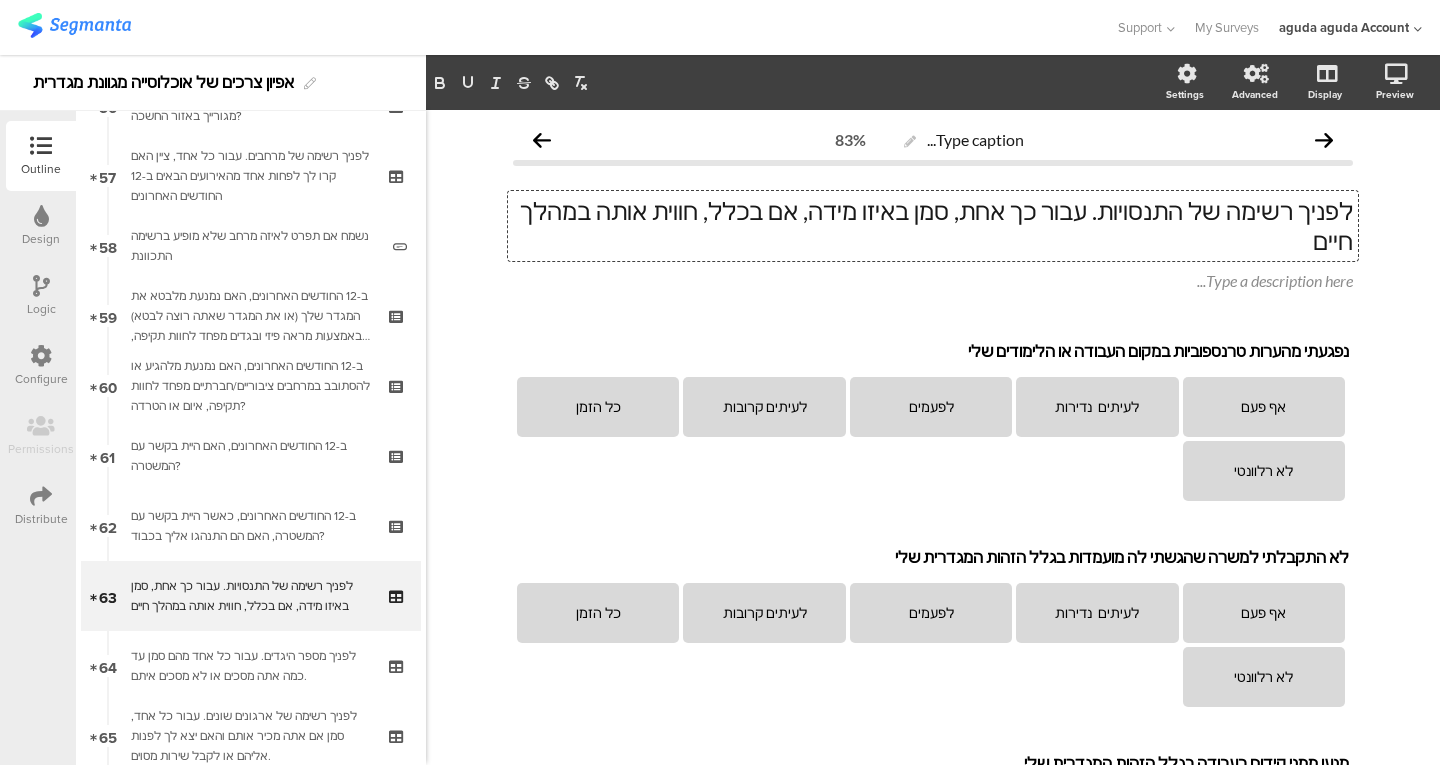 click on "לפניך רשימה של התנסויות. עבור כך אחת, סמן באיזו מידה, אם בכלל, חווית אותה במהלך חיים" 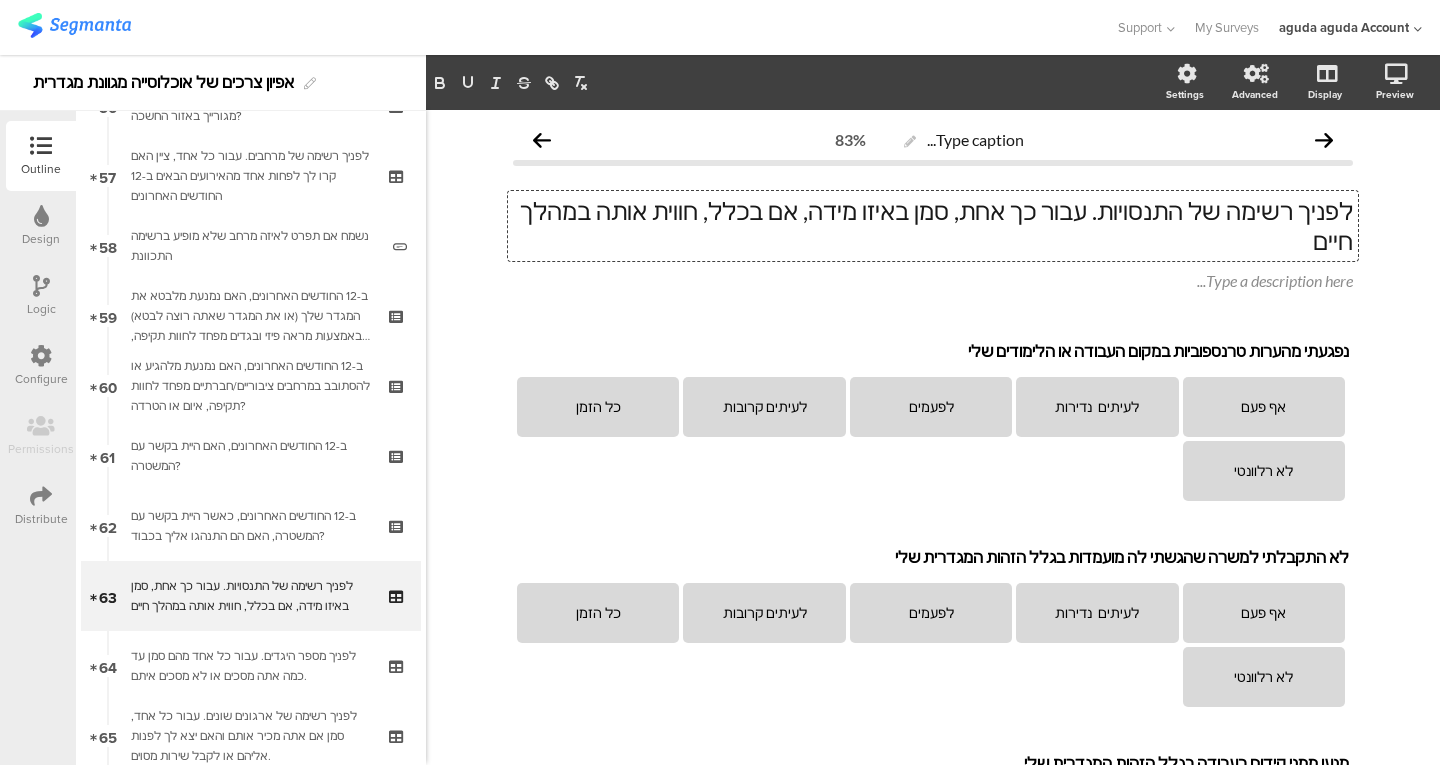 click on "לפניך רשימה של התנסויות. עבור כך אחת, סמן באיזו מידה, אם בכלל, חווית אותה במהלך חיים" 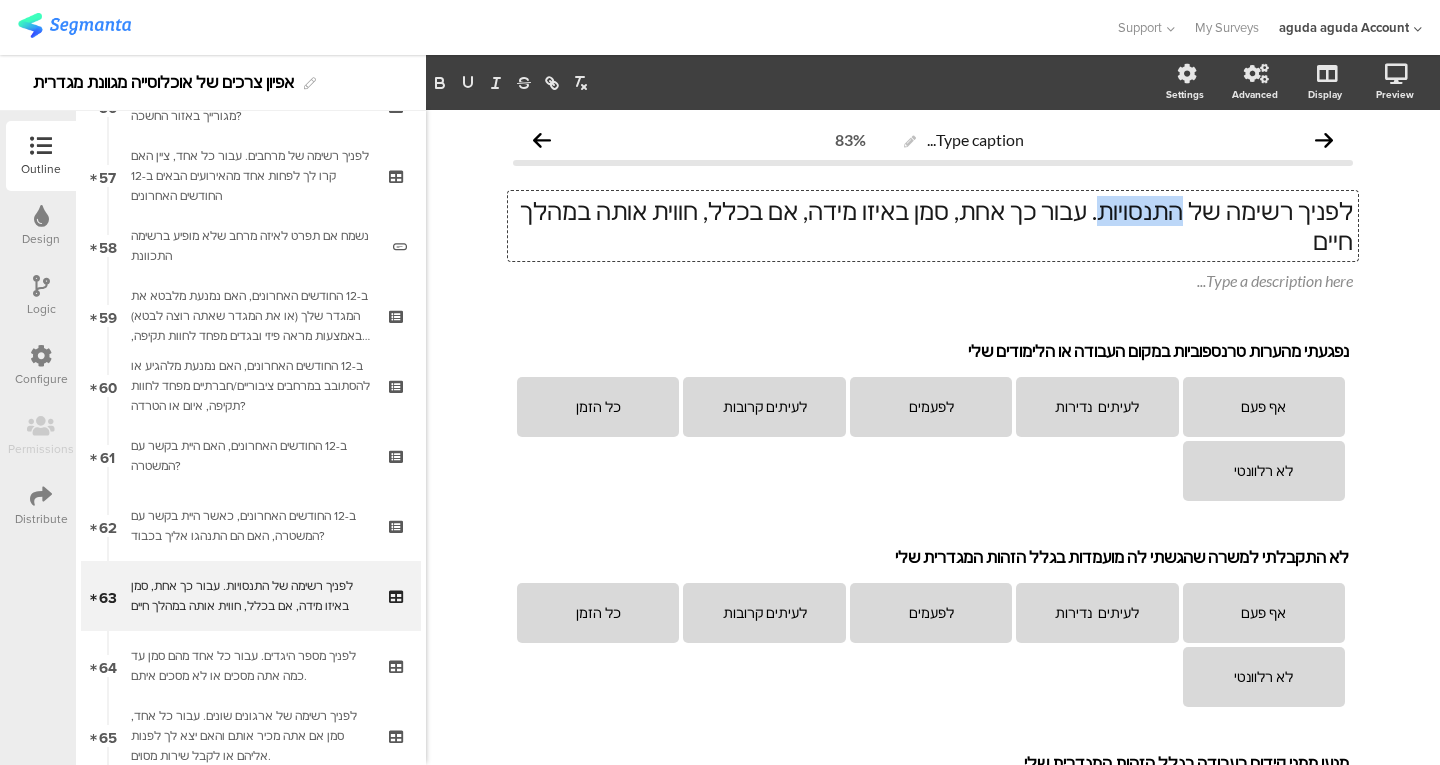 click on "לפניך רשימה של התנסויות. עבור כך אחת, סמן באיזו מידה, אם בכלל, חווית אותה במהלך חיים" 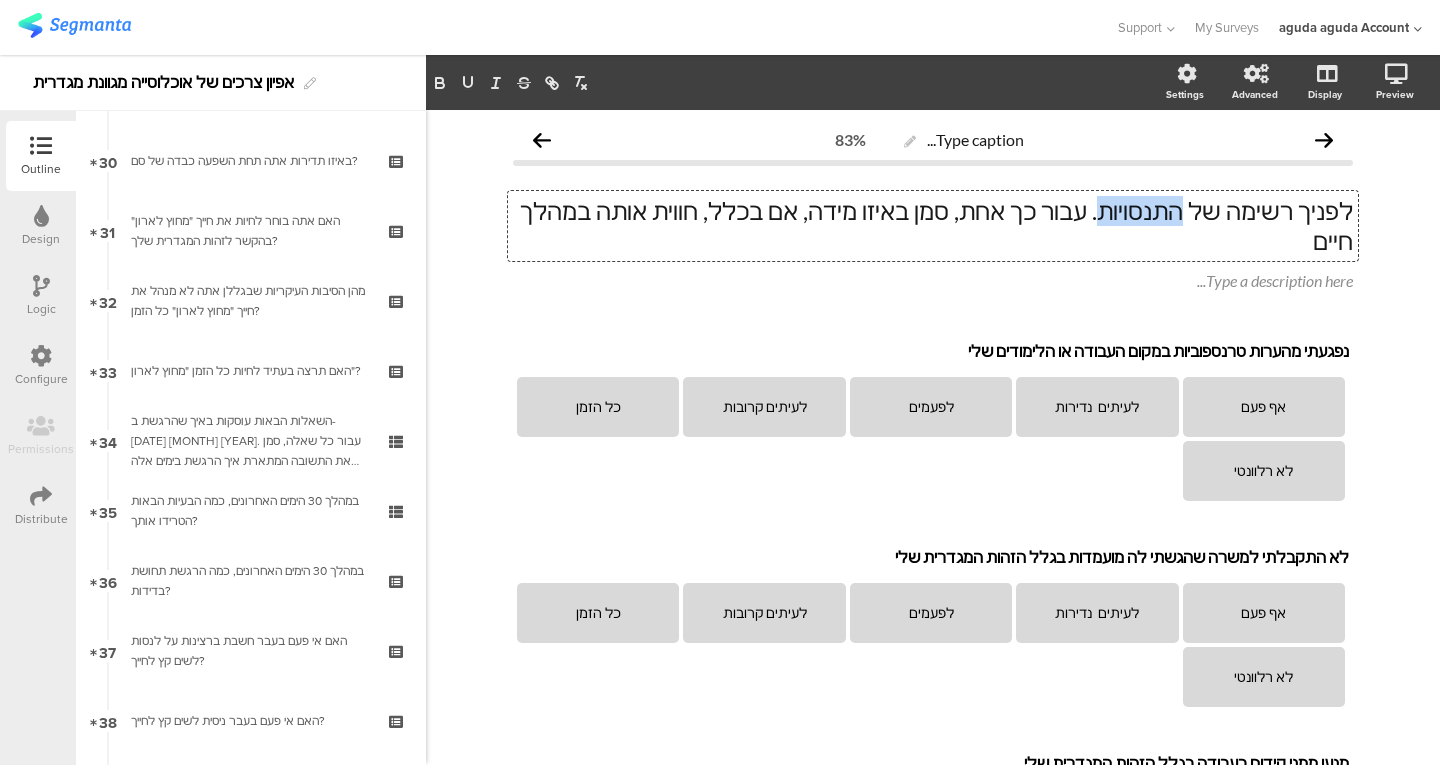 scroll, scrollTop: 2097, scrollLeft: 0, axis: vertical 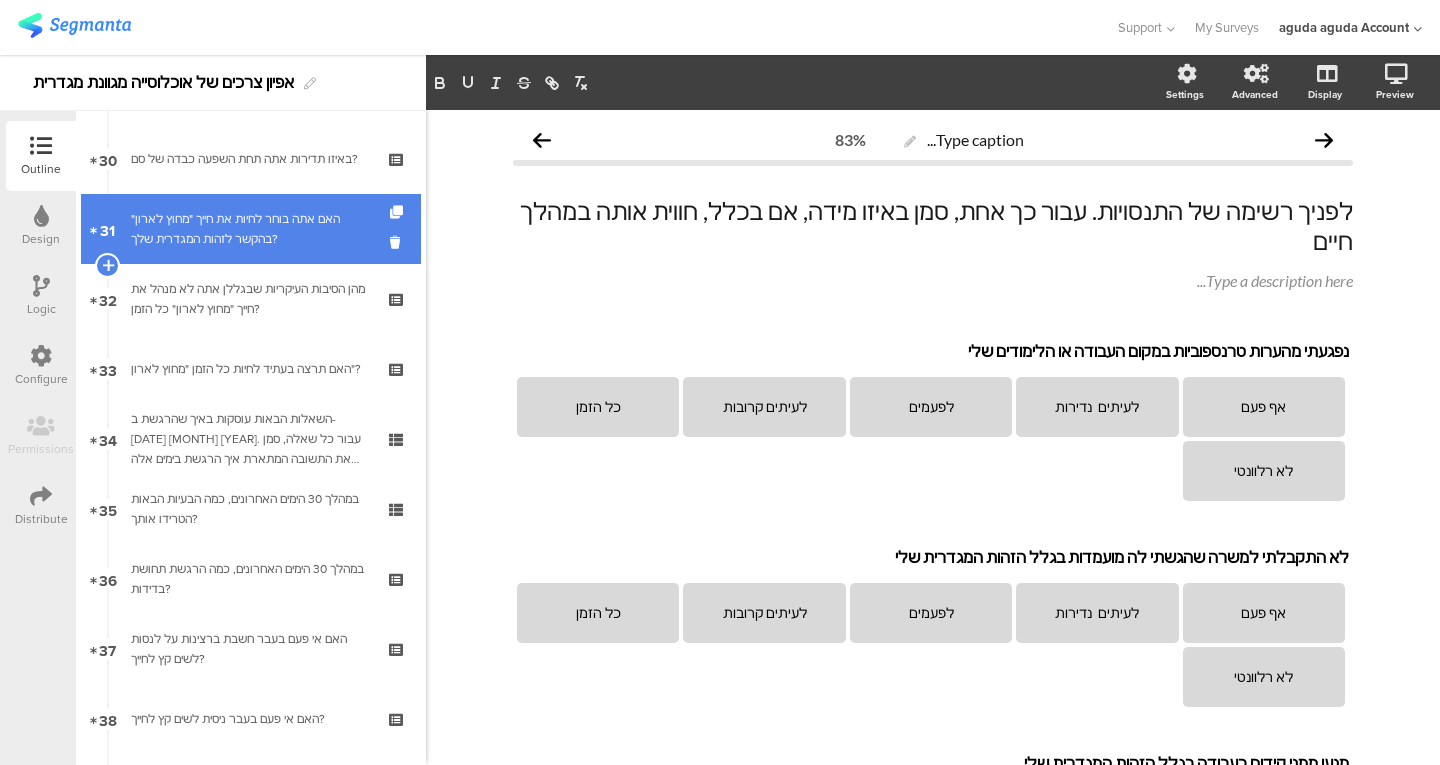 click on "האם אתה בוחר לחיות את חייך "מחוץ לארון" בהקשר לזהות המגדרית שלך?" at bounding box center [250, 229] 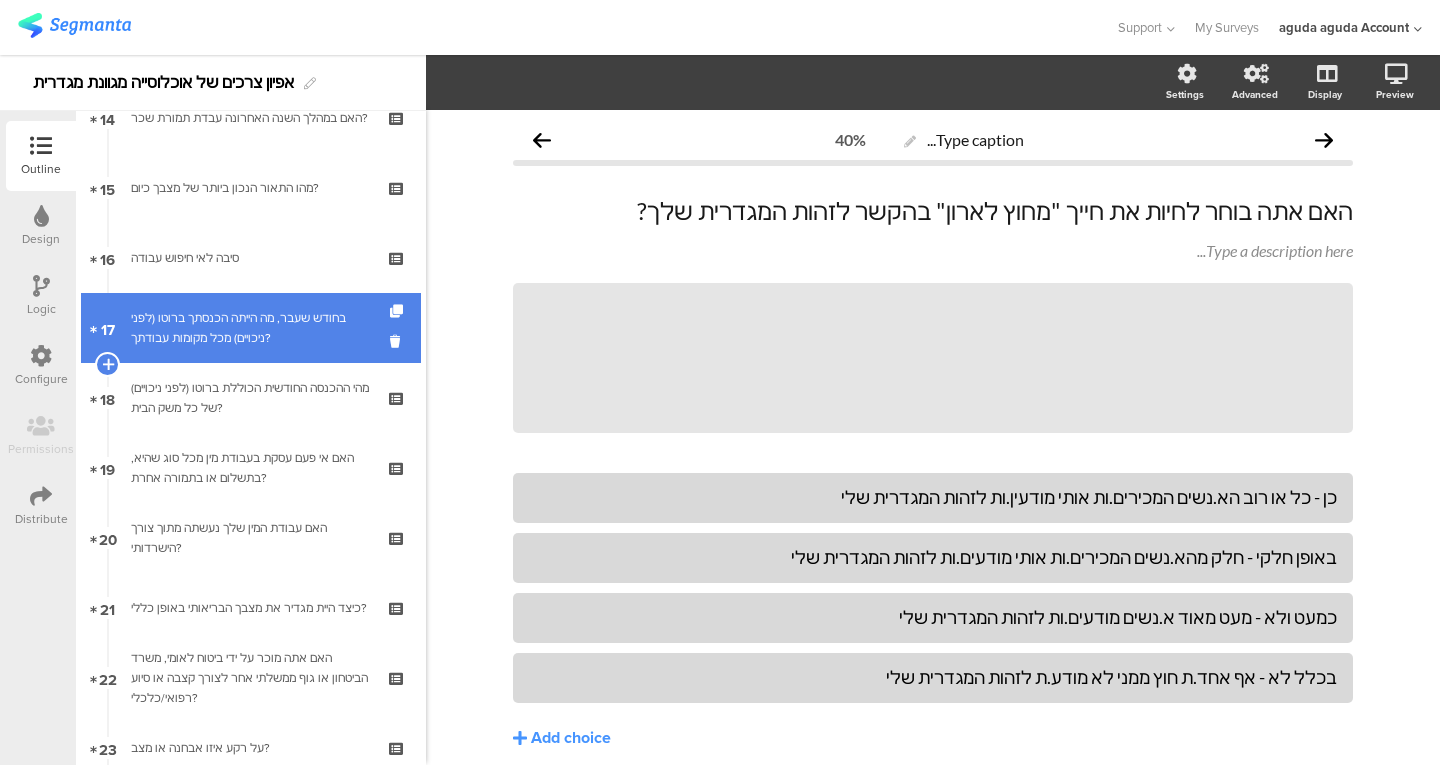 scroll, scrollTop: 1018, scrollLeft: 0, axis: vertical 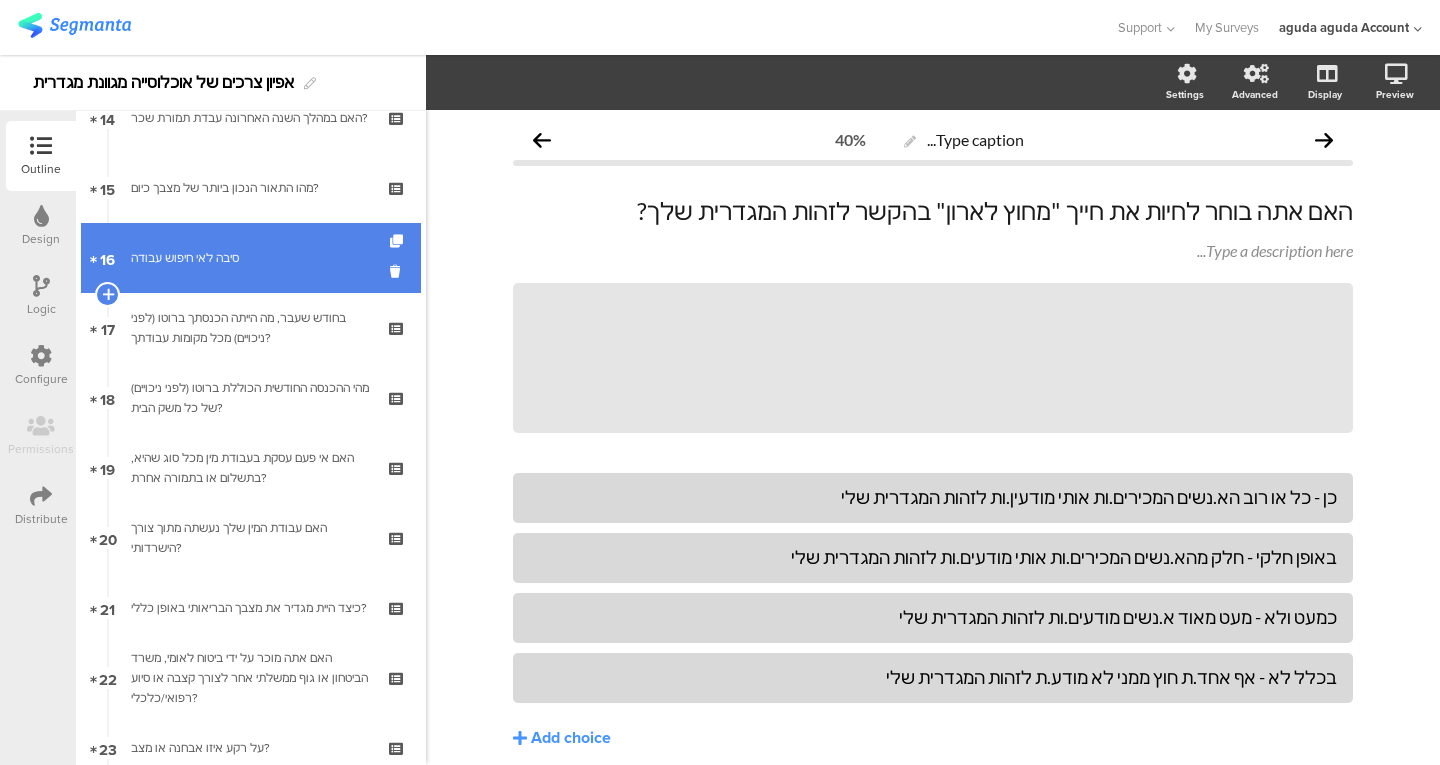 click on "סיבה לאי חיפוש עבודה" at bounding box center [250, 258] 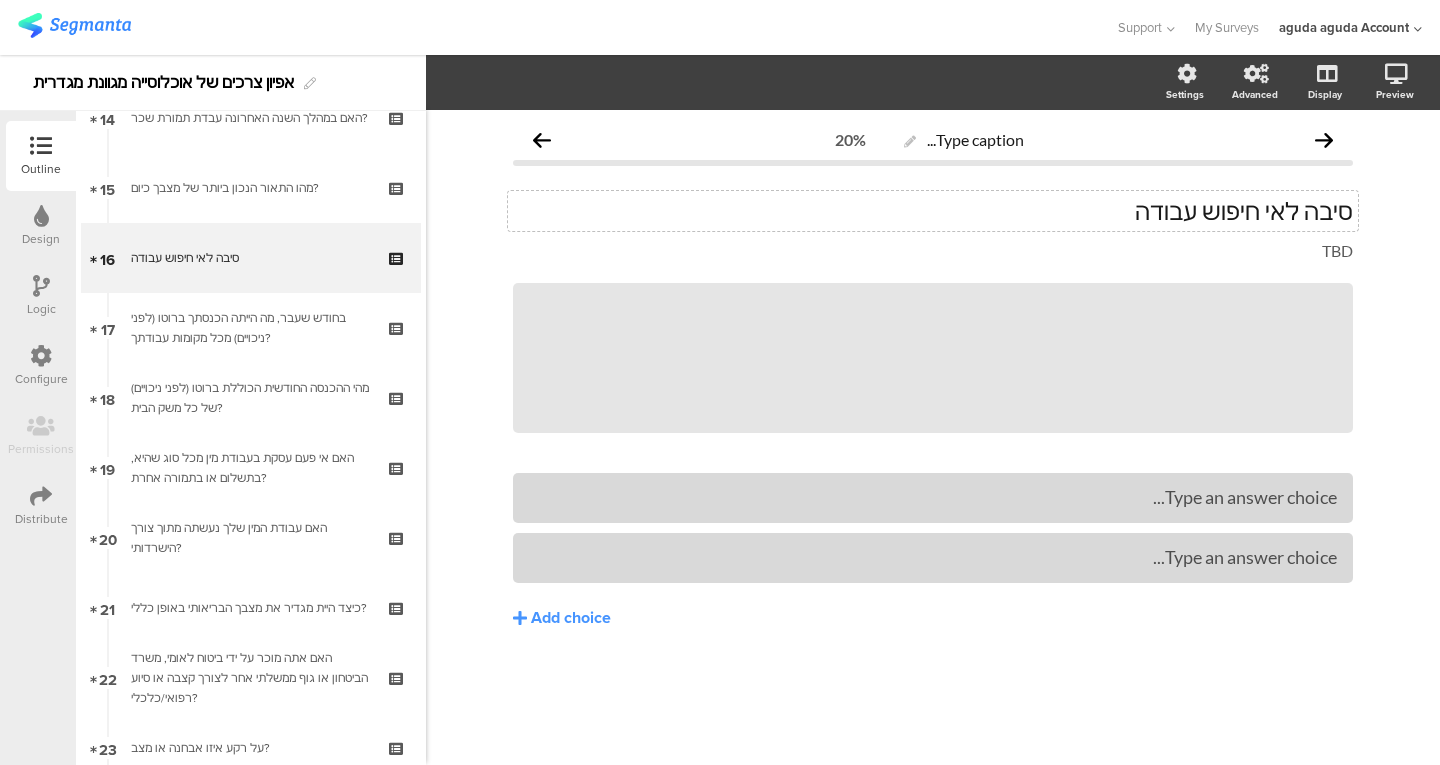 click on "סיבה לאי חיפוש עבודה
סיבה לאי חיפוש עבודה" 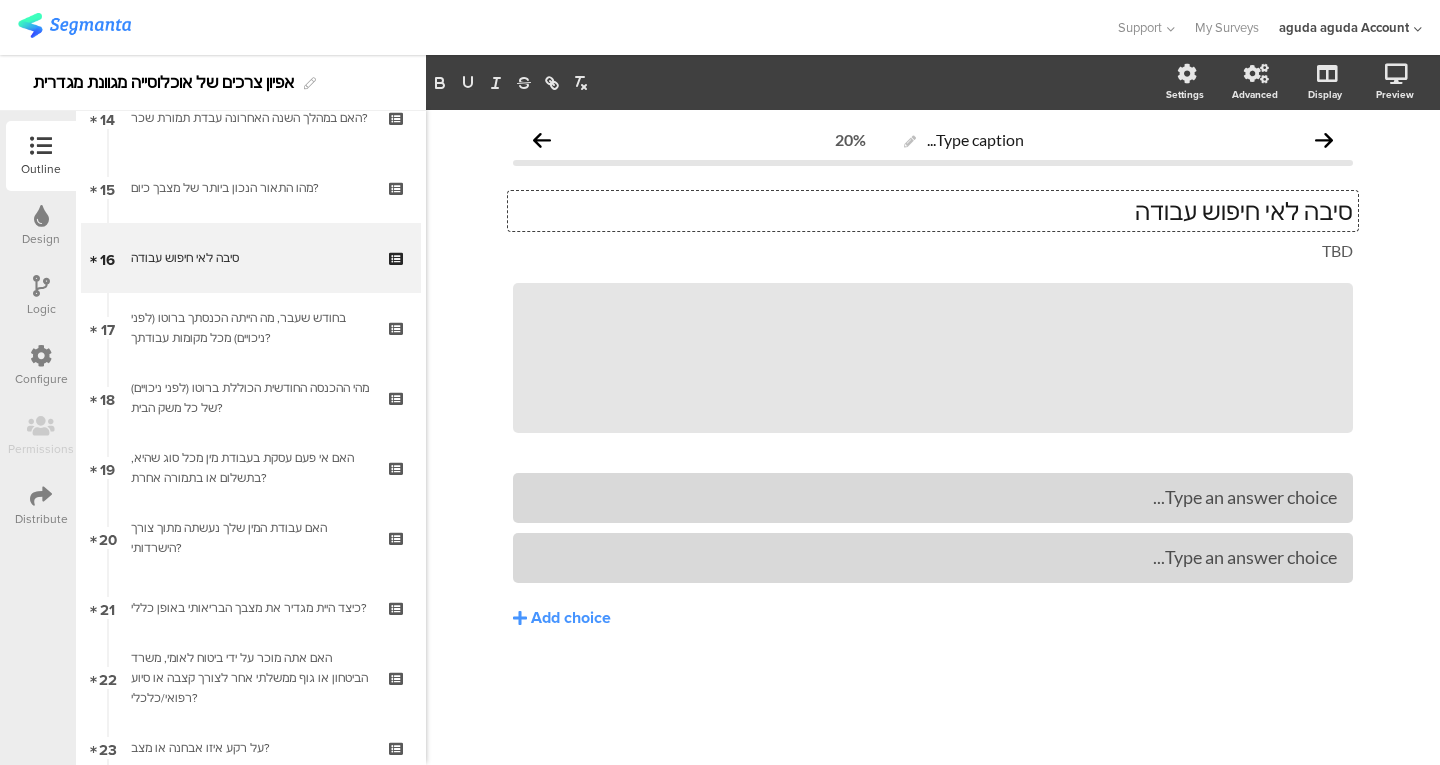 click on "סיבה לאי חיפוש עבודה" 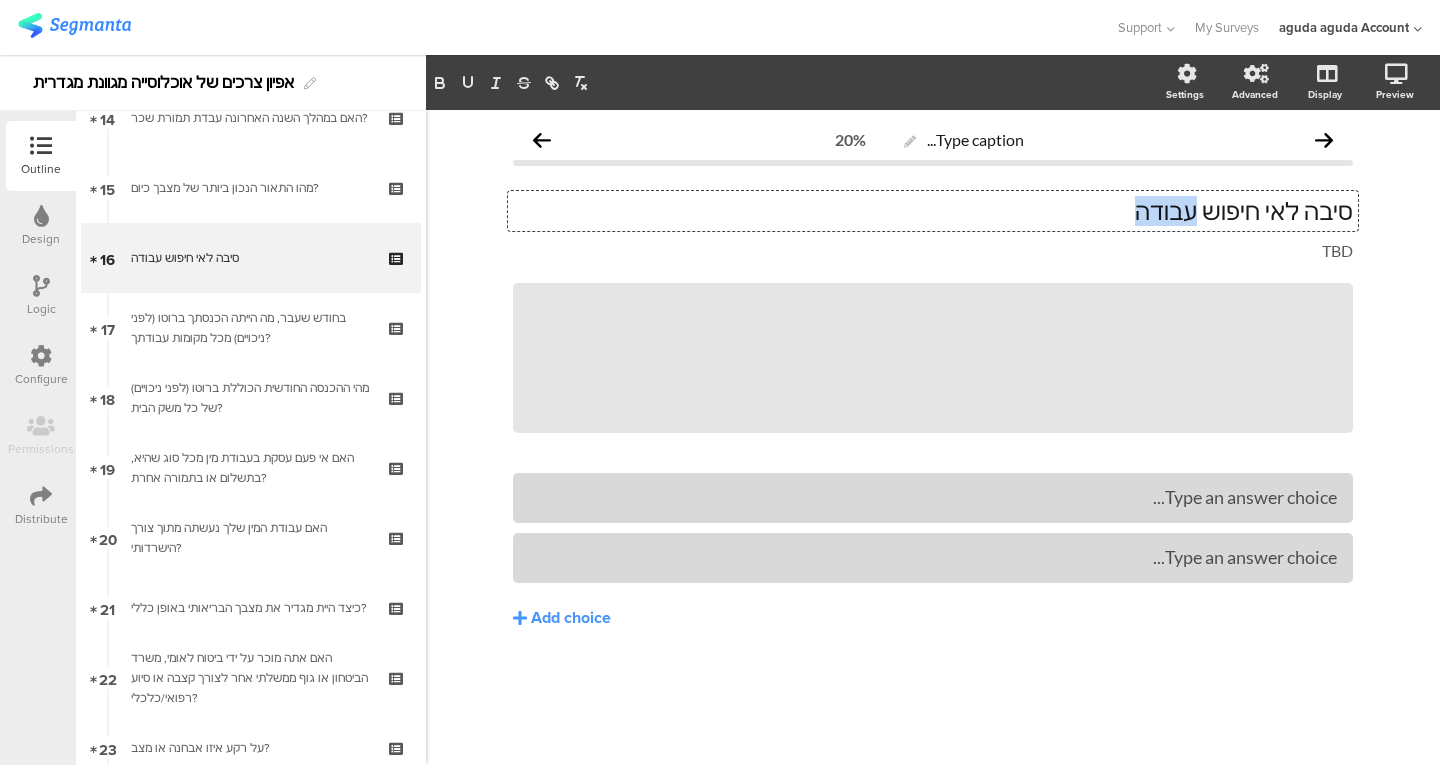 click on "סיבה לאי חיפוש עבודה" 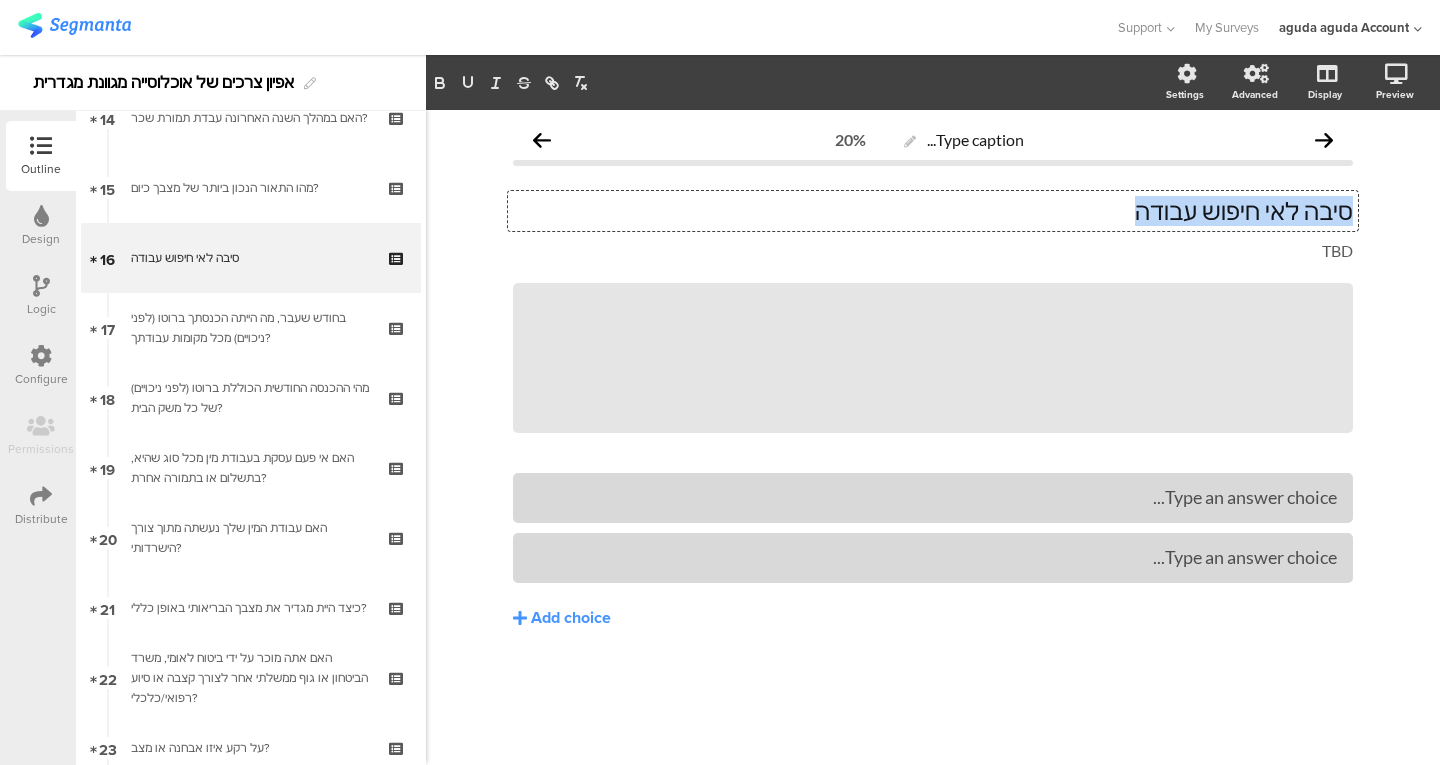 click on "סיבה לאי חיפוש עבודה" 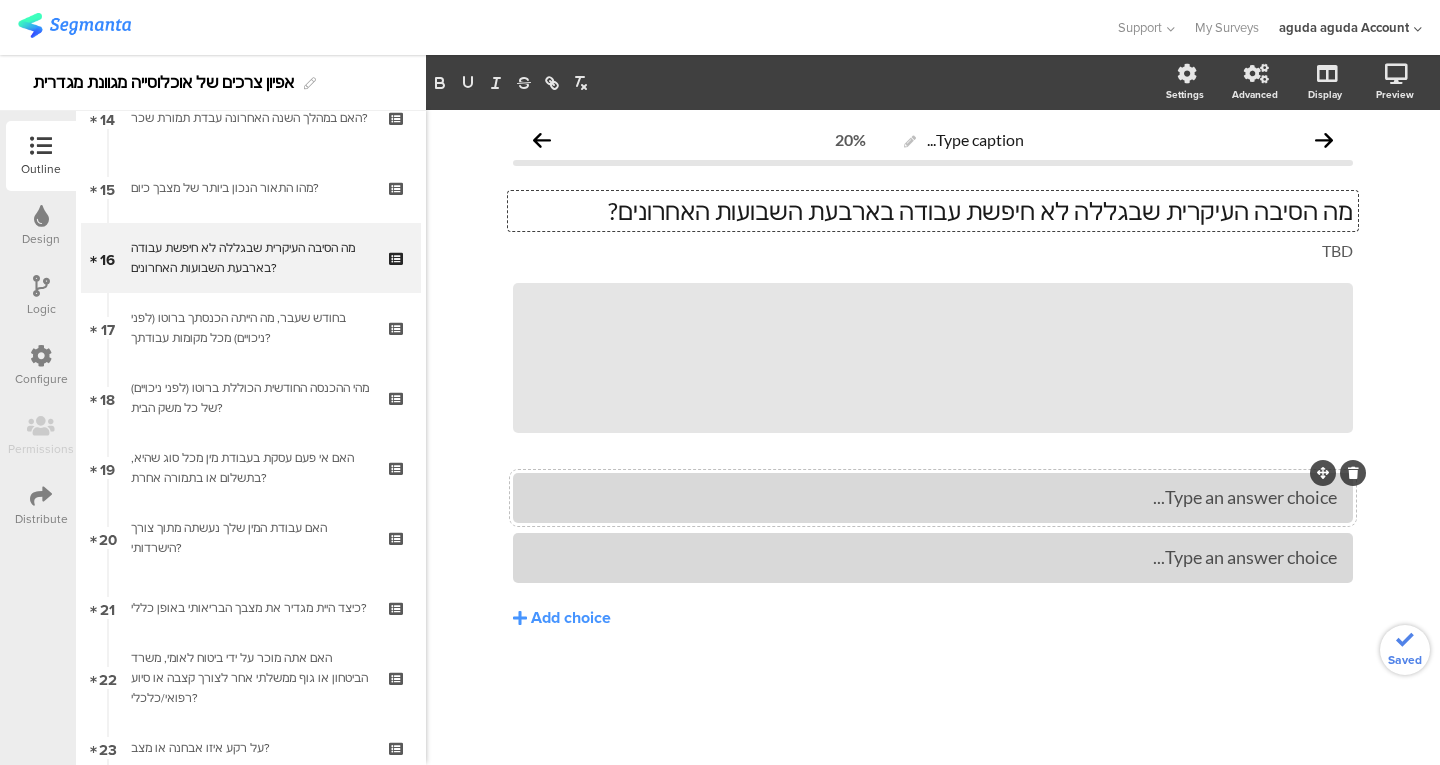 type 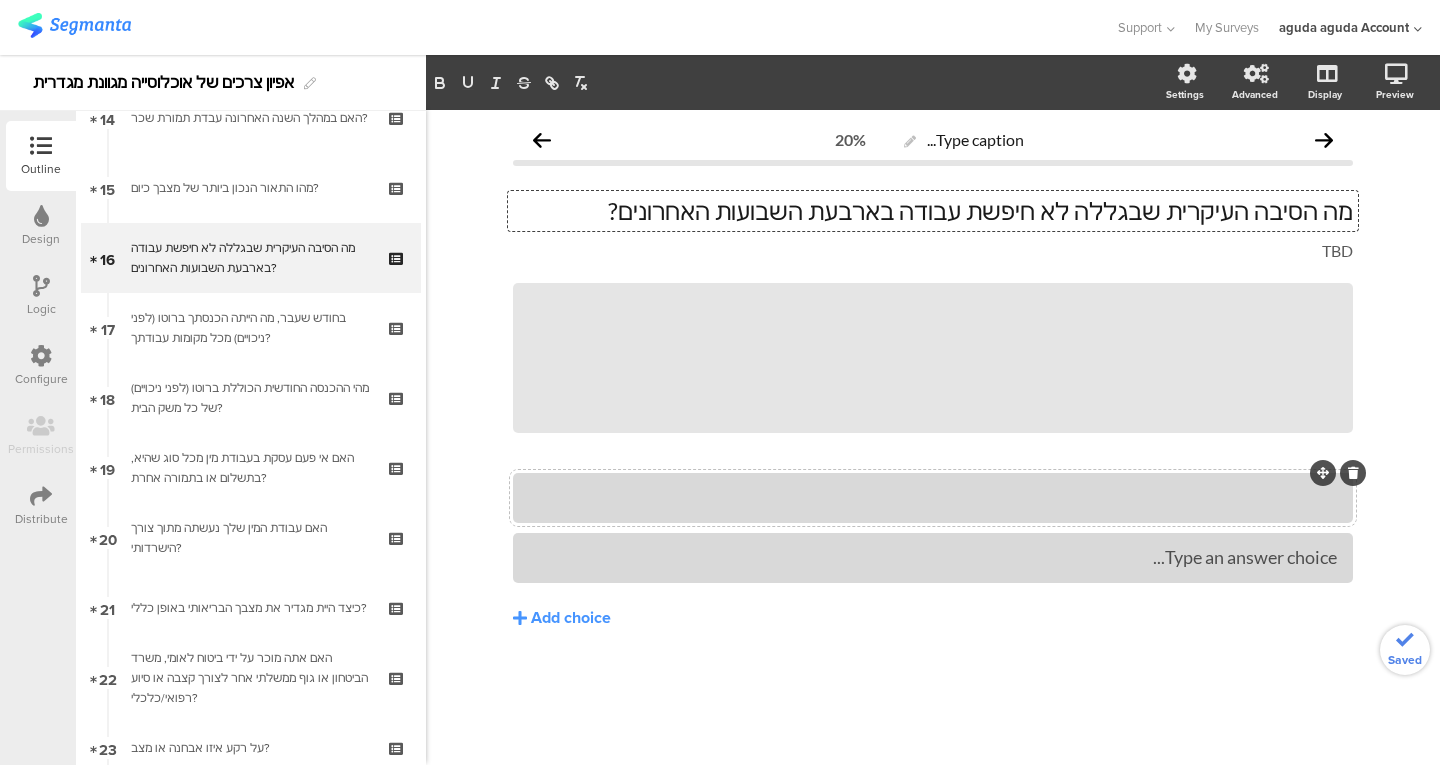 click 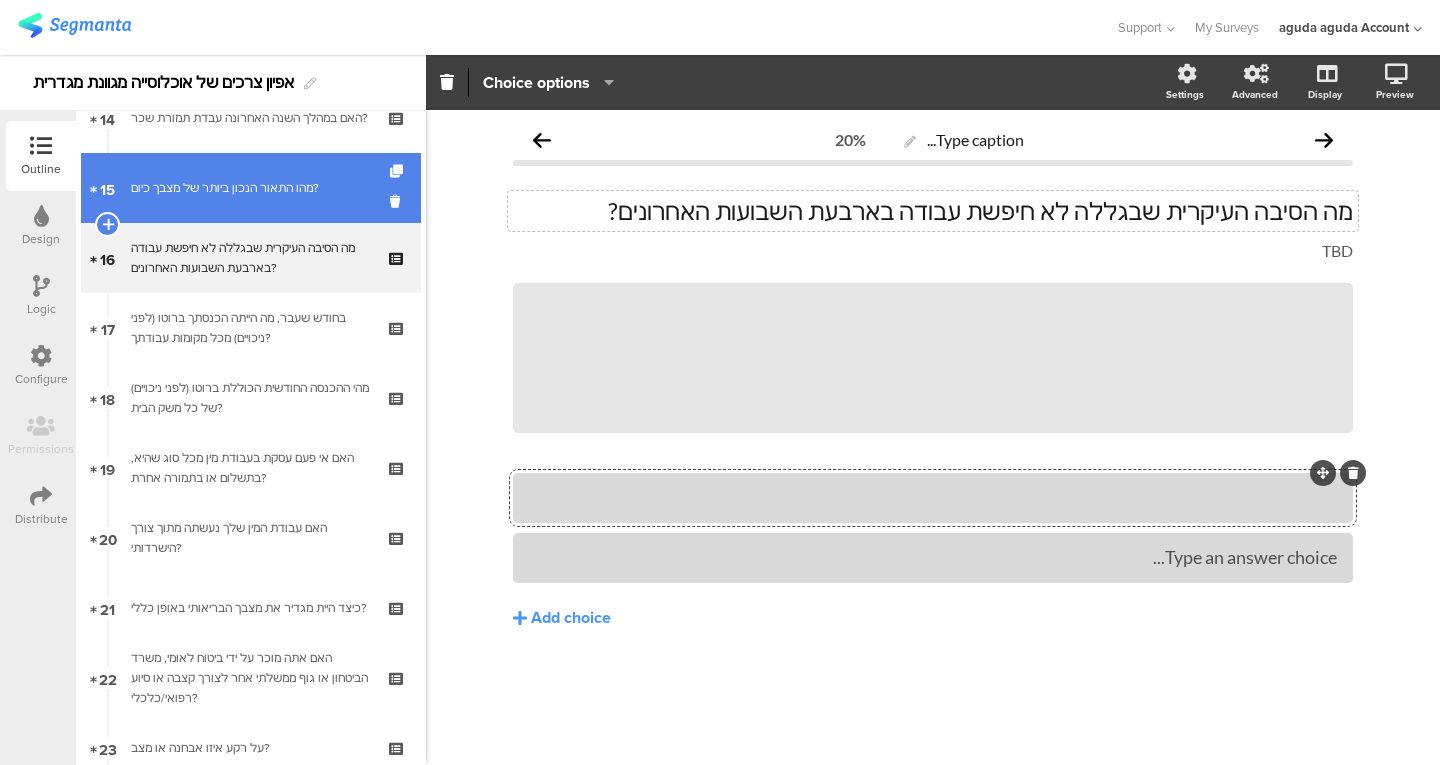 click on "[NUMBER]
מהו התאור הנכון ביותר של מצבך כיום?" at bounding box center [251, 188] 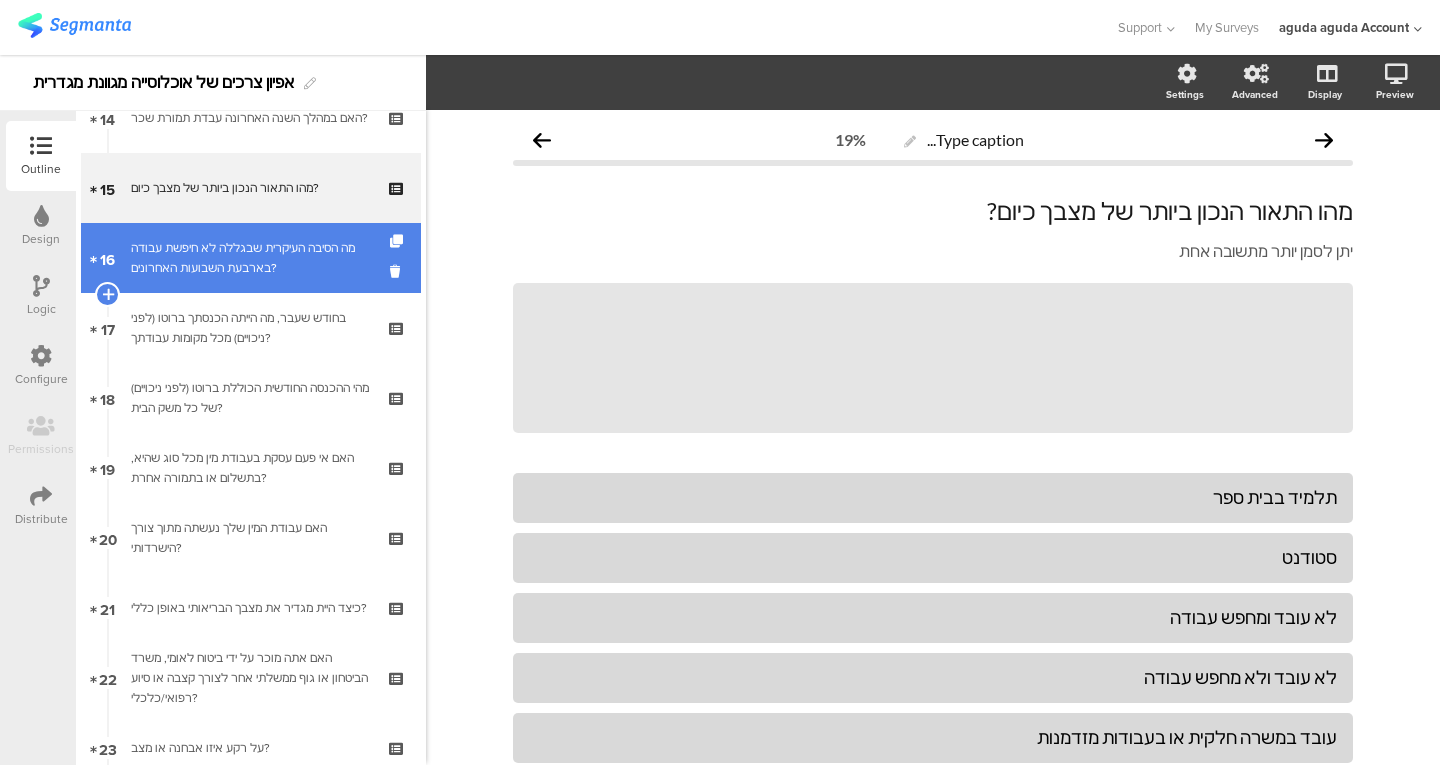 click on "מה הסיבה העיקרית שבגללה לא חיפשת עבודה בארבעת השבועות האחרונים?" at bounding box center (250, 258) 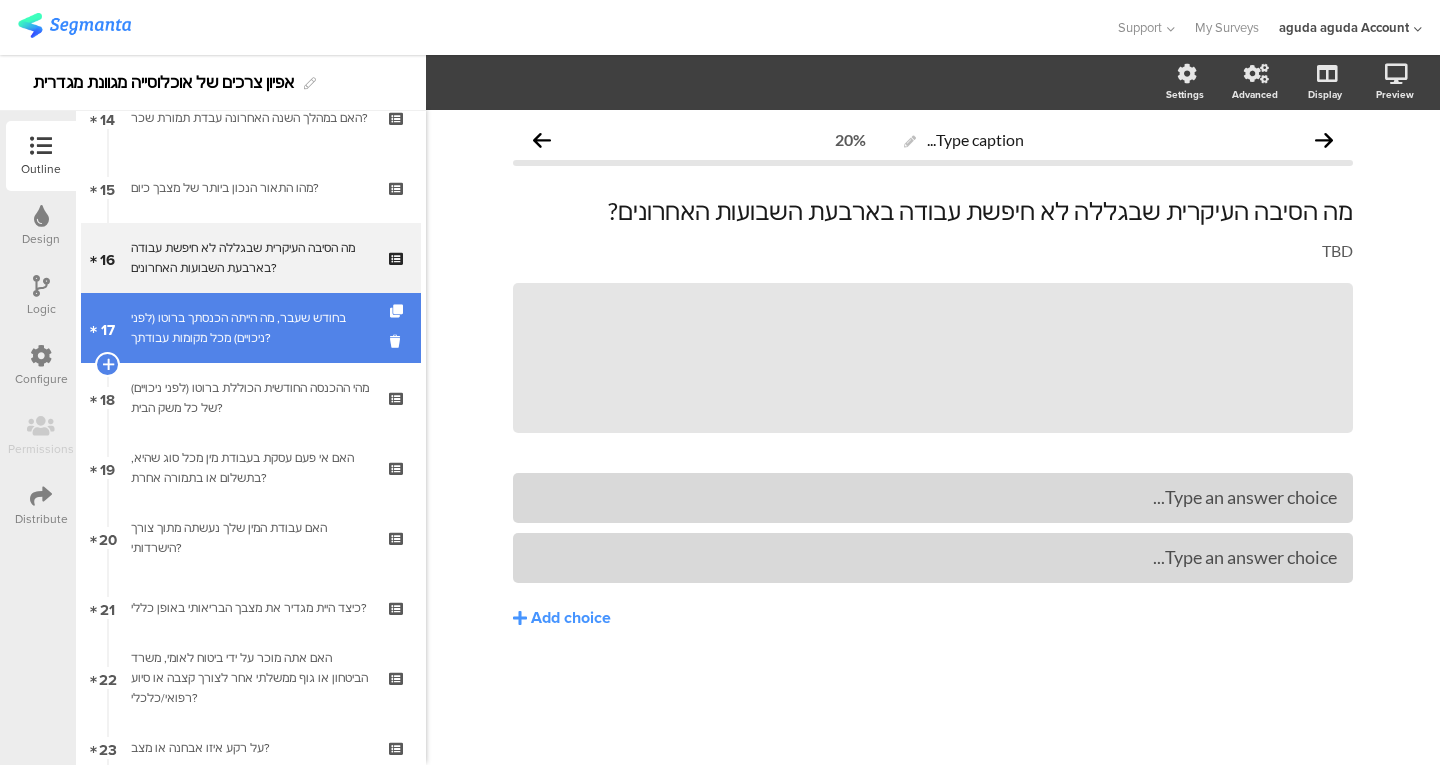 click on "בחודש שעבר, מה הייתה הכנסתך ברוטו (לפני ניכויים) מכל מקומות עבודתך?" at bounding box center [250, 328] 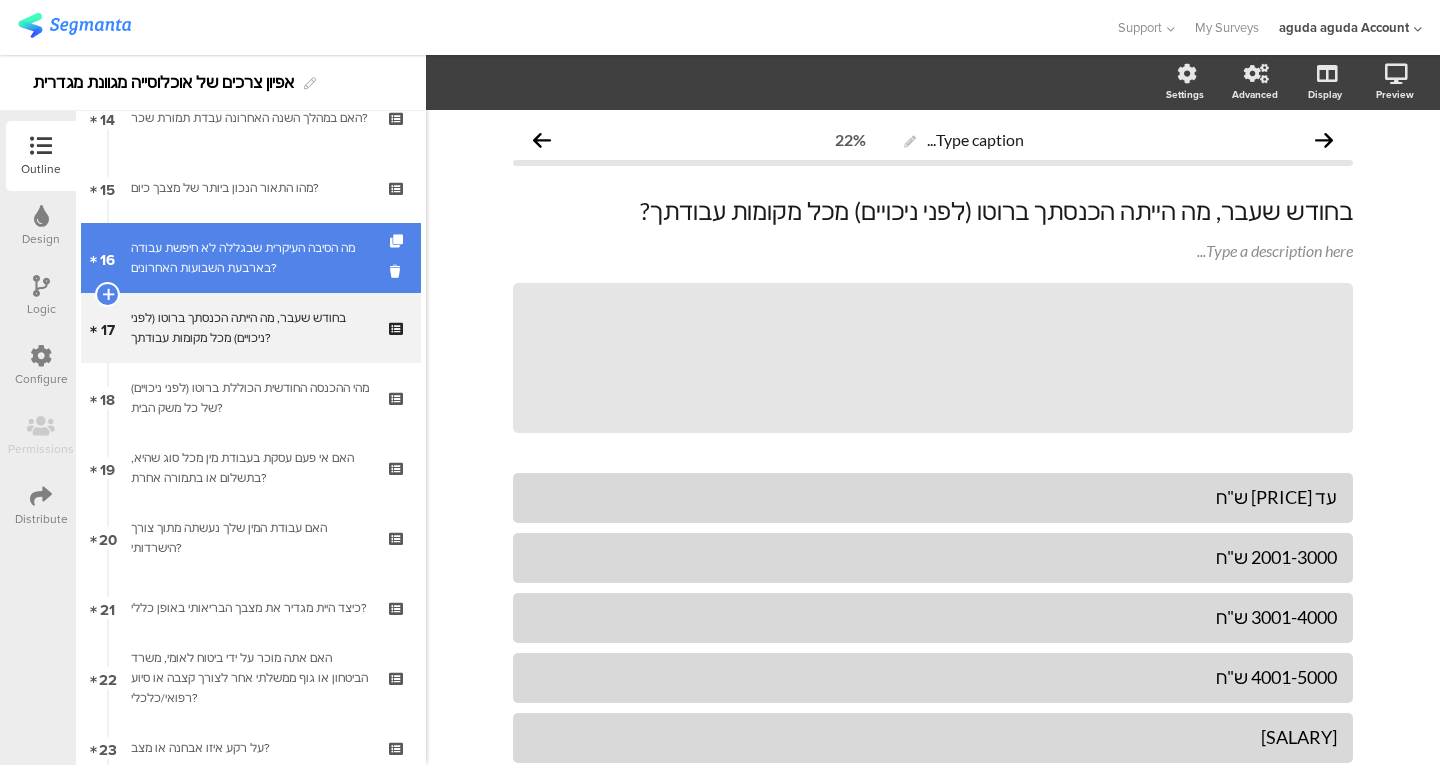 click on "מה הסיבה העיקרית שבגללה לא חיפשת עבודה בארבעת השבועות האחרונים?" at bounding box center (250, 258) 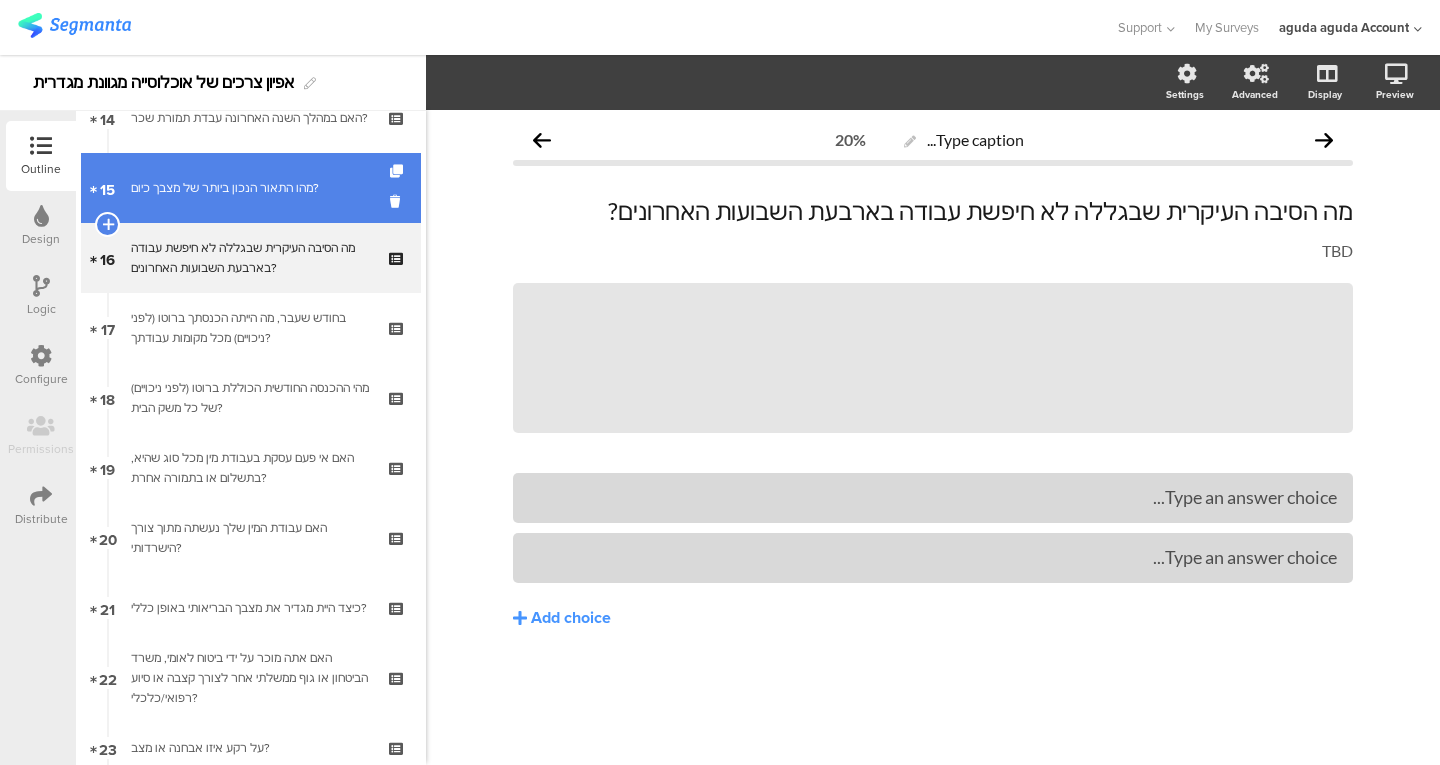 click on "מהו התאור הנכון ביותר של מצבך כיום?" at bounding box center (250, 188) 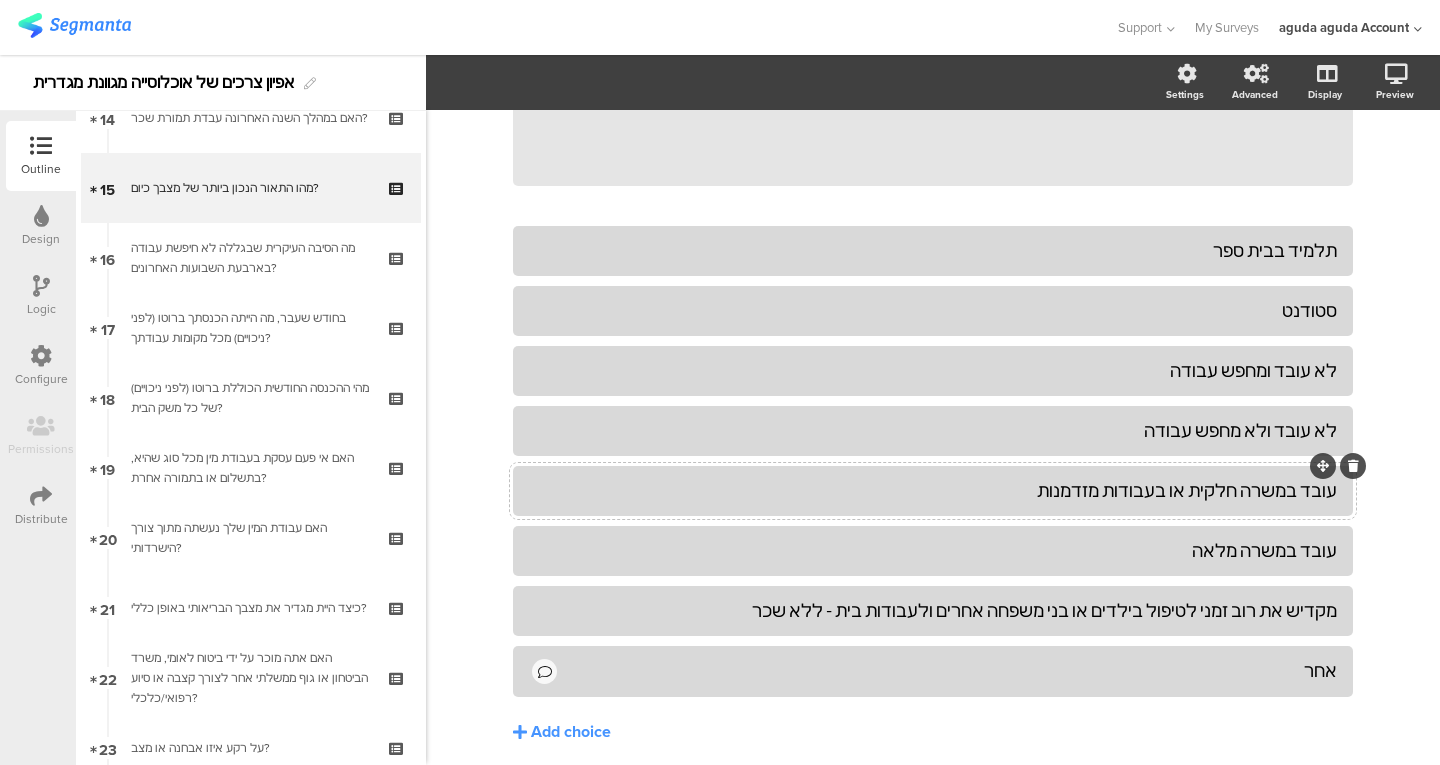 scroll, scrollTop: 253, scrollLeft: 0, axis: vertical 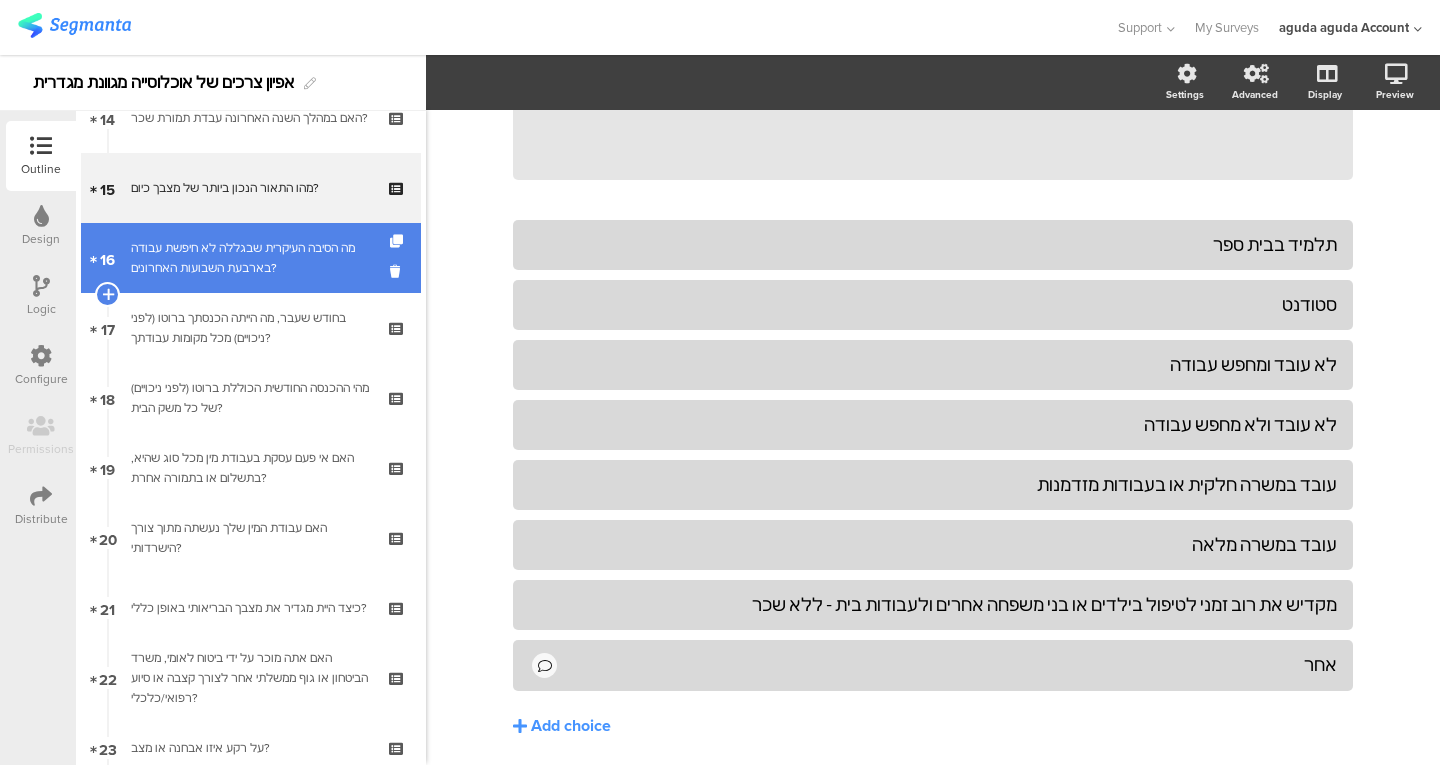 click on "16
מה הסיבה העיקרית שבגללה לא חיפשת עבודה בארבעת השבועות האחרונים?" at bounding box center [251, 258] 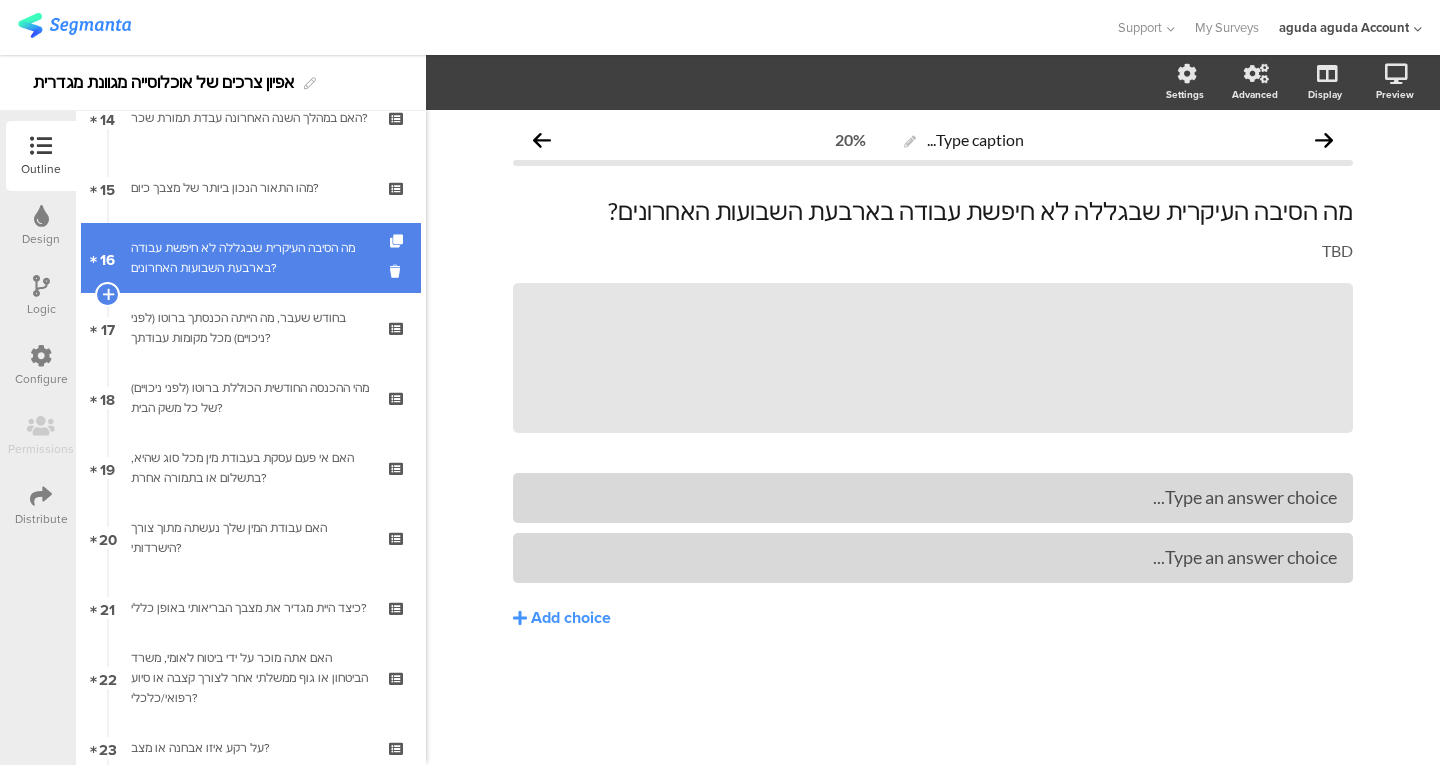 scroll, scrollTop: 0, scrollLeft: 0, axis: both 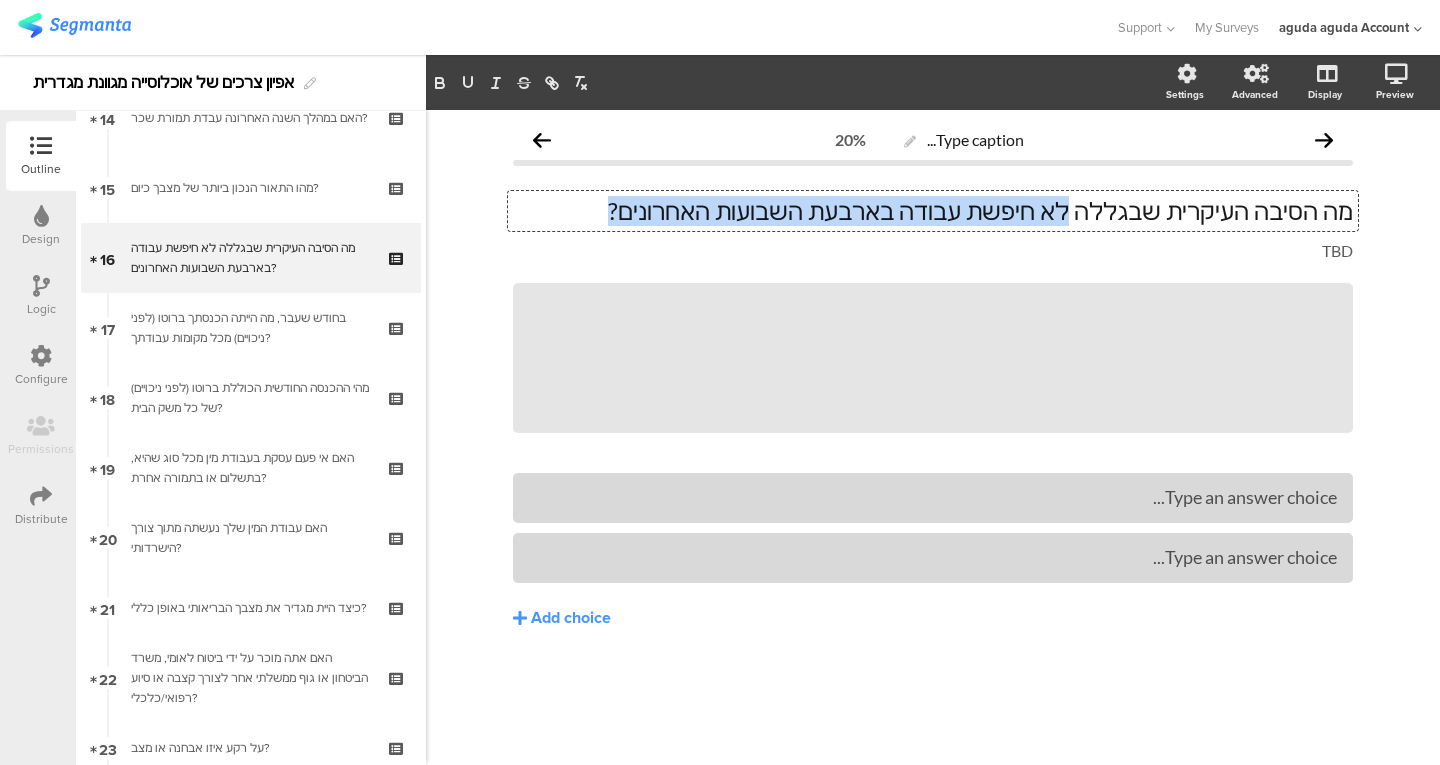 drag, startPoint x: 718, startPoint y: 210, endPoint x: 1123, endPoint y: 222, distance: 405.17773 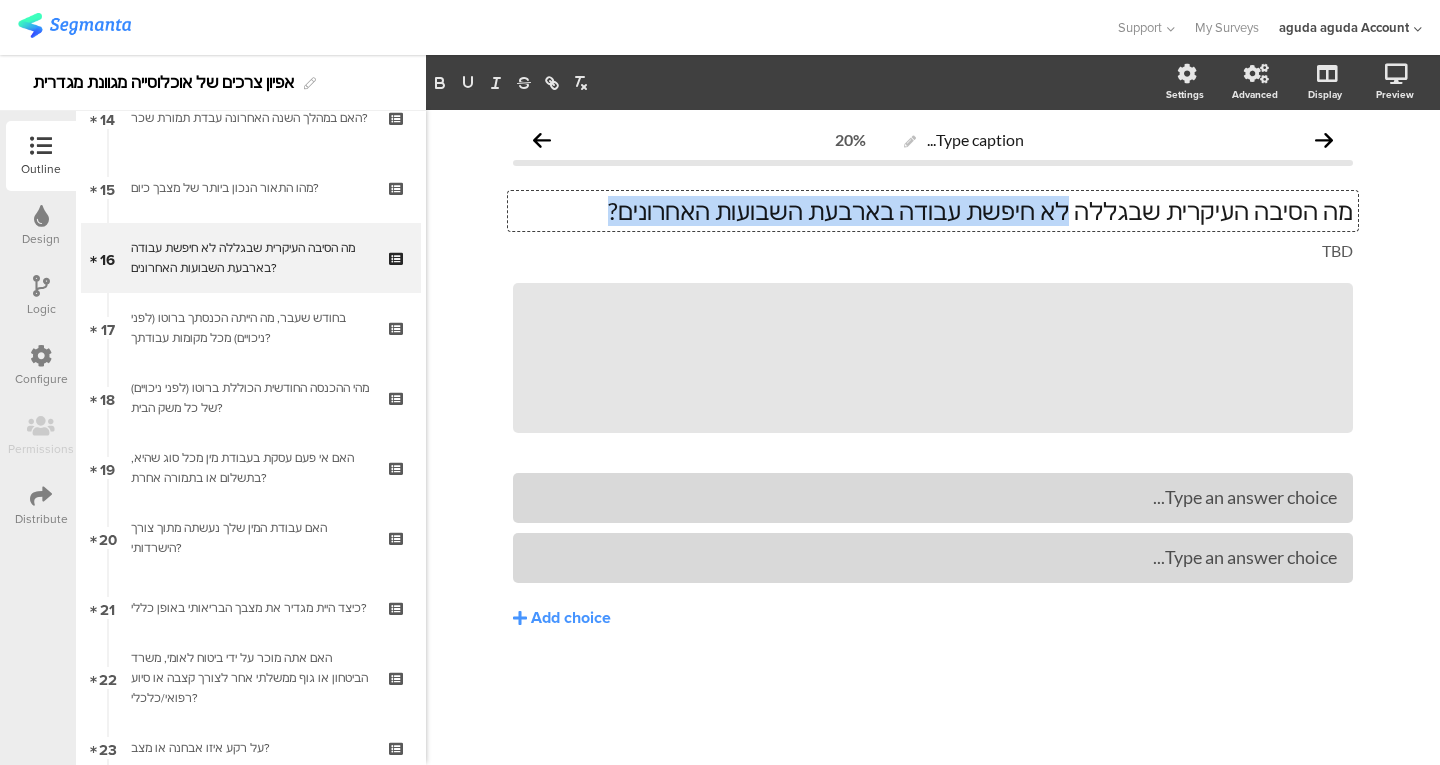 click on "מה הסיבה העיקרית שבגללה לא חיפשת עבודה בארבעת השבועות האחרונים?
מה הסיבה העיקרית שבגללה לא חיפשת עבודה בארבעת השבועות האחרונים?
מה הסיבה העיקרית שבגללה לא חיפשת עבודה בארבעת השבועות האחרונים?" 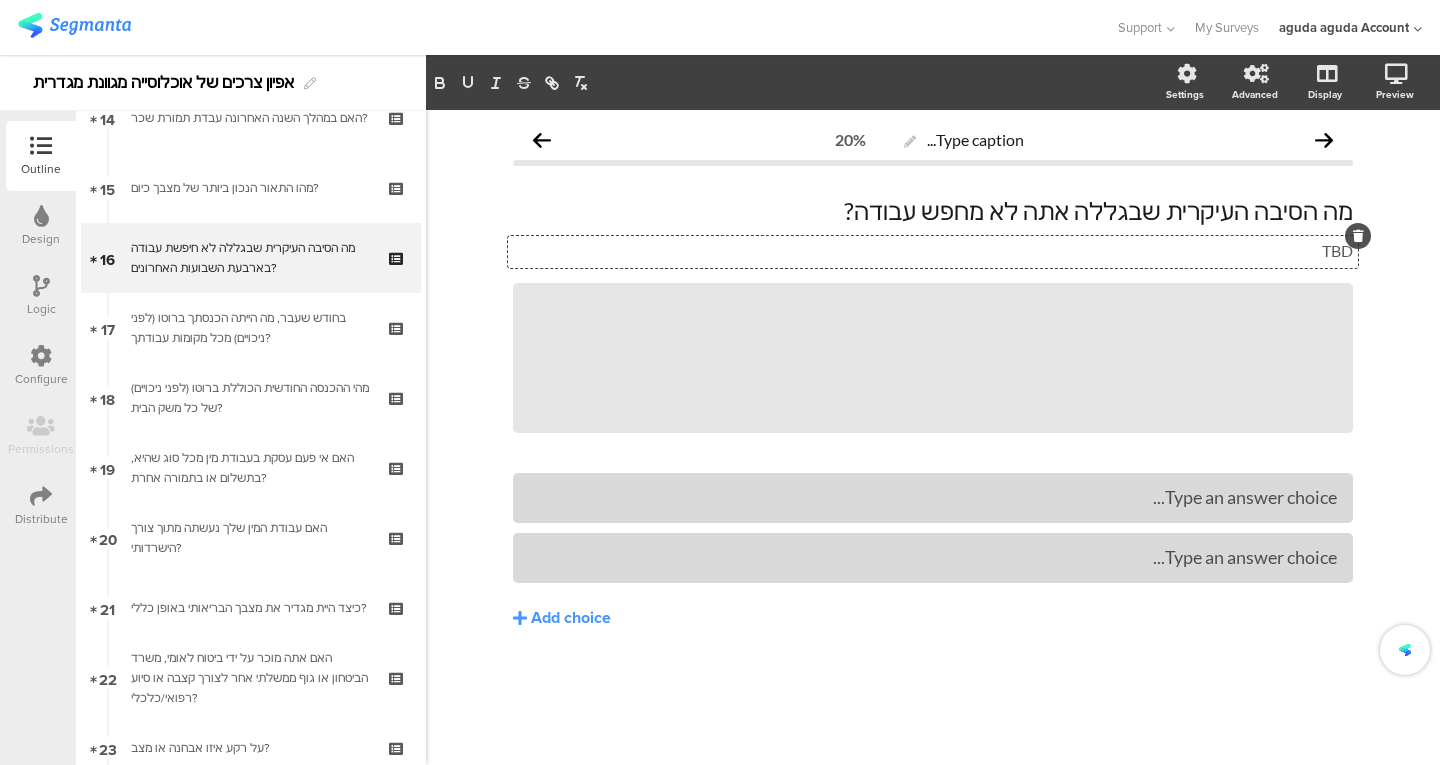 click on "TBD
TBD
TBD" 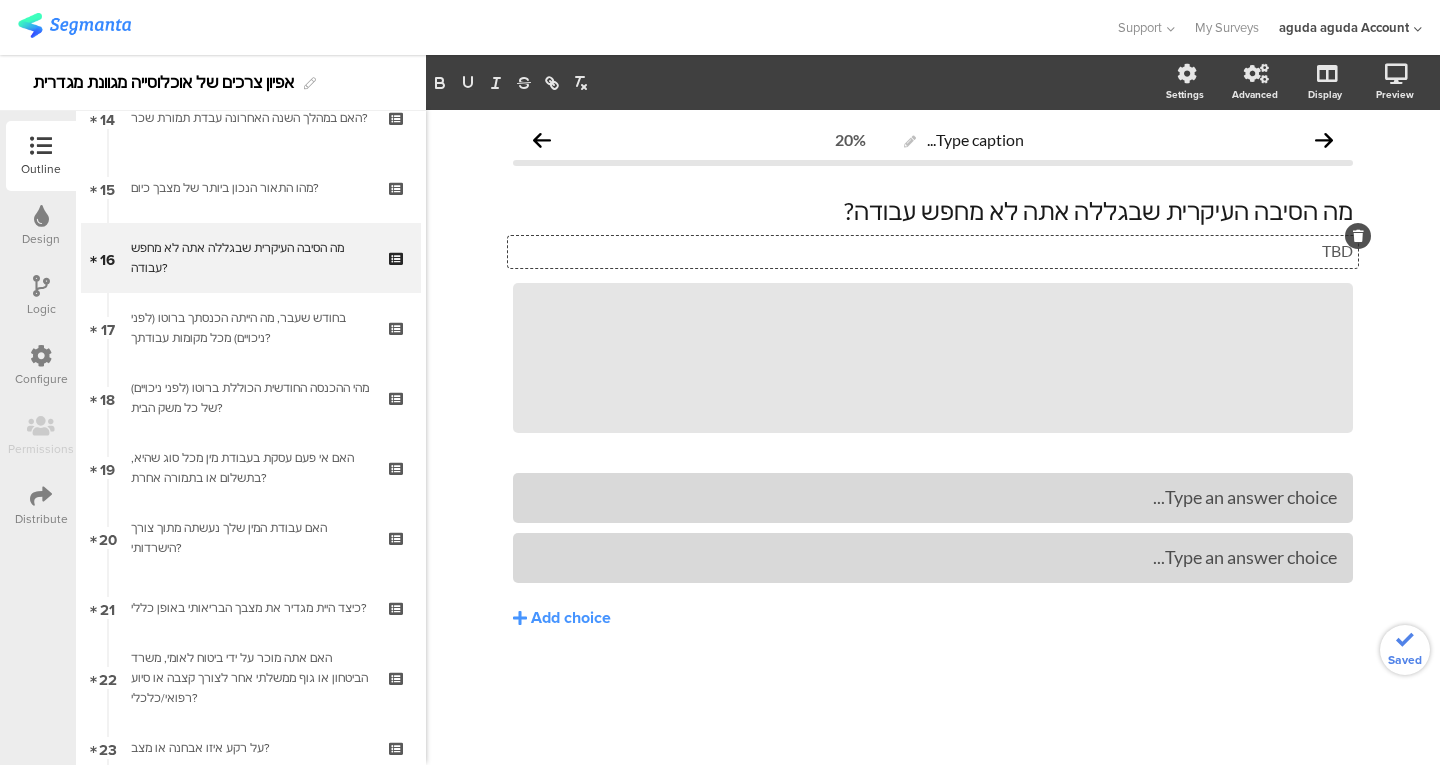 click on "TBD" 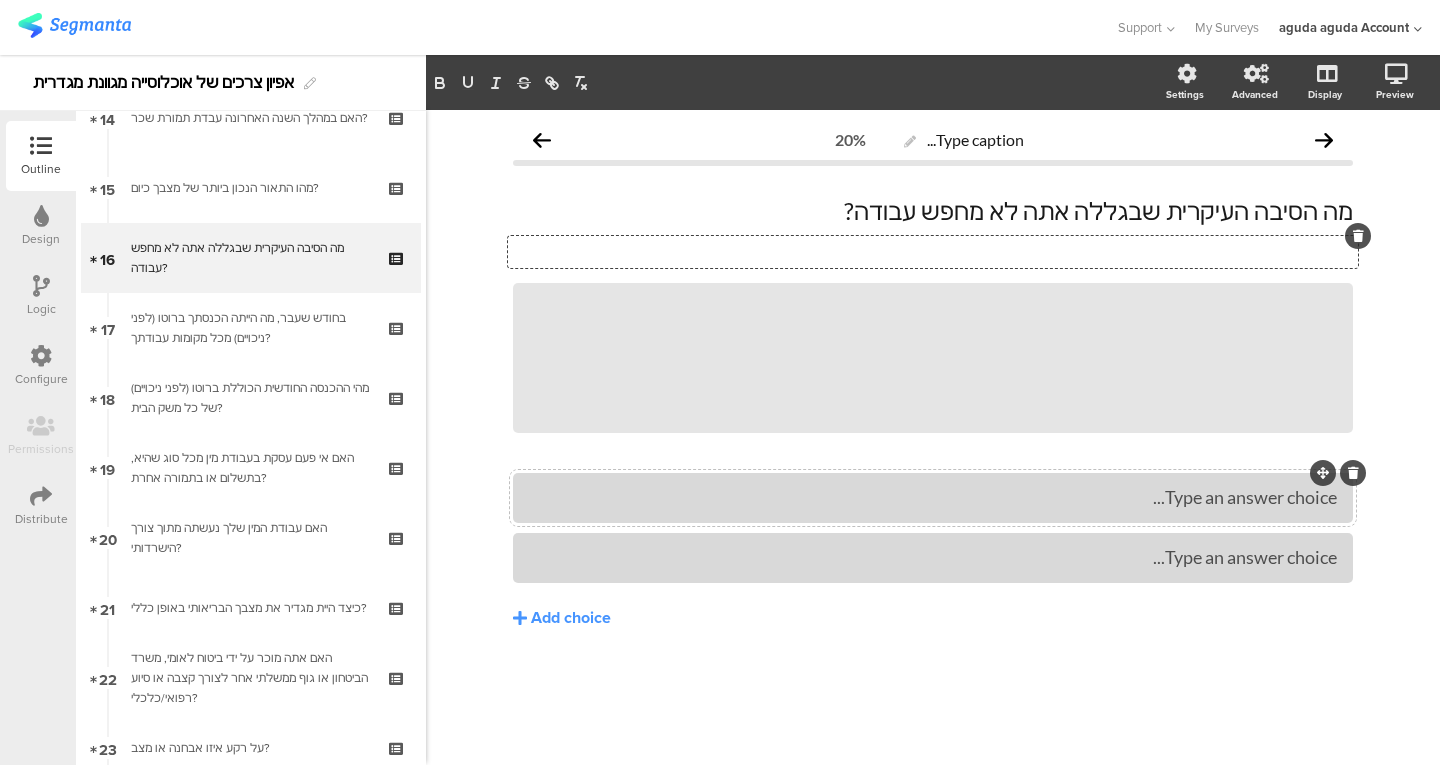 type 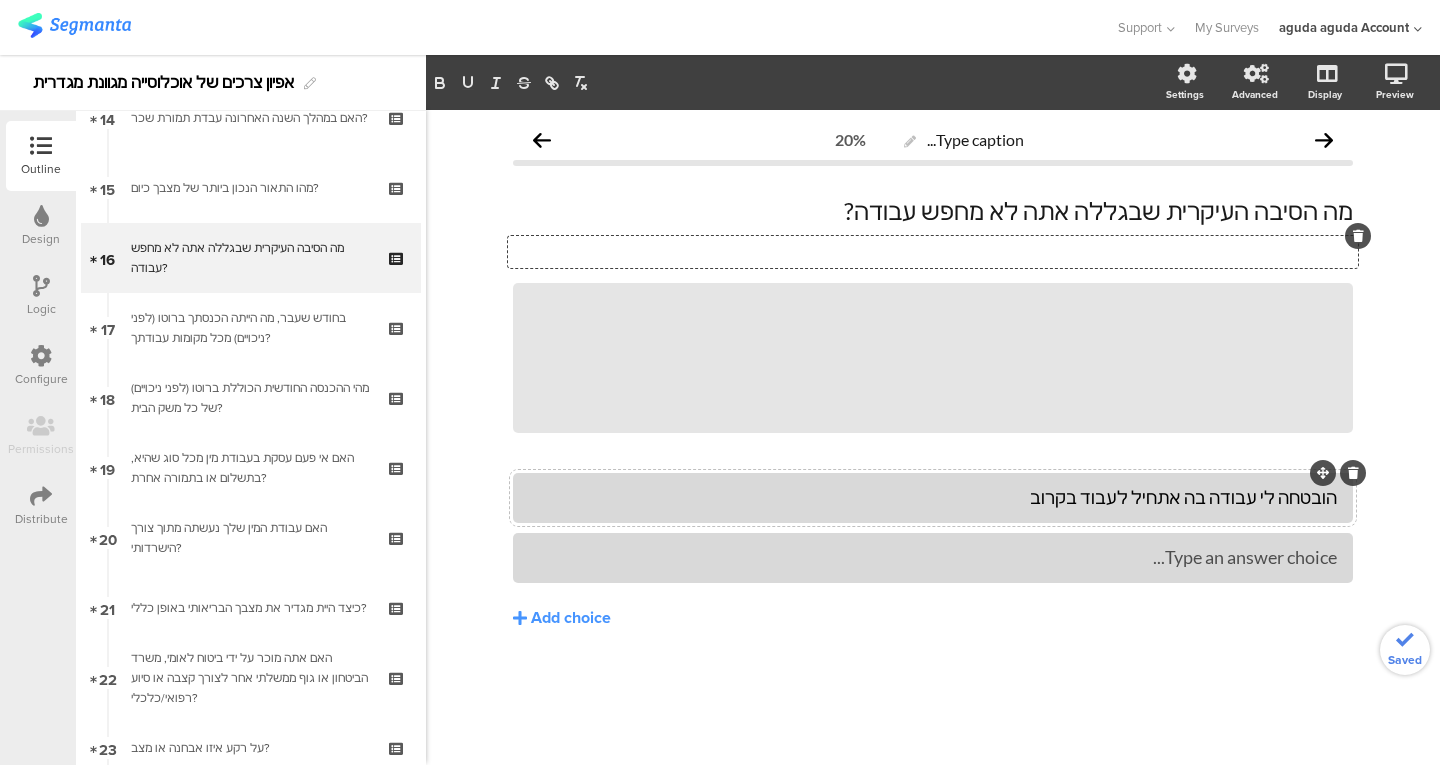 type 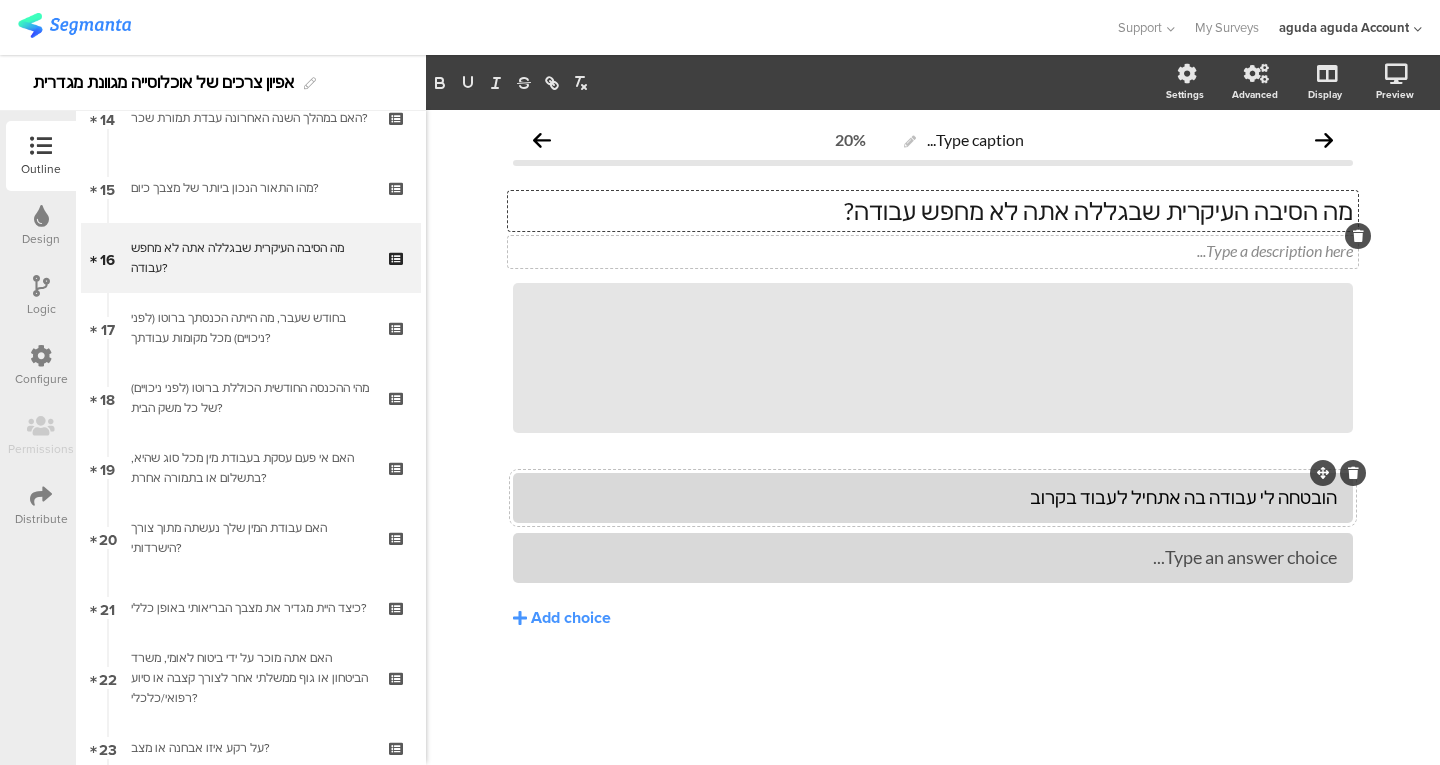 click on "מה הסיבה העיקרית שבגללה אתה לא מחפש עבודה?
מה הסיבה העיקרית שבגללה אתה לא מחפש עבודה?
מה הסיבה העיקרית שבגללה אתה לא מחפש עבודה?" 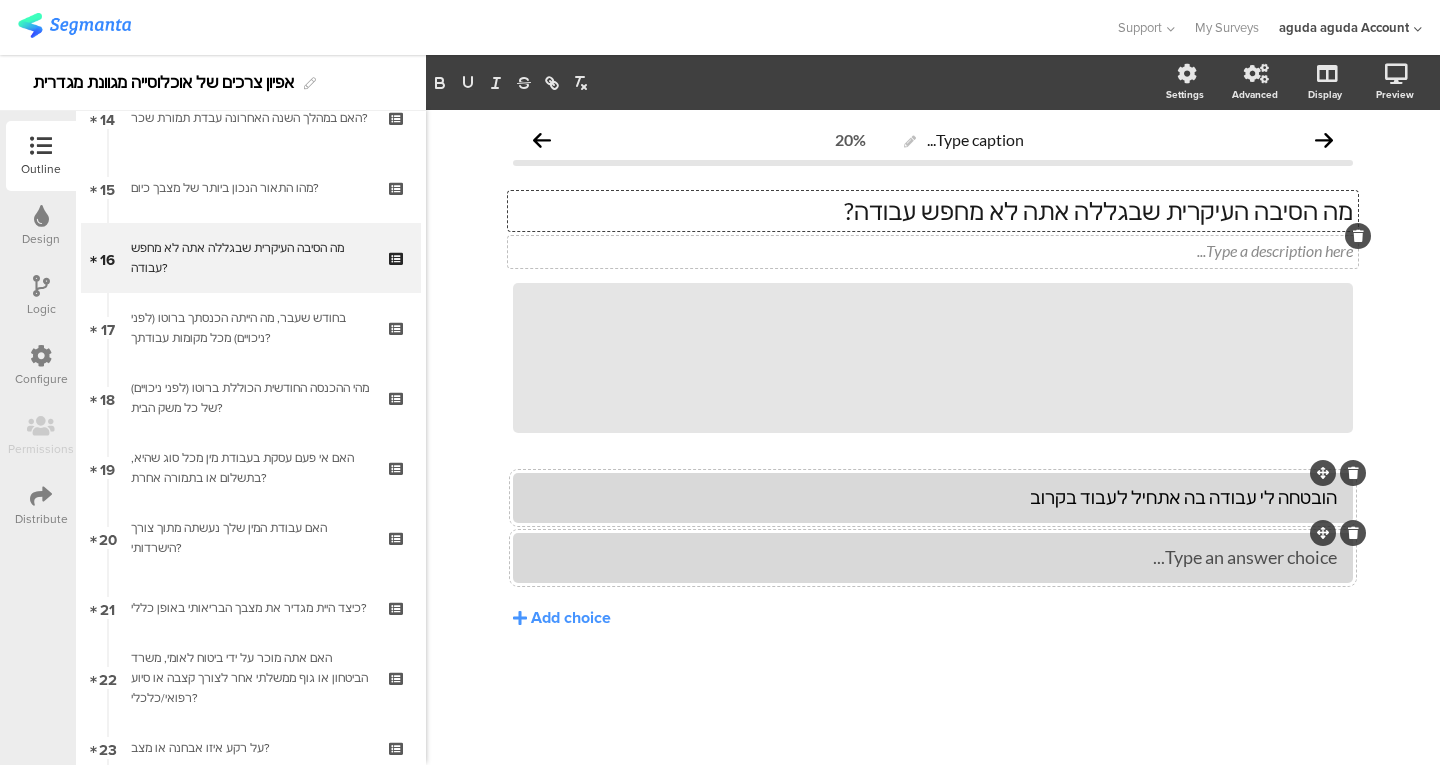 click 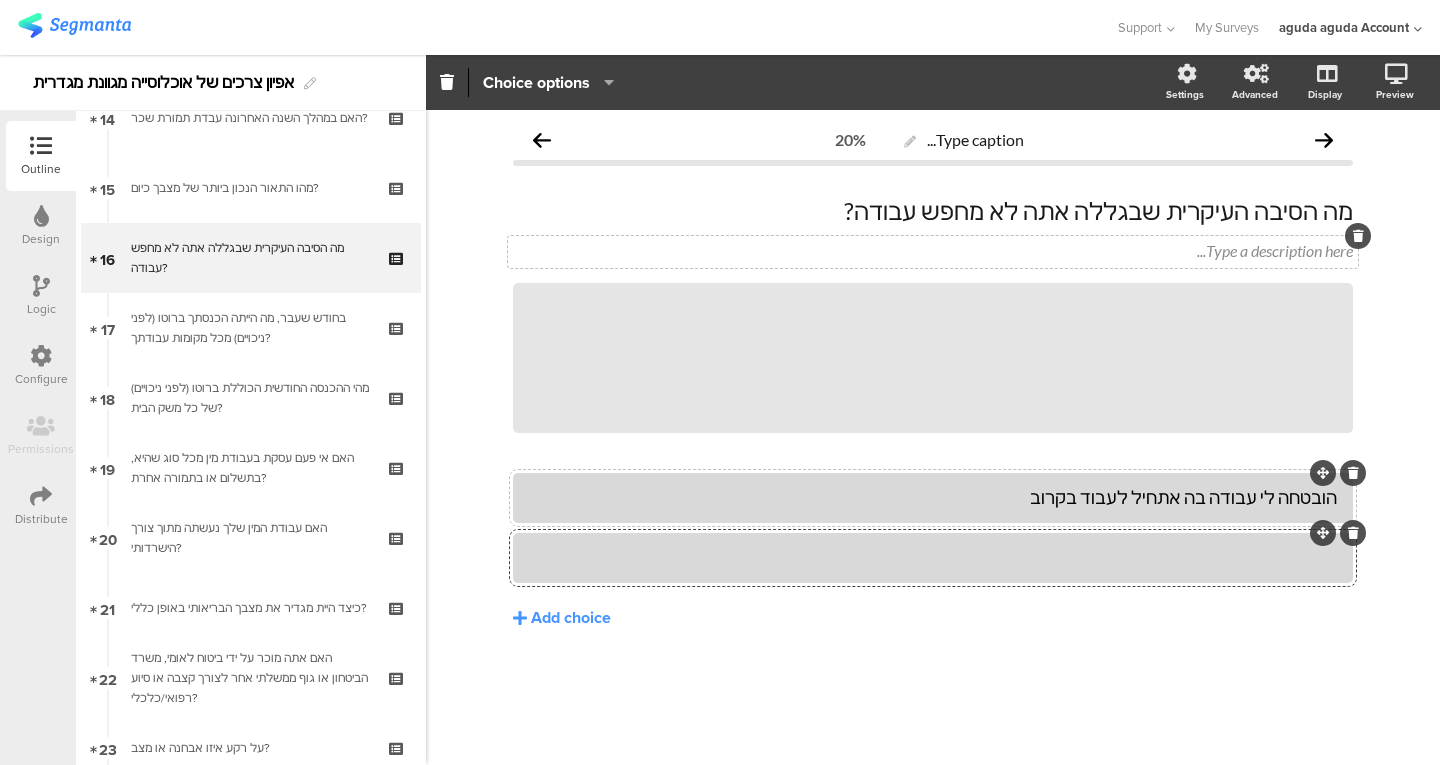 click 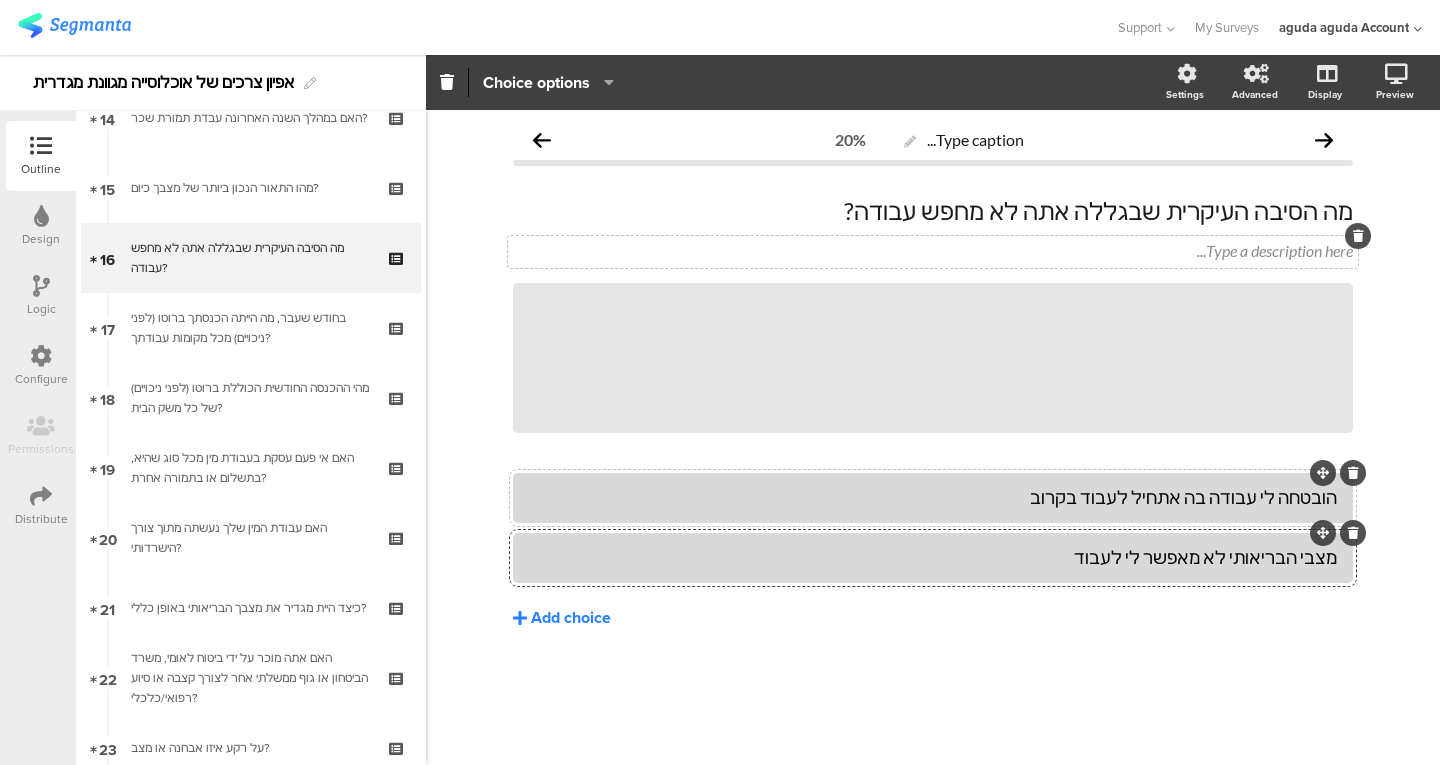 click on "Add choice" 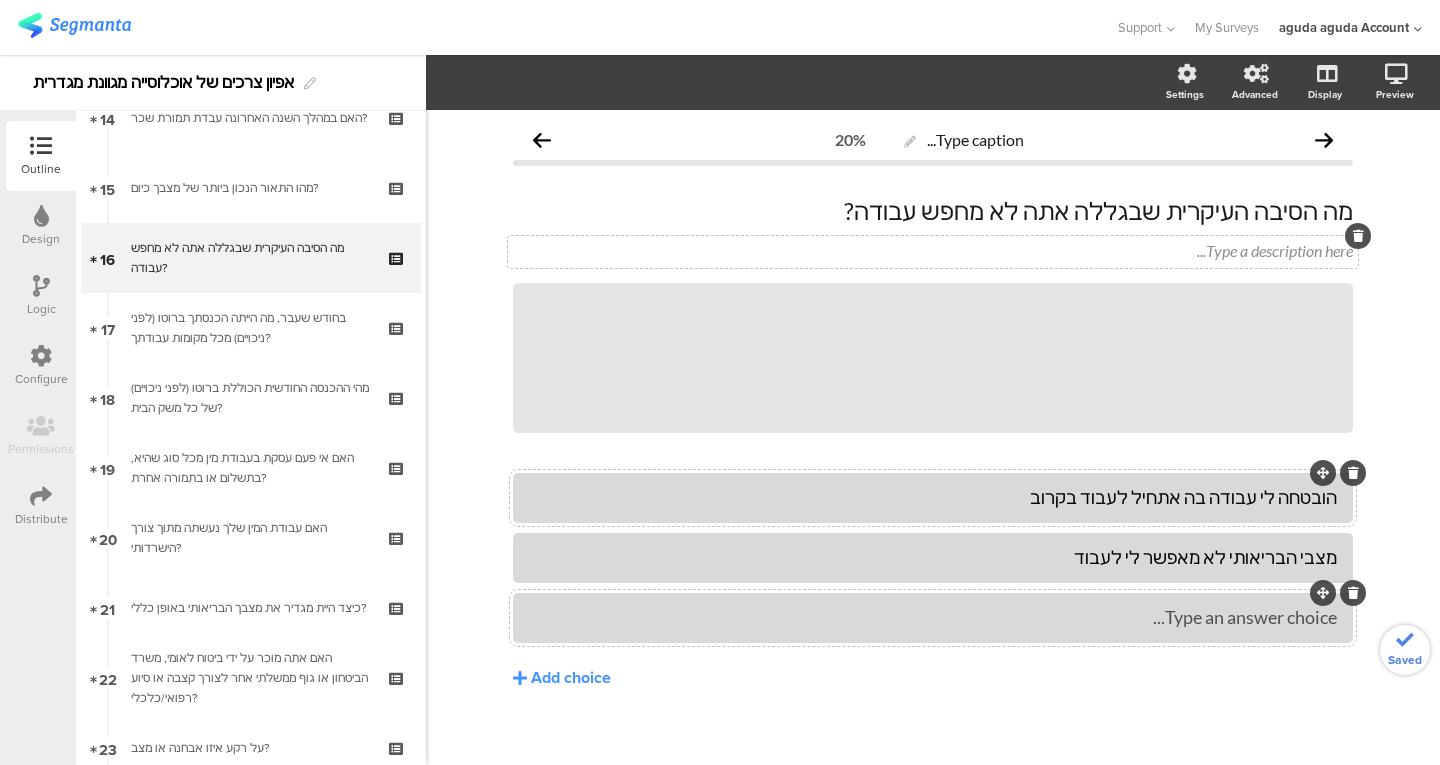 type 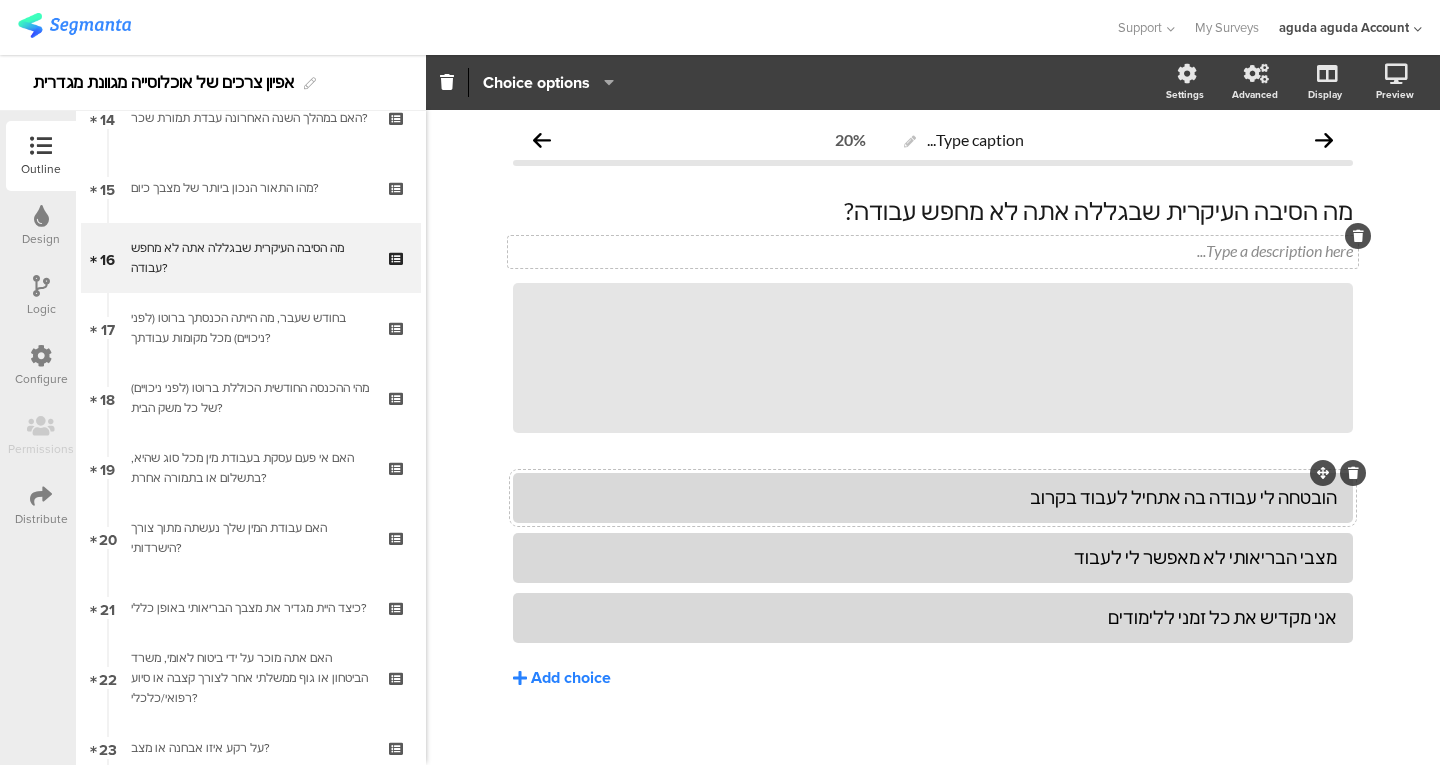 click on "Add choice" 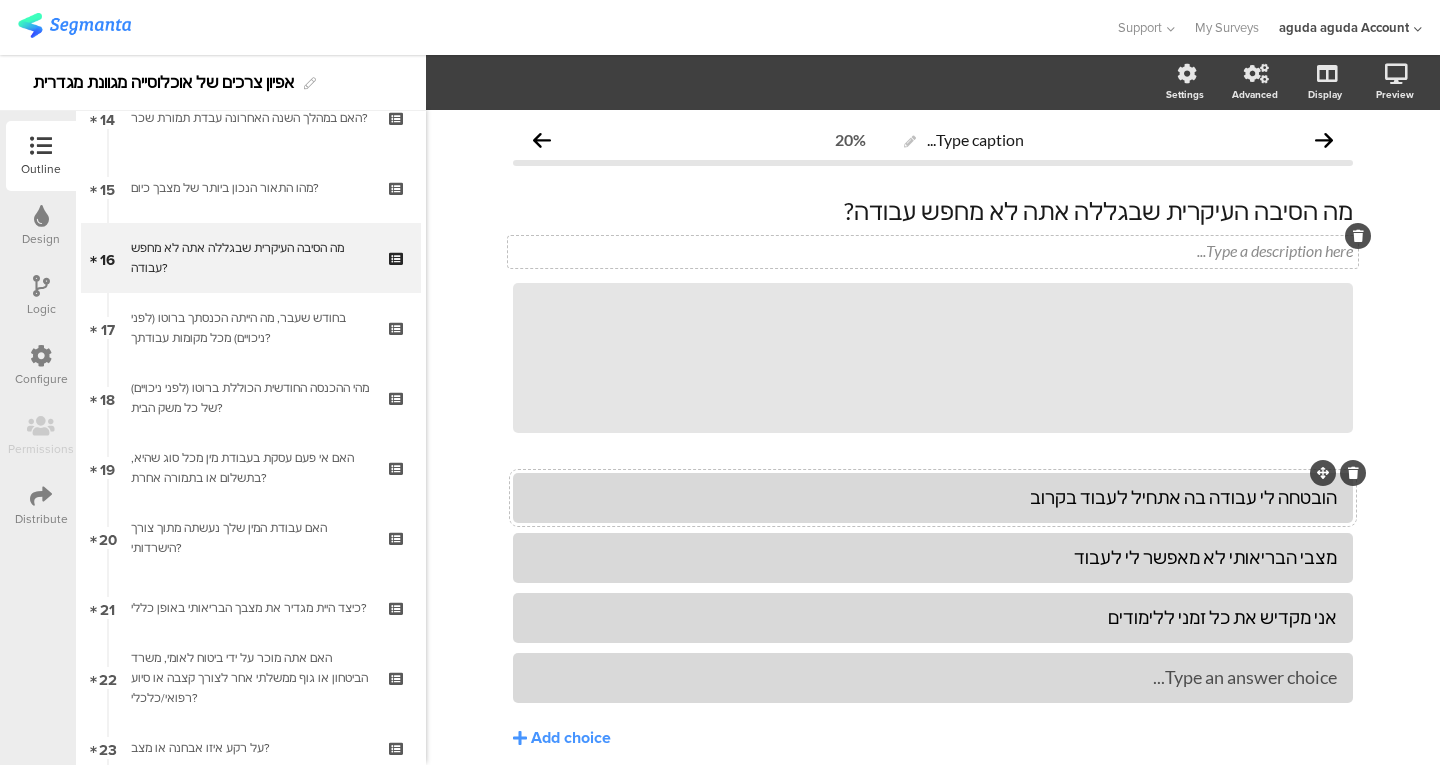 type 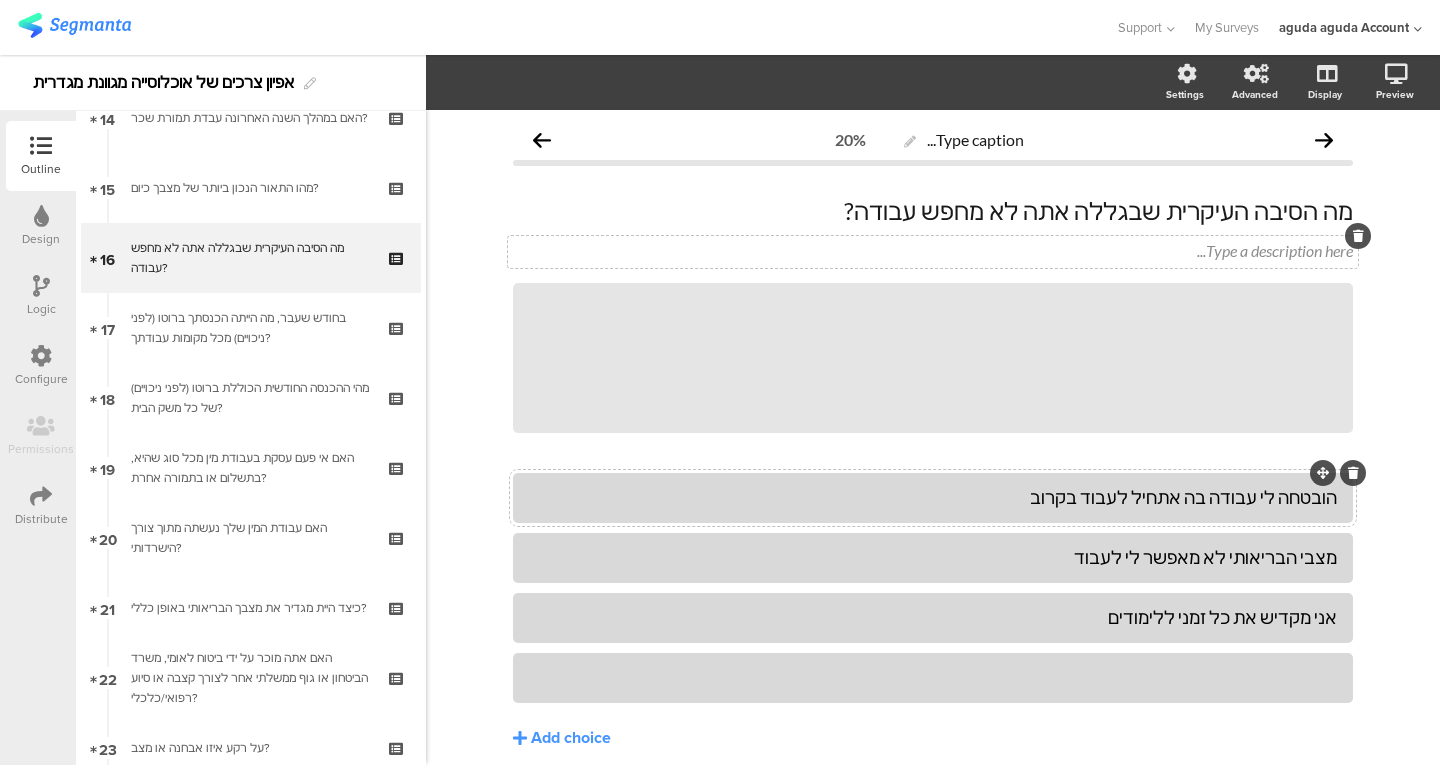 click on "הובטחה לי עבודה בה אתחיל לעבוד בקרוב
מצבי הבריאותי לא מאפשר לי לעבוד
אני מקדיש את כל זמני ללימודים" 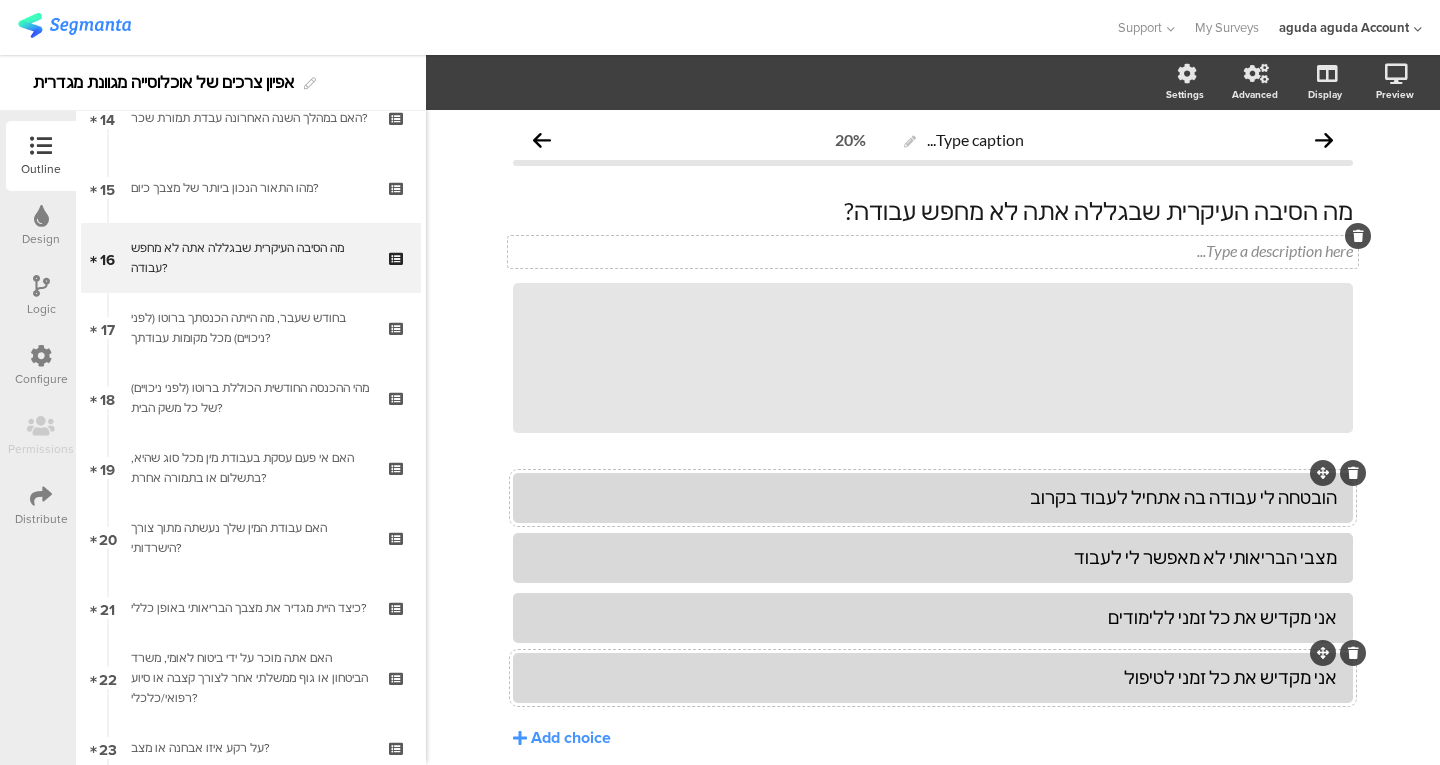 click on "אני מקדיש את כל זמני לטיפול" 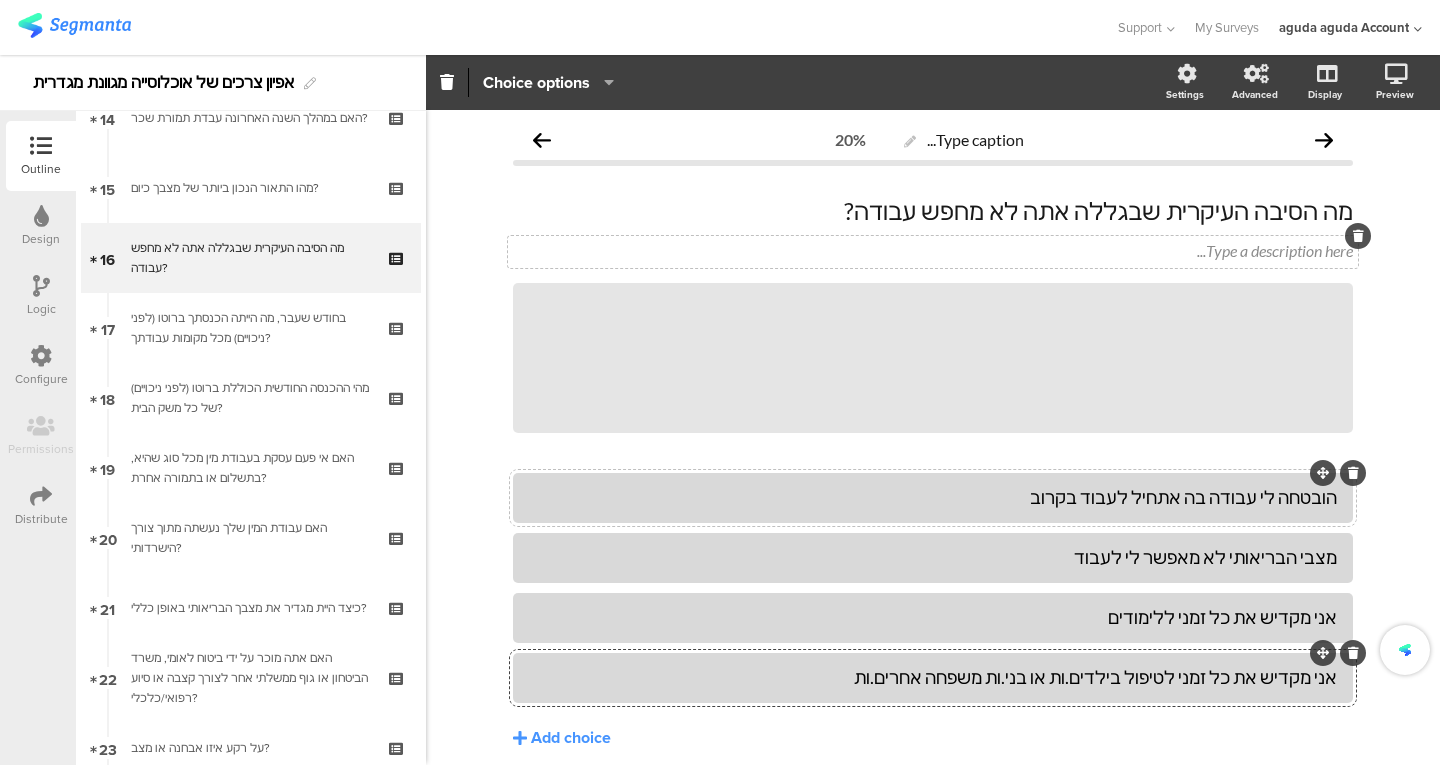 scroll, scrollTop: 44, scrollLeft: 0, axis: vertical 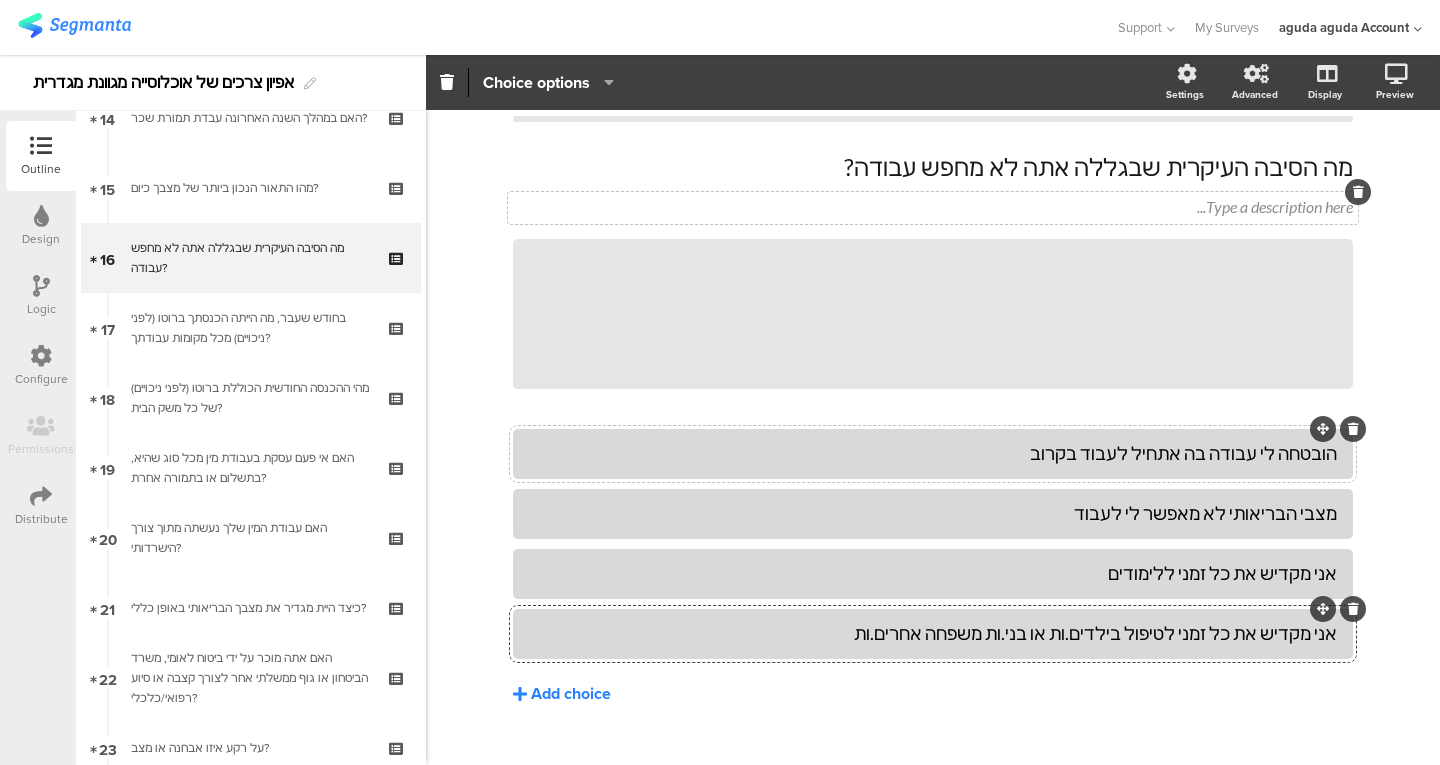click on "Add choice" 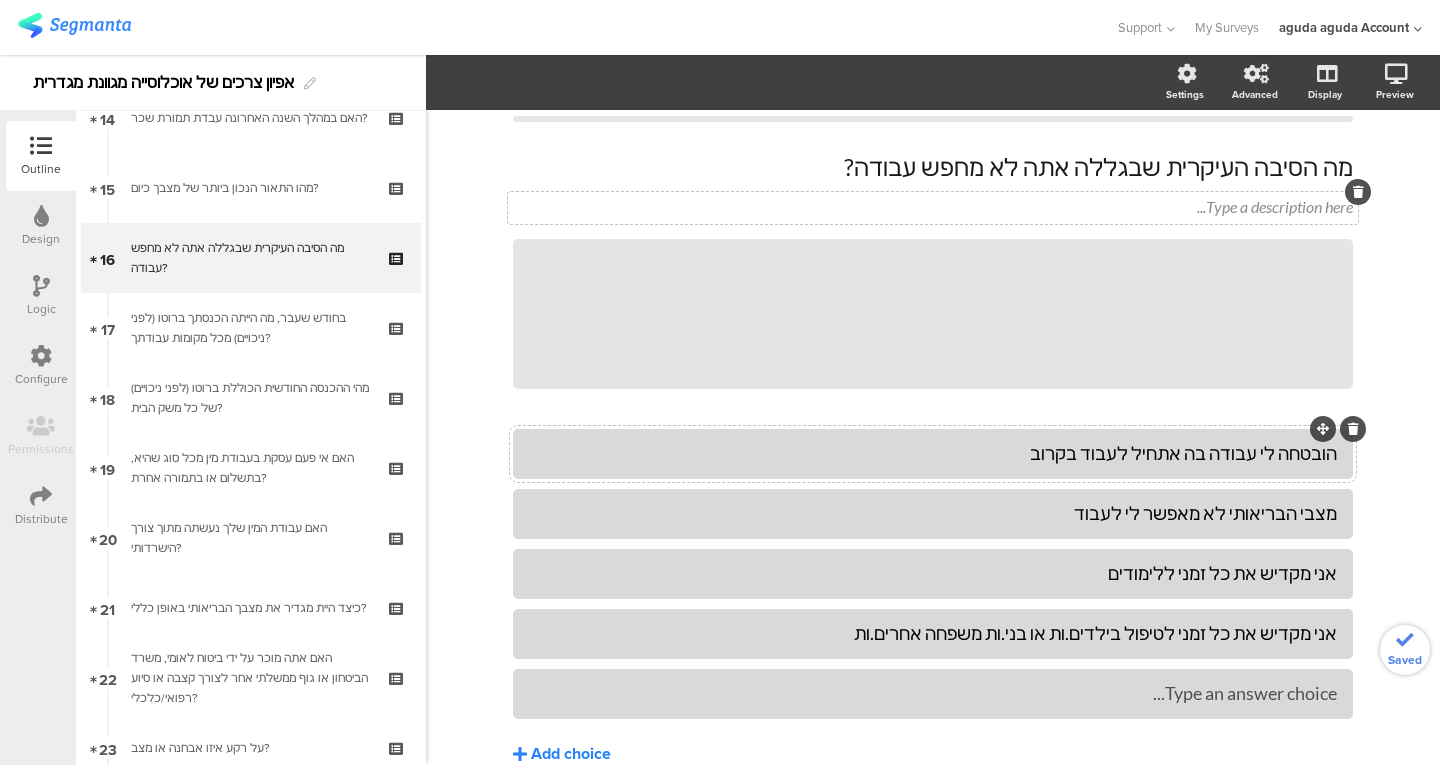 type 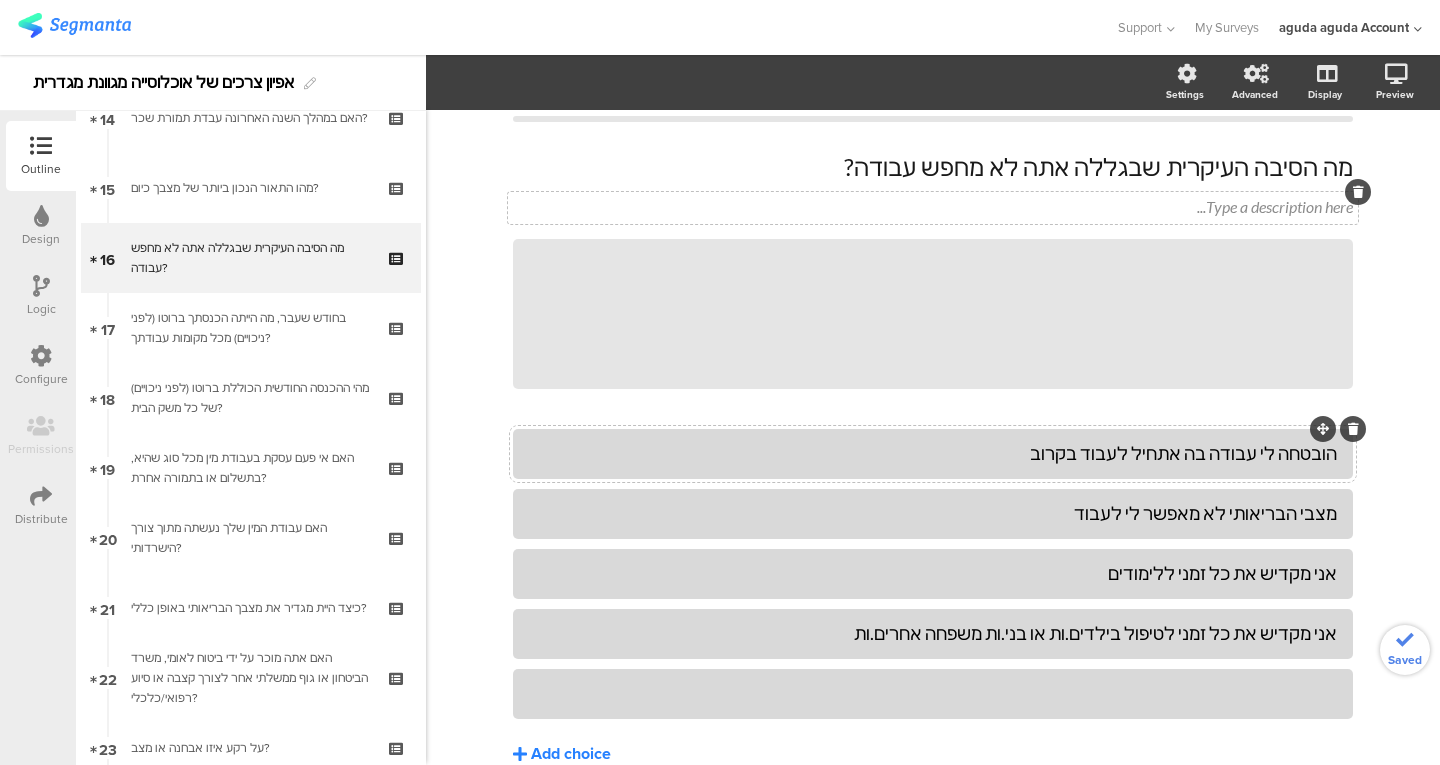 click 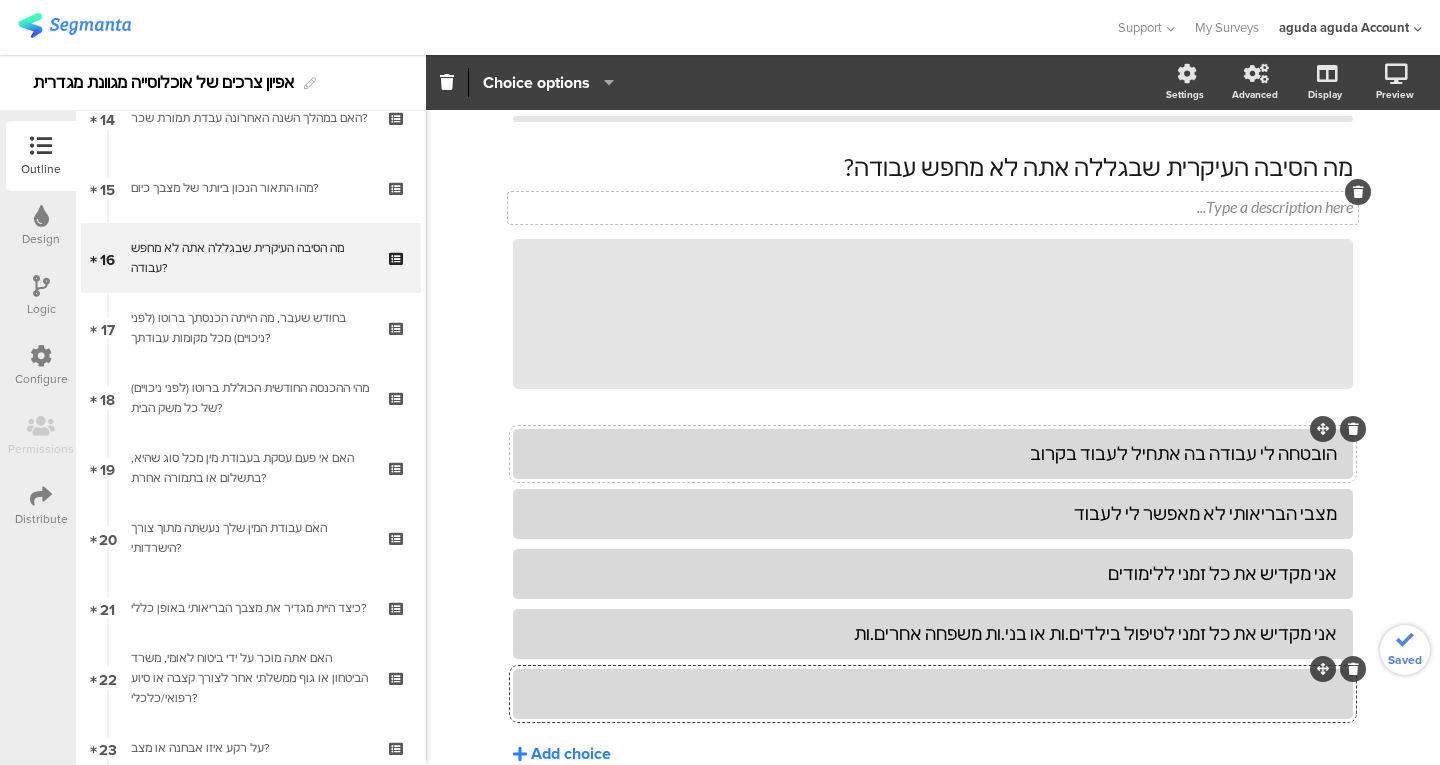 click 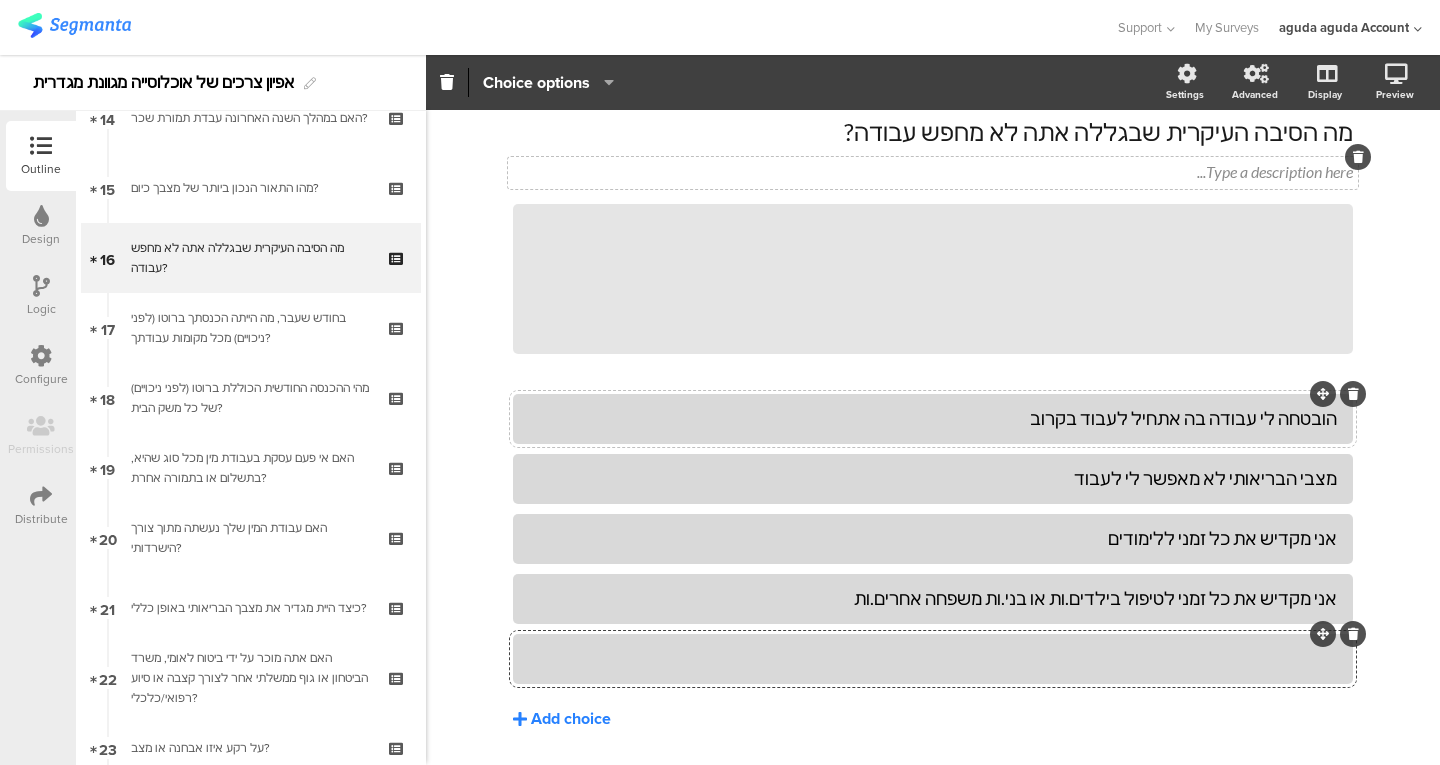 scroll, scrollTop: 80, scrollLeft: 0, axis: vertical 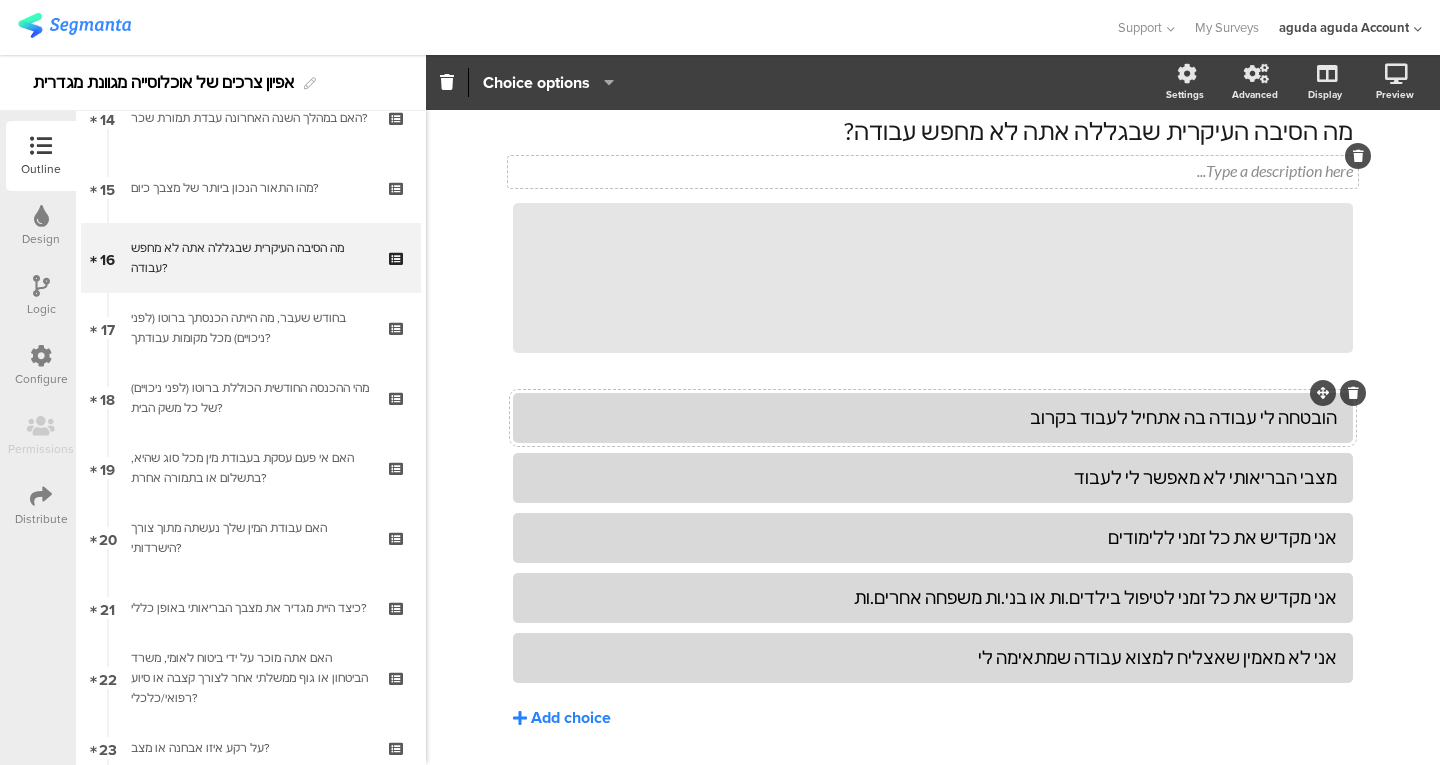 click on "Add choice" 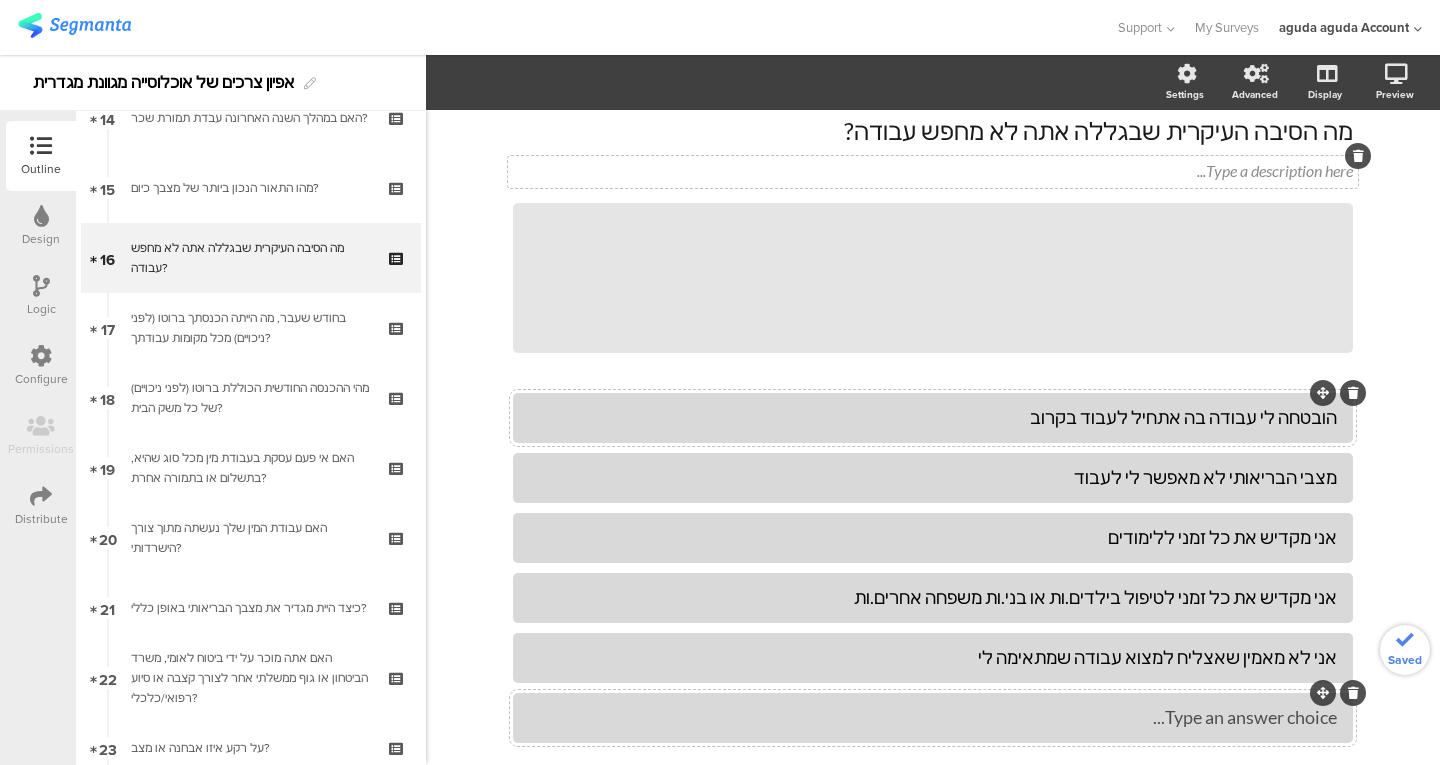 type 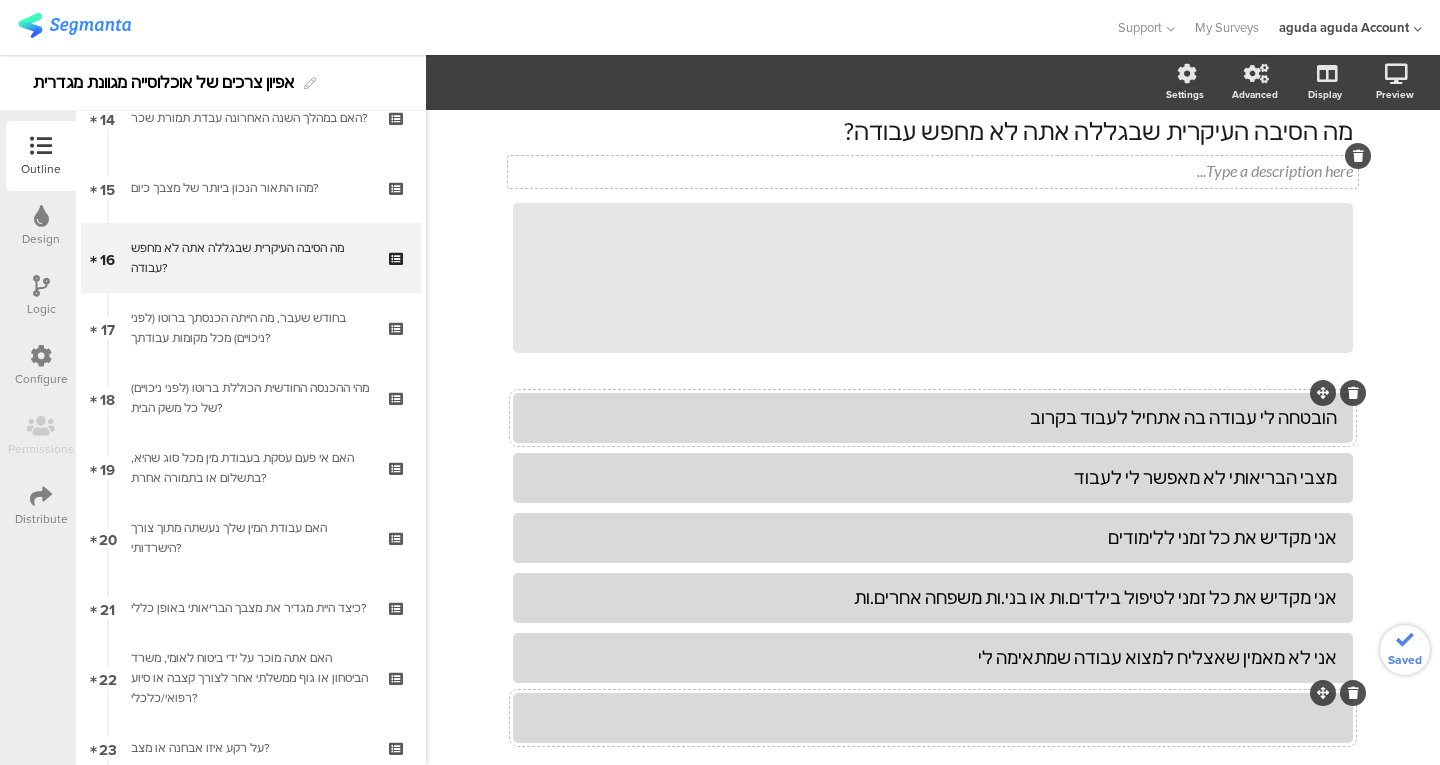click 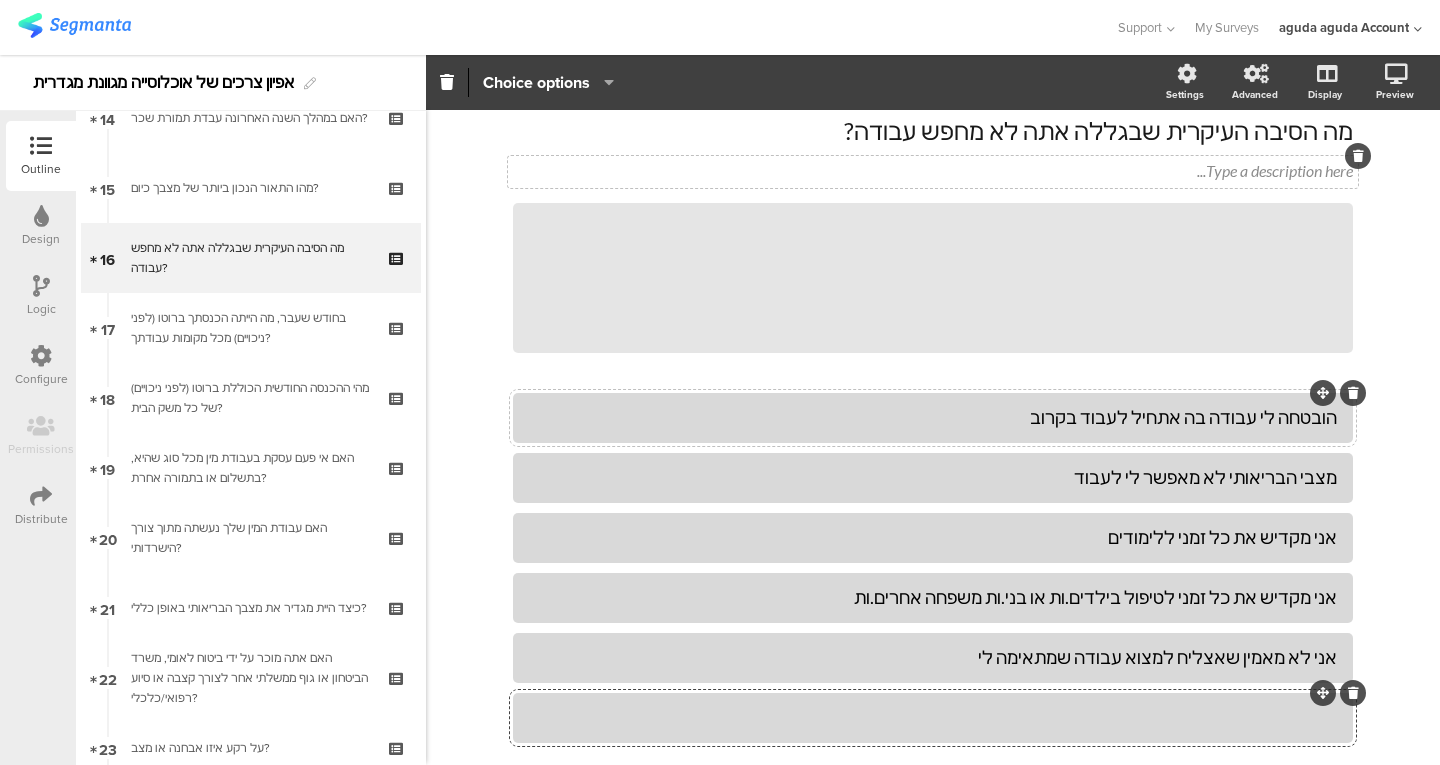 scroll, scrollTop: 111, scrollLeft: 0, axis: vertical 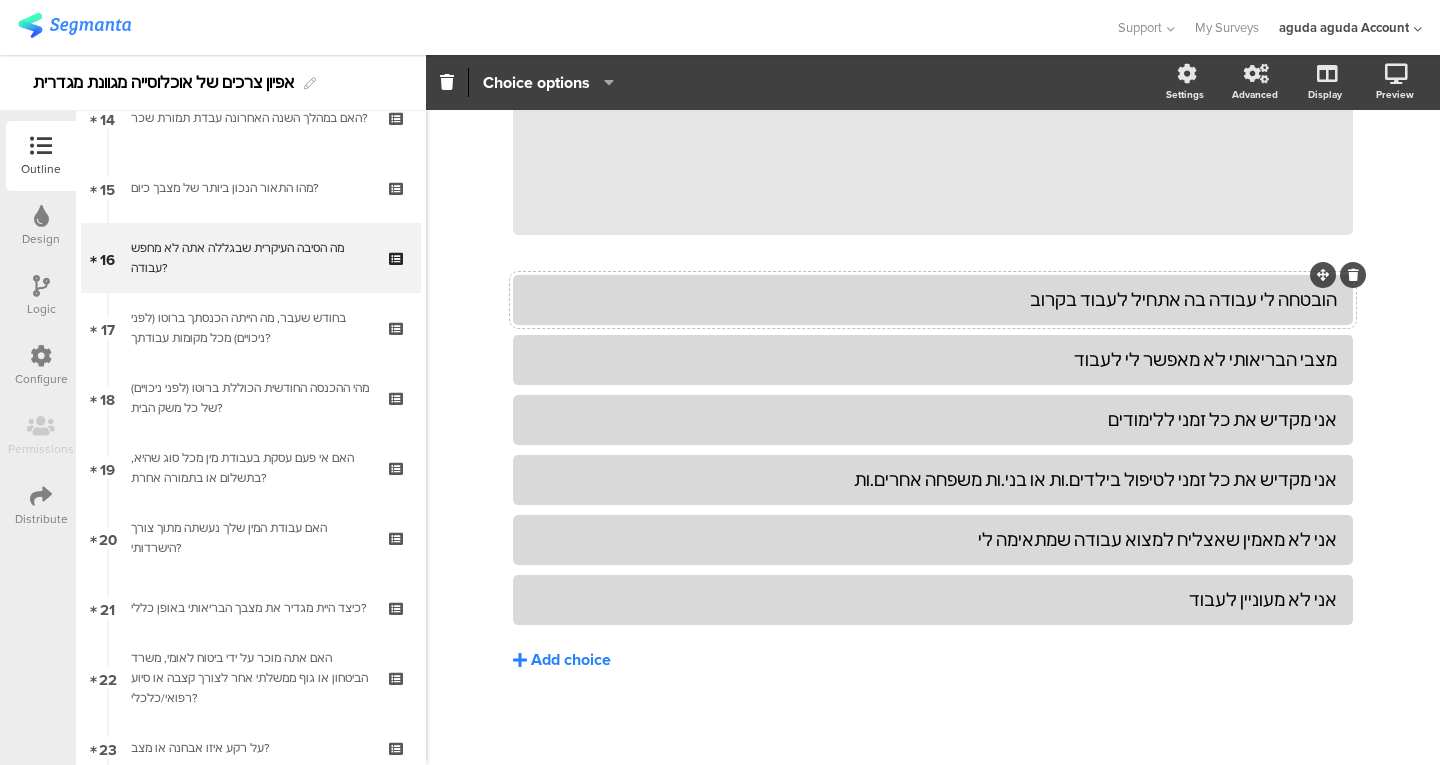 click on "Add choice" 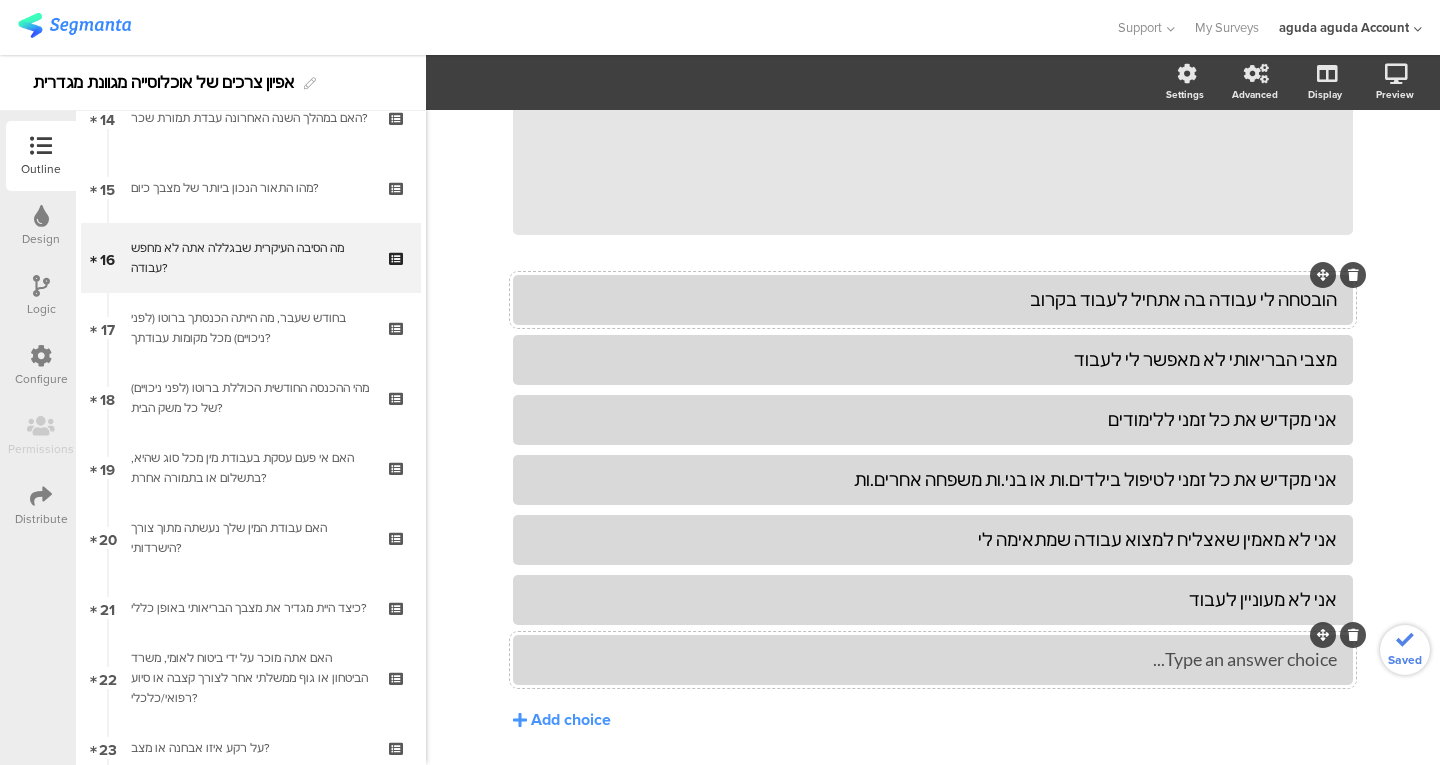 type 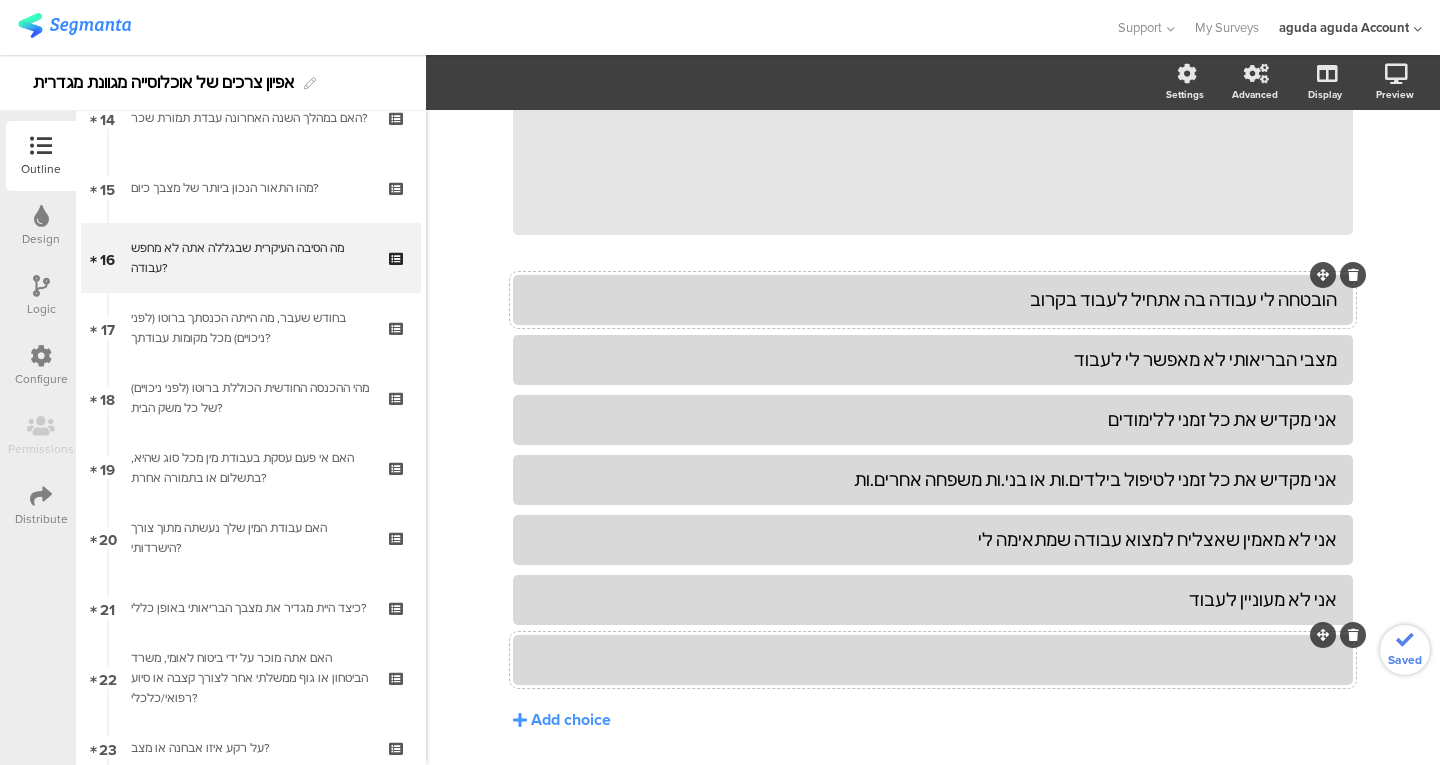 click 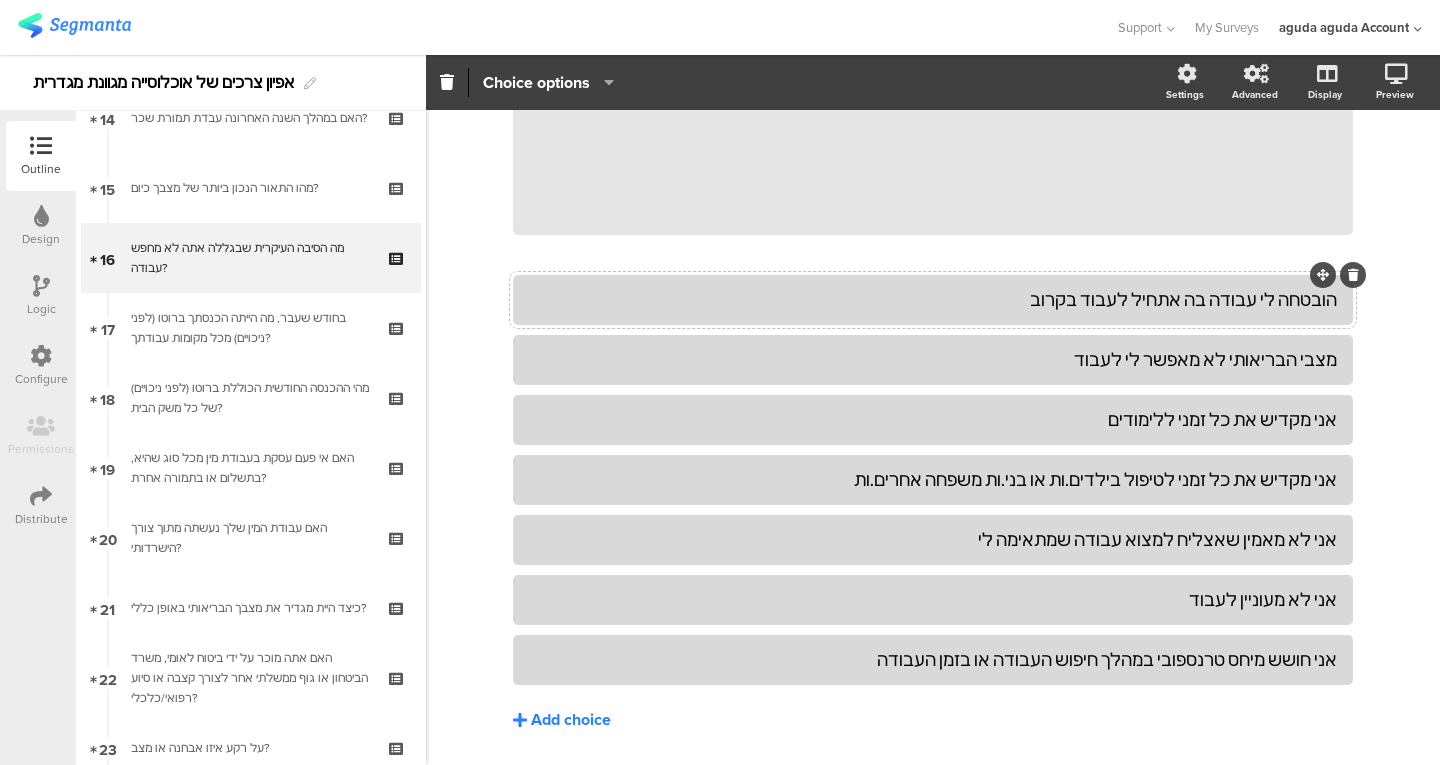 click on "Add choice" 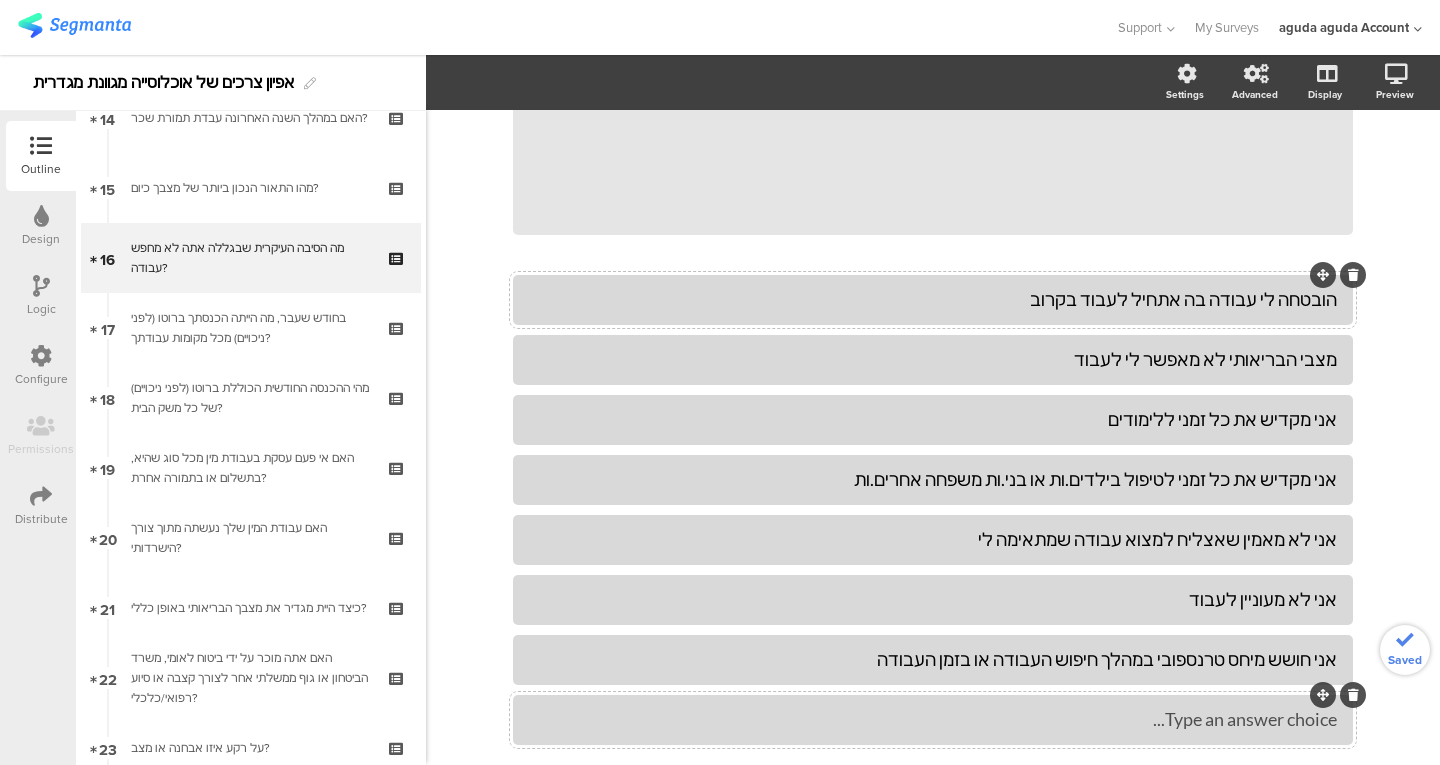 type 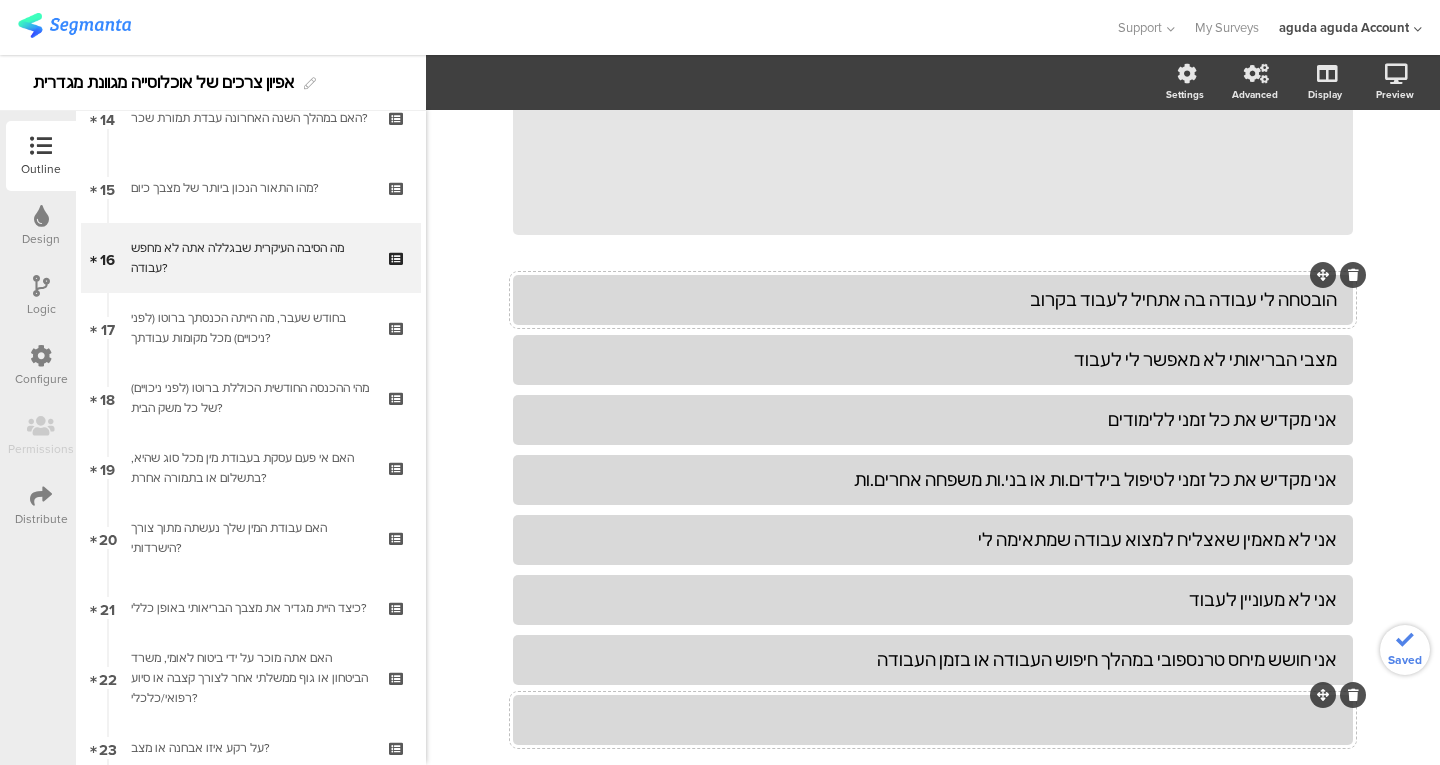 click 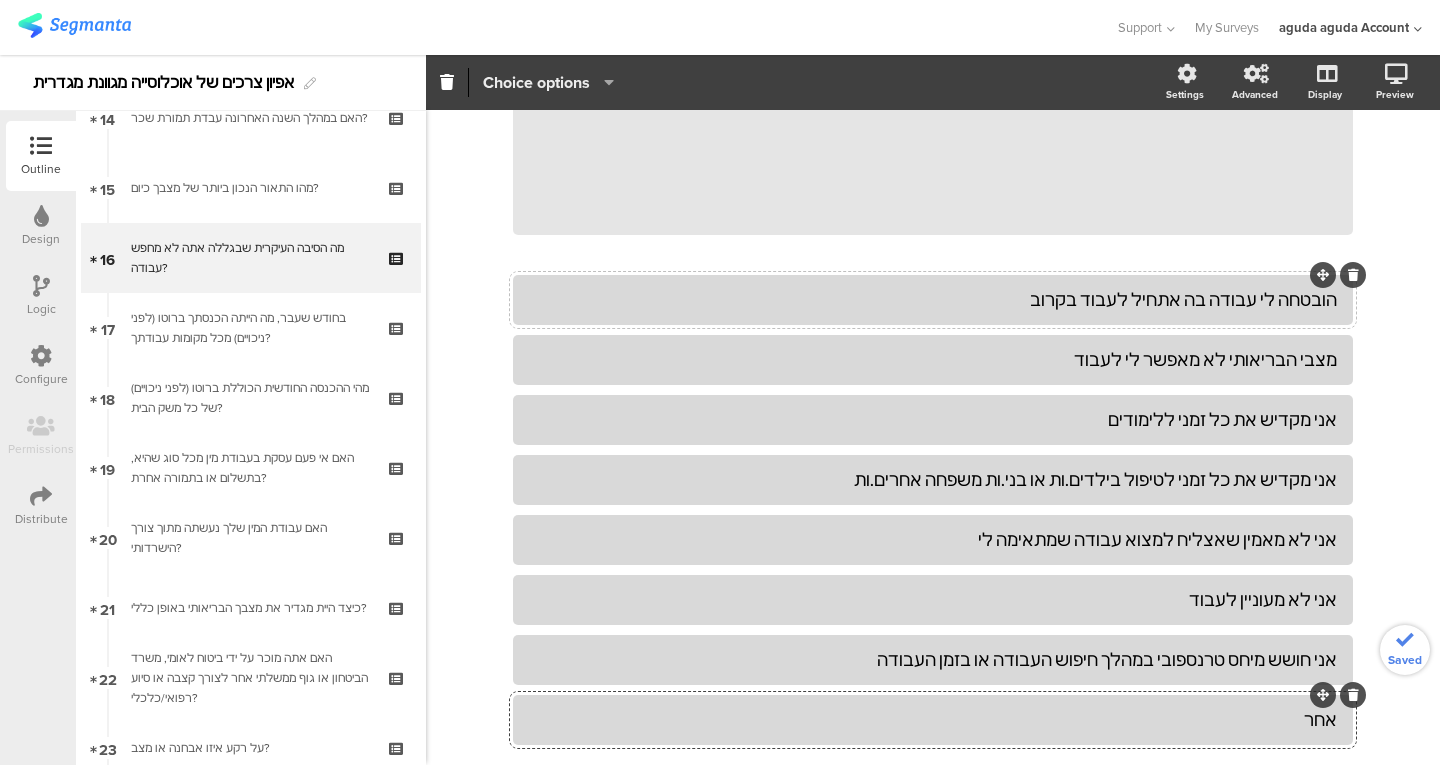 click on "Choice options" 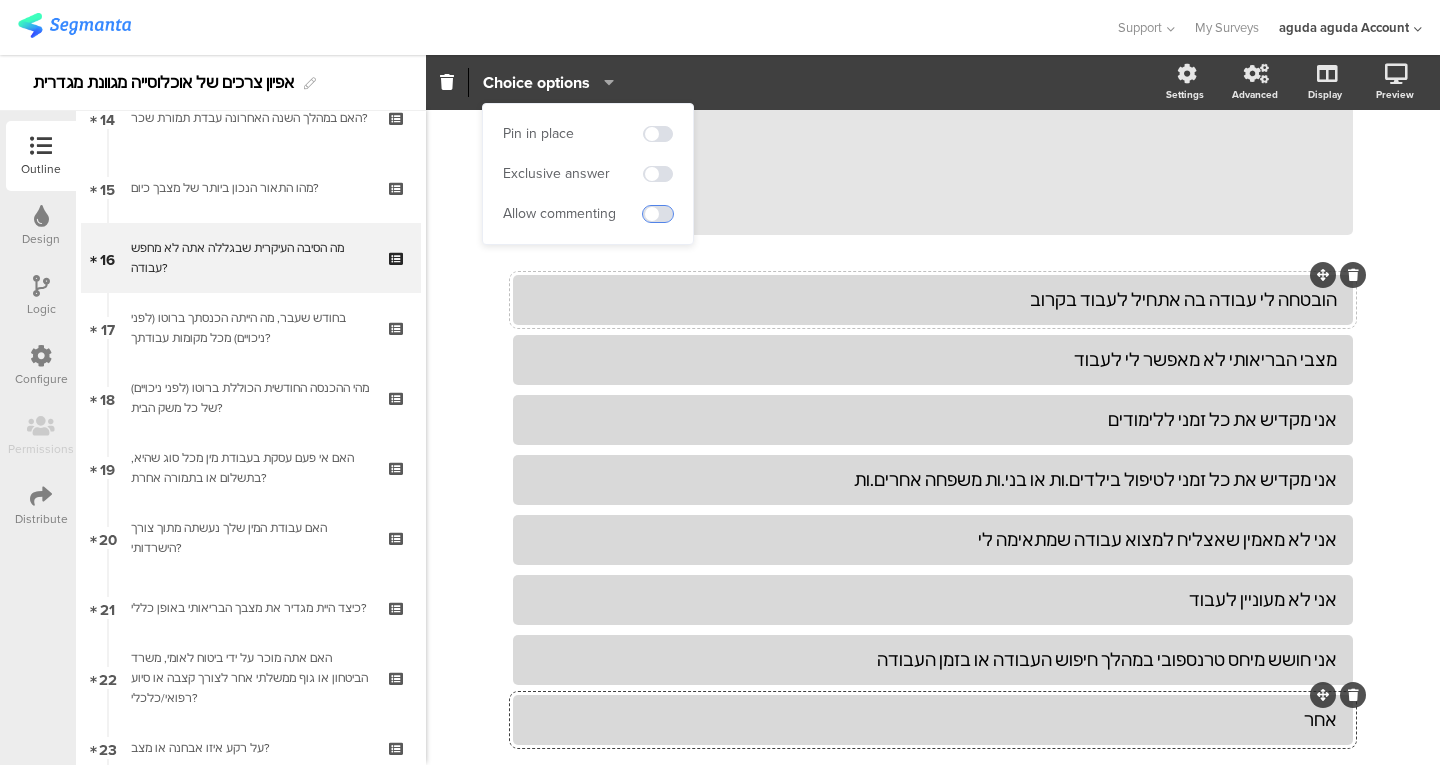 click at bounding box center (658, 214) 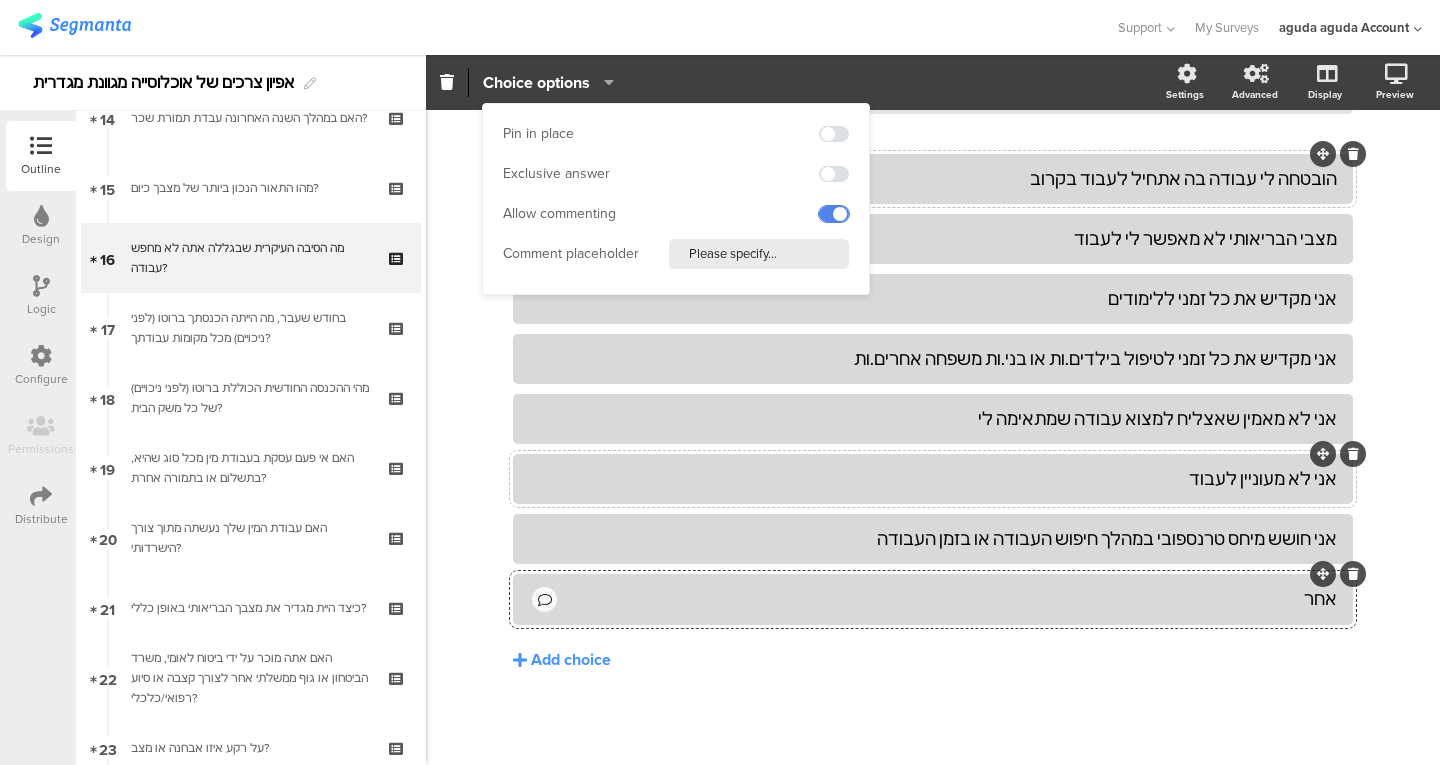 scroll, scrollTop: 0, scrollLeft: 0, axis: both 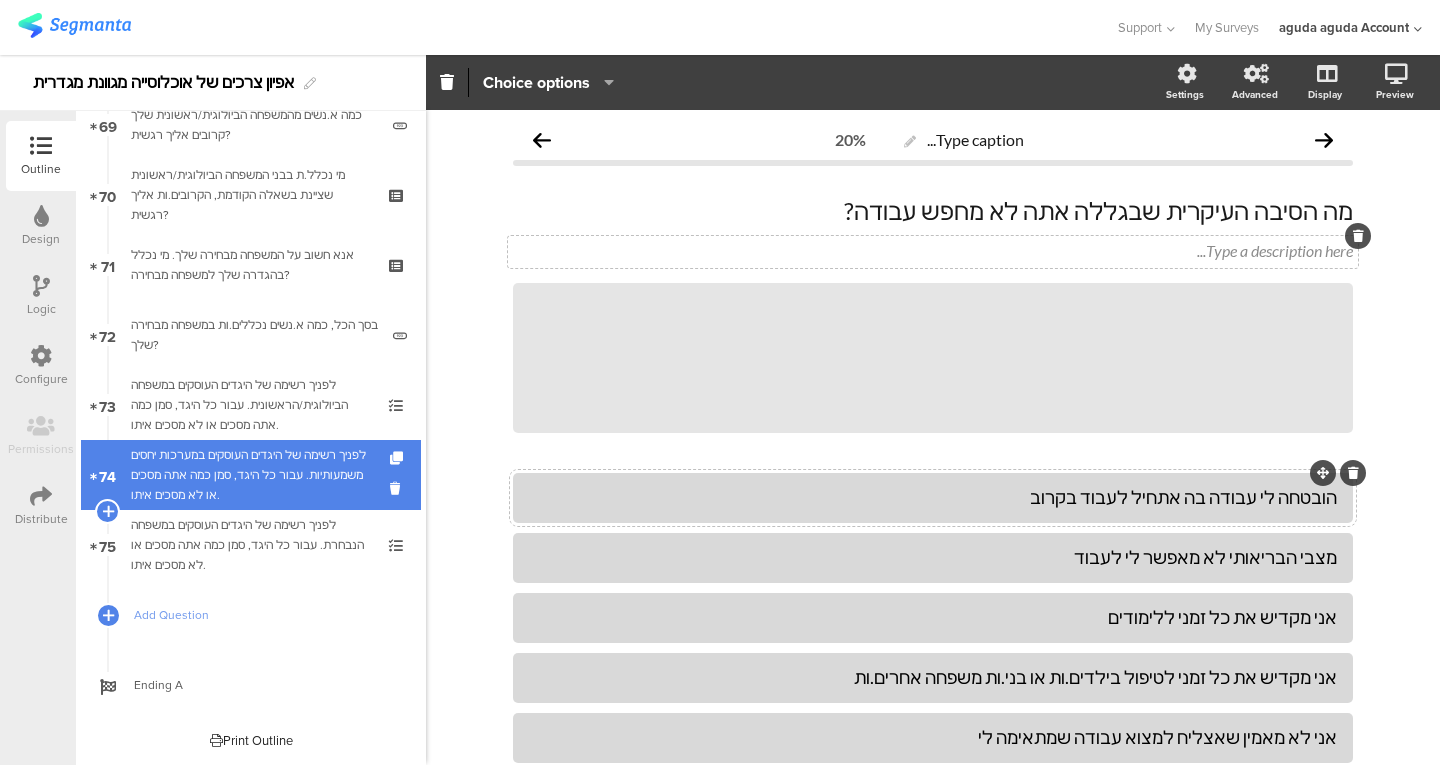 click on "לפניך רשימה של היגדים העוסקים במערכות יחסים משמעותיות. עבור כל היגד, סמן כמה אתה מסכים או לא מסכים איתו." at bounding box center (250, 475) 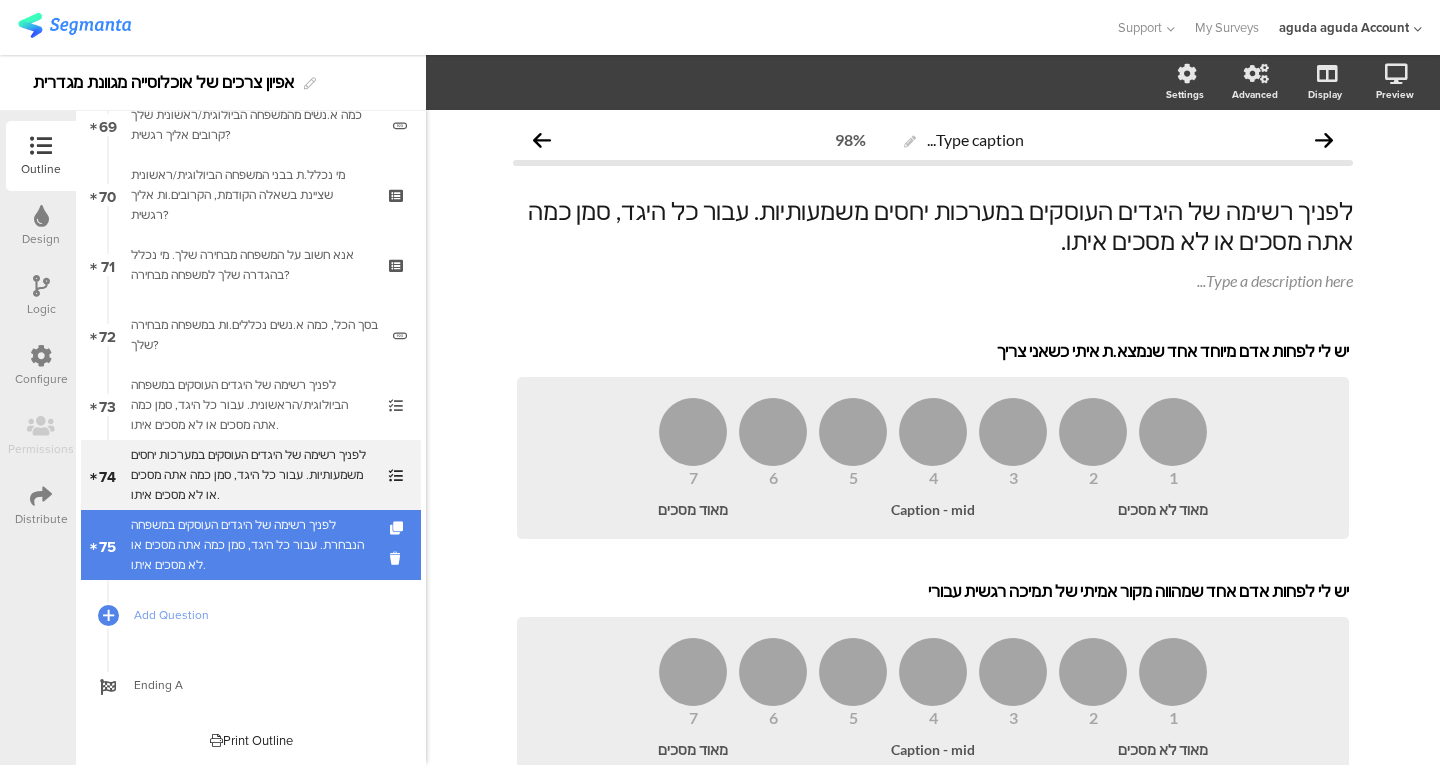 click on "לפניך רשימה של היגדים העוסקים במשפחה הנבחרת. עבור כל היגד, סמן כמה אתה מסכים או לא מסכים איתו." at bounding box center [250, 545] 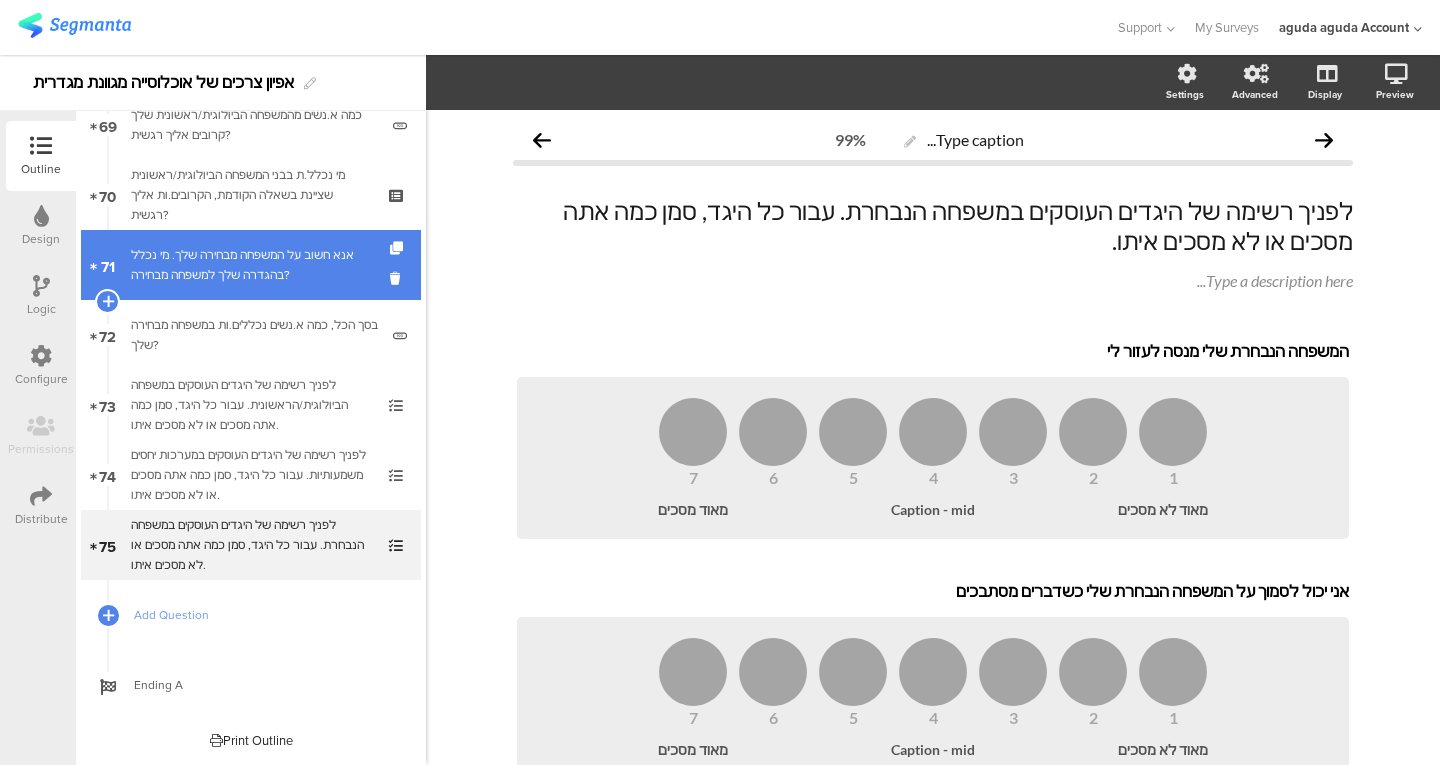 click on "אנא חשוב על המשפחה מבחירה שלך. מי נכלל בהגדרה שלך למשפחה מבחירה?" at bounding box center (250, 265) 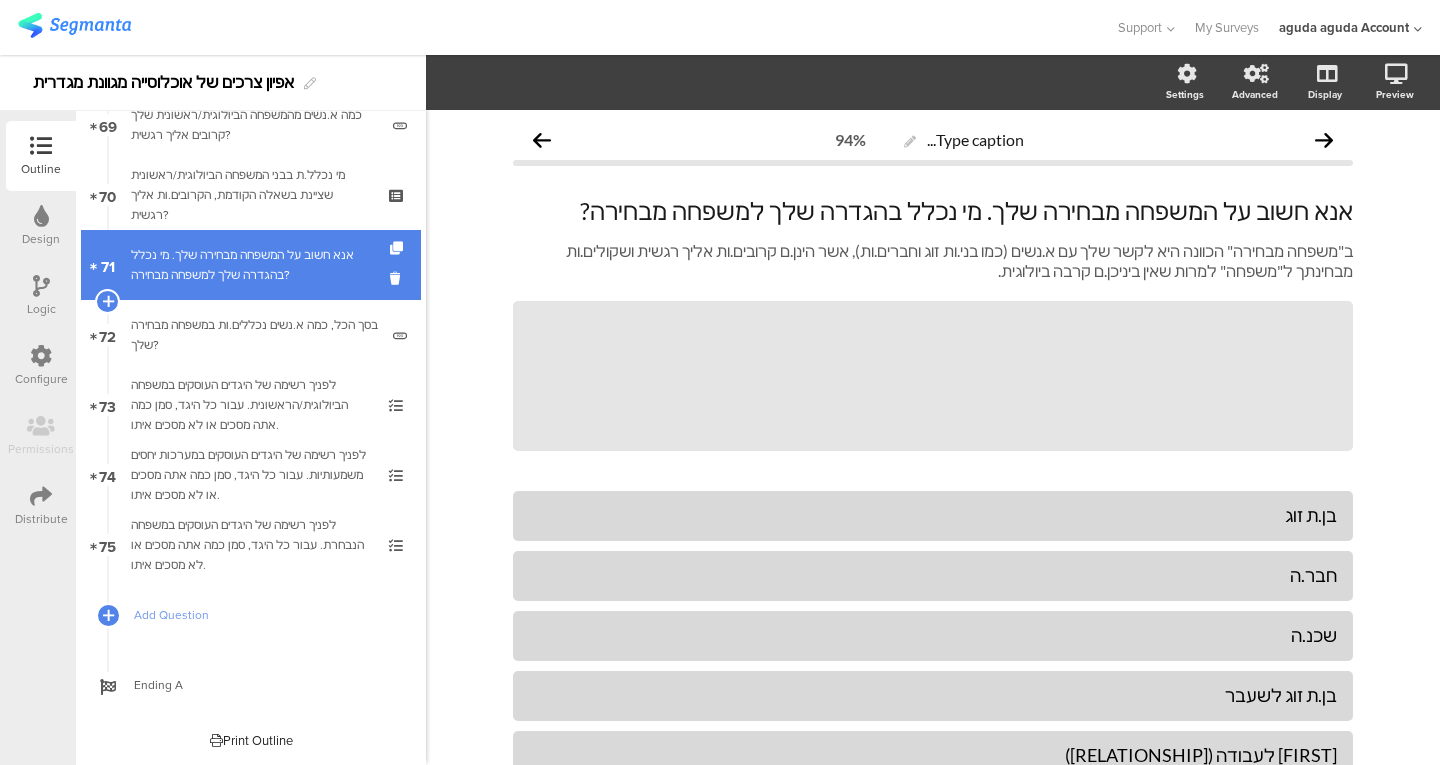 scroll, scrollTop: 4778, scrollLeft: 0, axis: vertical 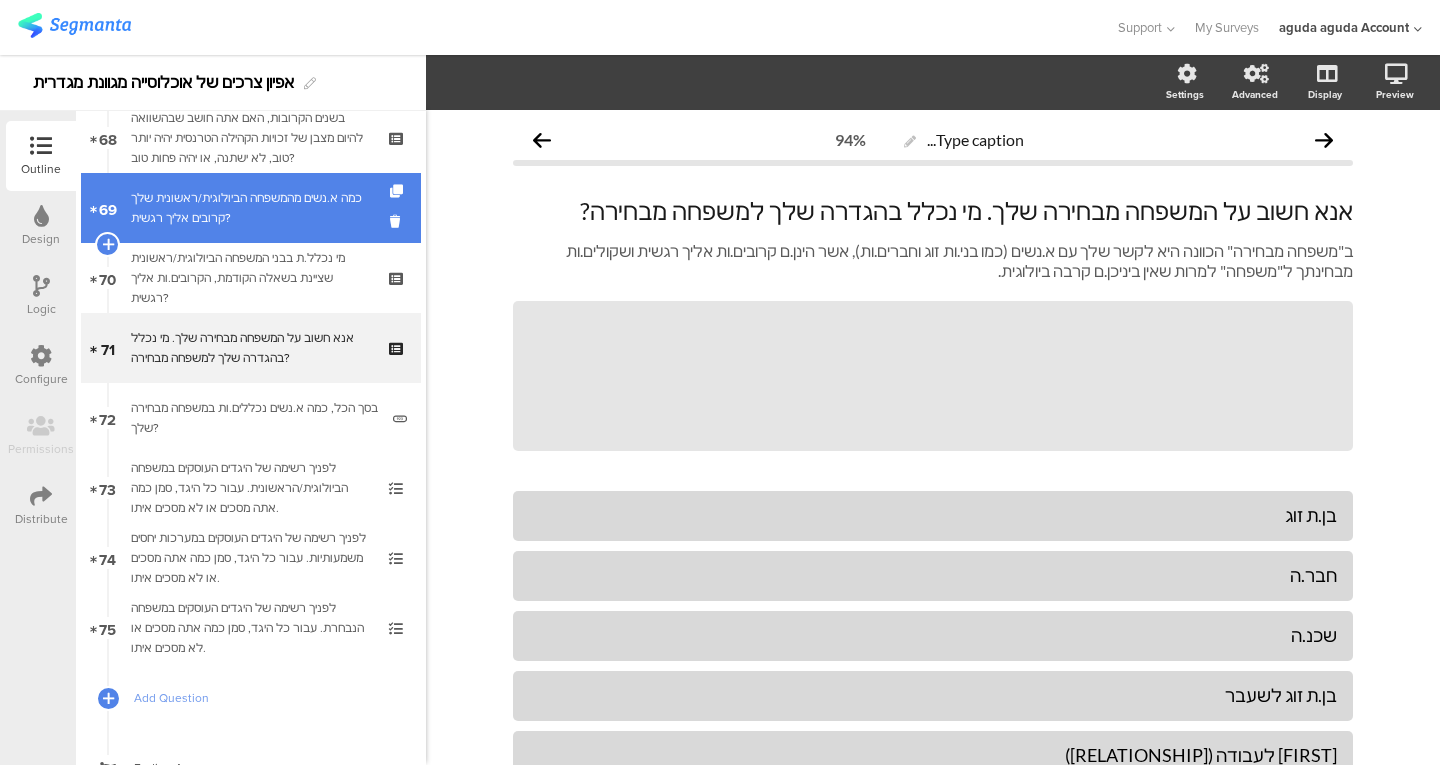 click on "כמה א.נשים מהמשפחה הביולוגית/ראשונית שלך קרובים אליך רגשית?" at bounding box center (254, 208) 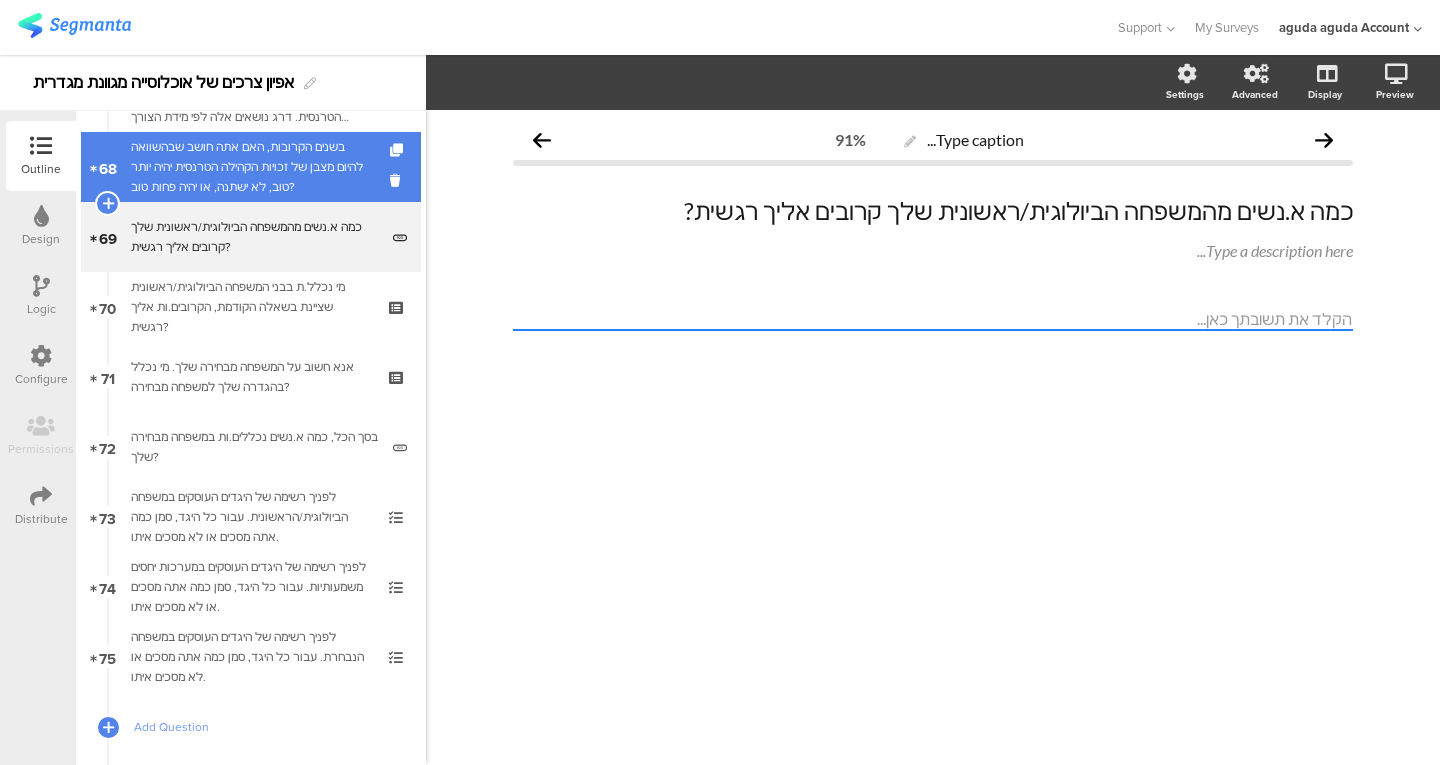 click on "בשנים הקרובות, האם אתה חושב שבהשוואה להיום מצבן של זכויות הקהילה הטרנסית יהיה יותר טוב, לא ישתנה, או יהיה פחות טוב?" at bounding box center (250, 167) 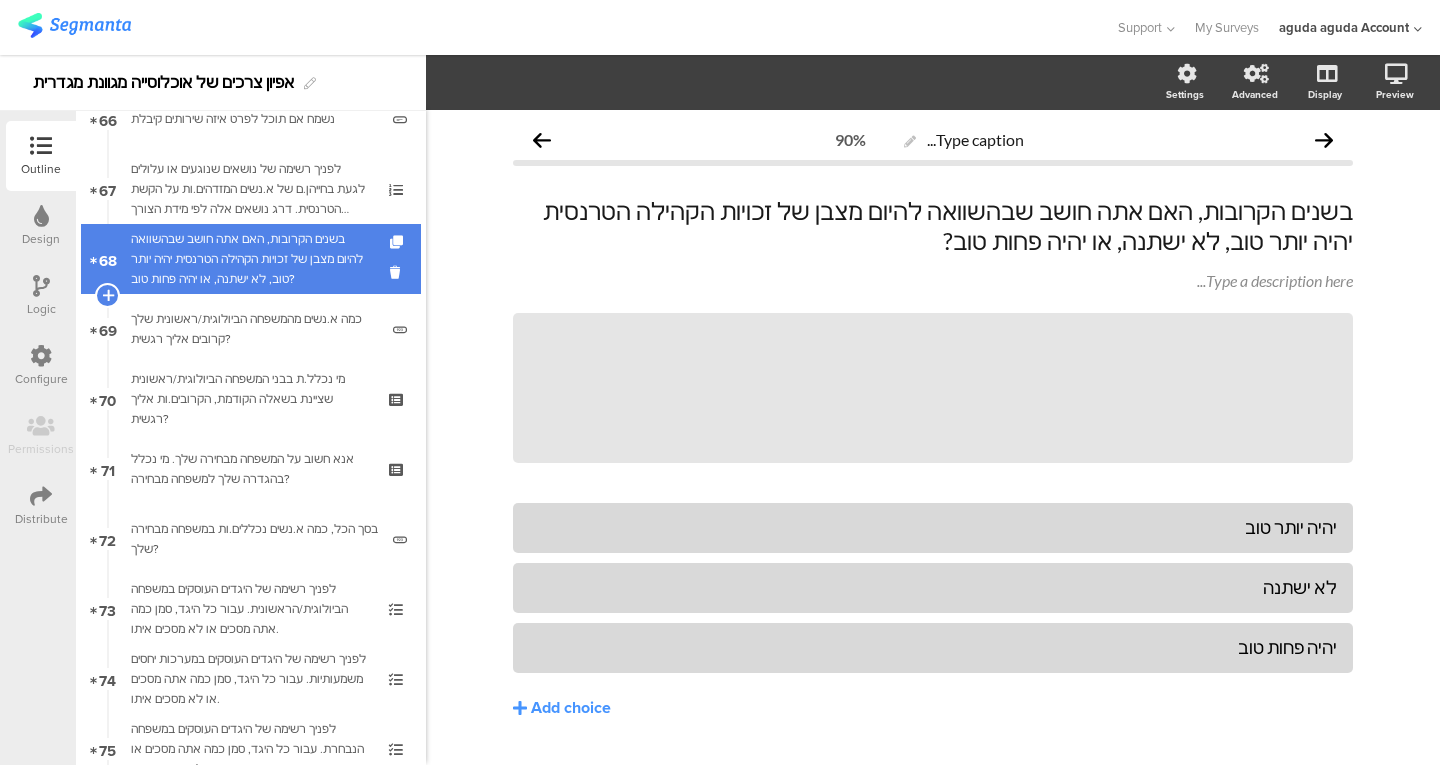 scroll, scrollTop: 4656, scrollLeft: 0, axis: vertical 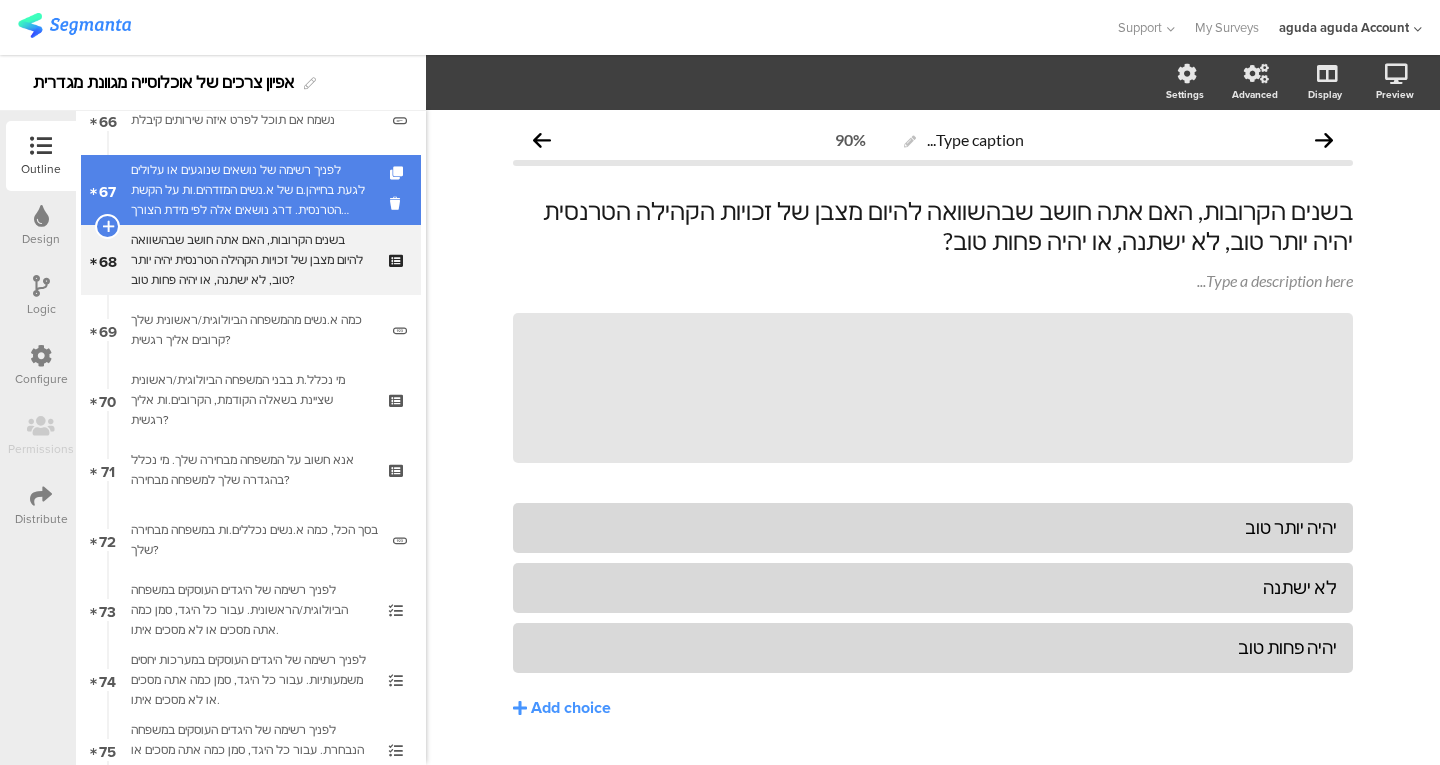 click on "לפניך רשימה של נושאים שנוגעים או עלולים לגעת בחייהן.ם של א.נשים המזדהים.ות על הקשת הטרנסית. דרג נושאים אלה לפי מידת הצורך לשנותם." at bounding box center (250, 190) 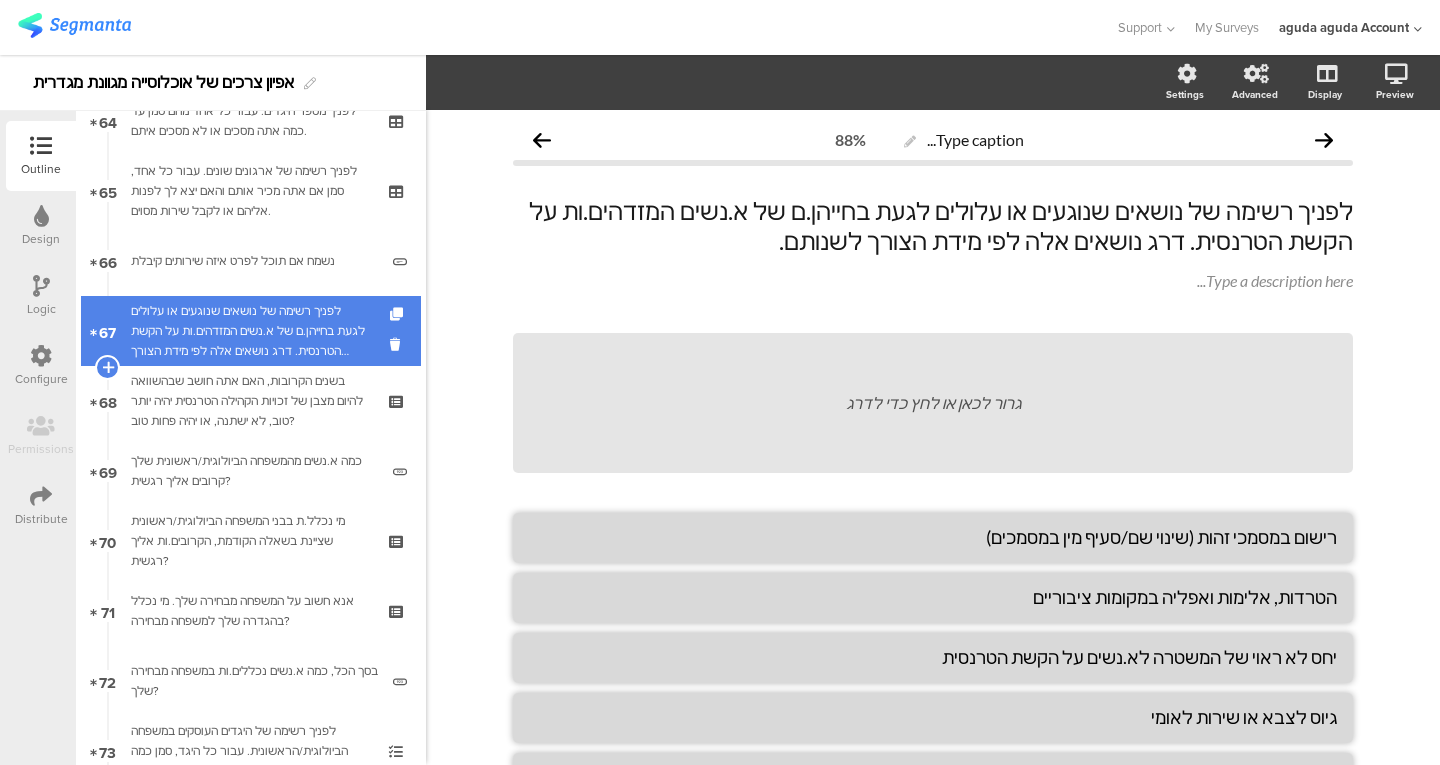 scroll, scrollTop: 4516, scrollLeft: 0, axis: vertical 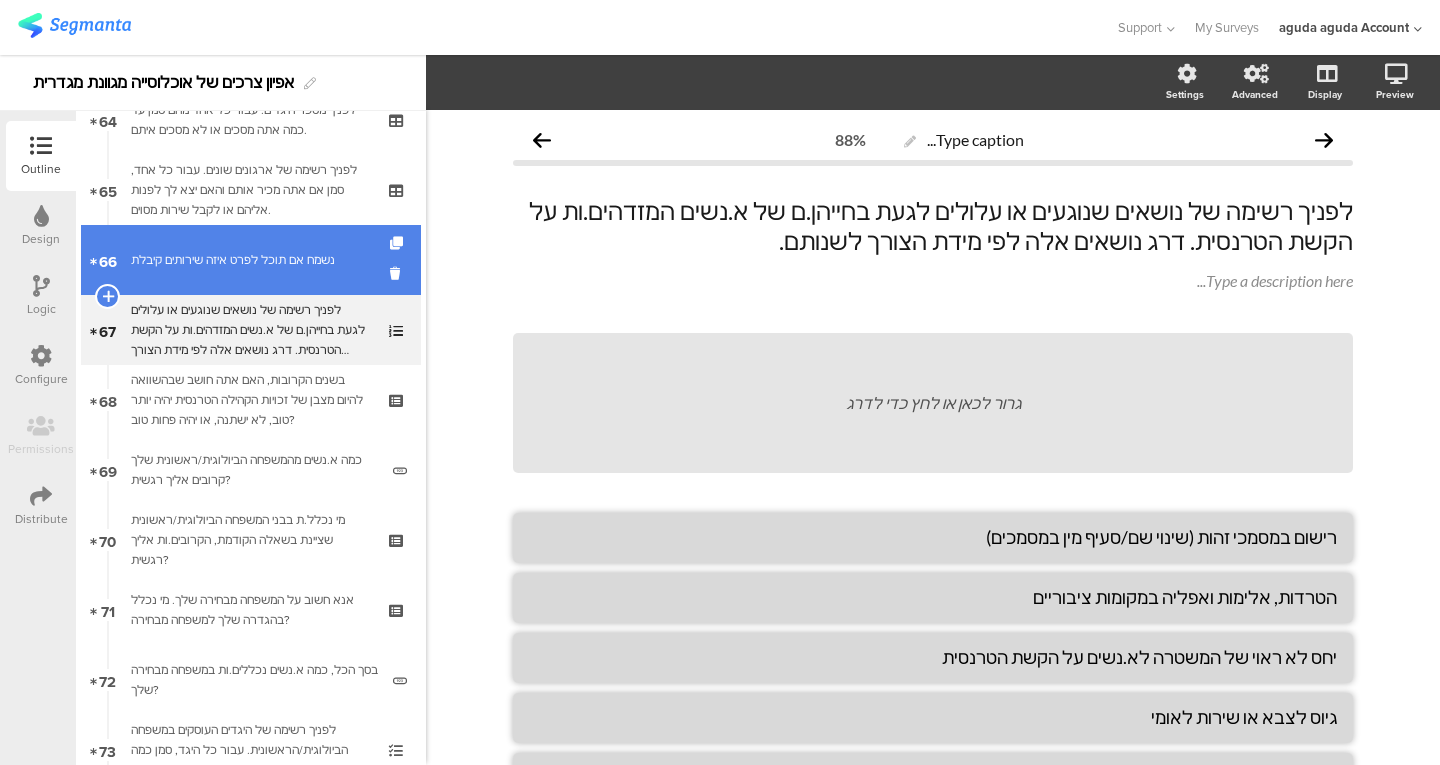 click on "[NUMBER]
נשמח אם תוכל לפרט איזה שירותים קיבלת" at bounding box center (251, 260) 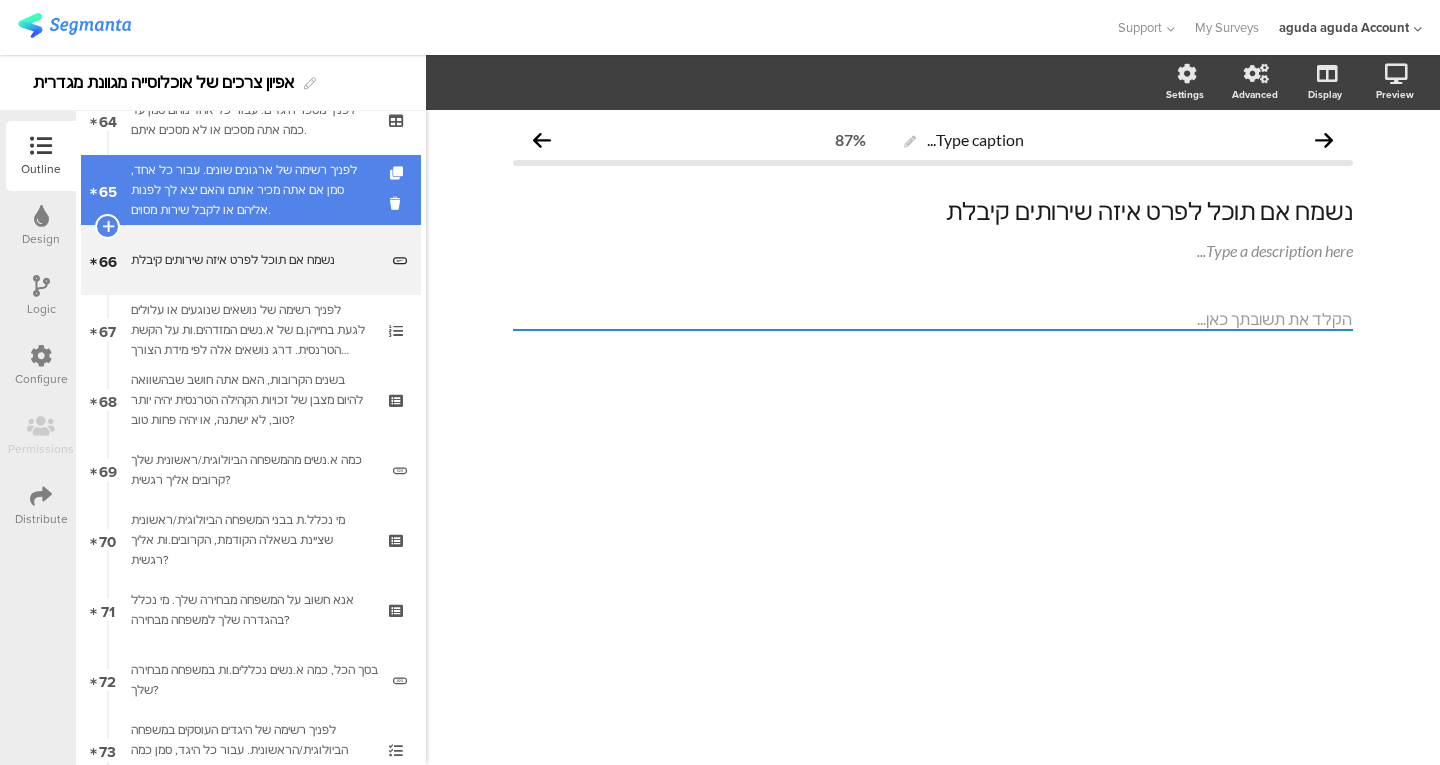 click on "לפניך רשימה של ארגונים שונים. עבור כל אחד, סמן אם אתה מכיר אותם והאם יצא לך לפנות אליהם או לקבל שירות מסוים." at bounding box center (250, 190) 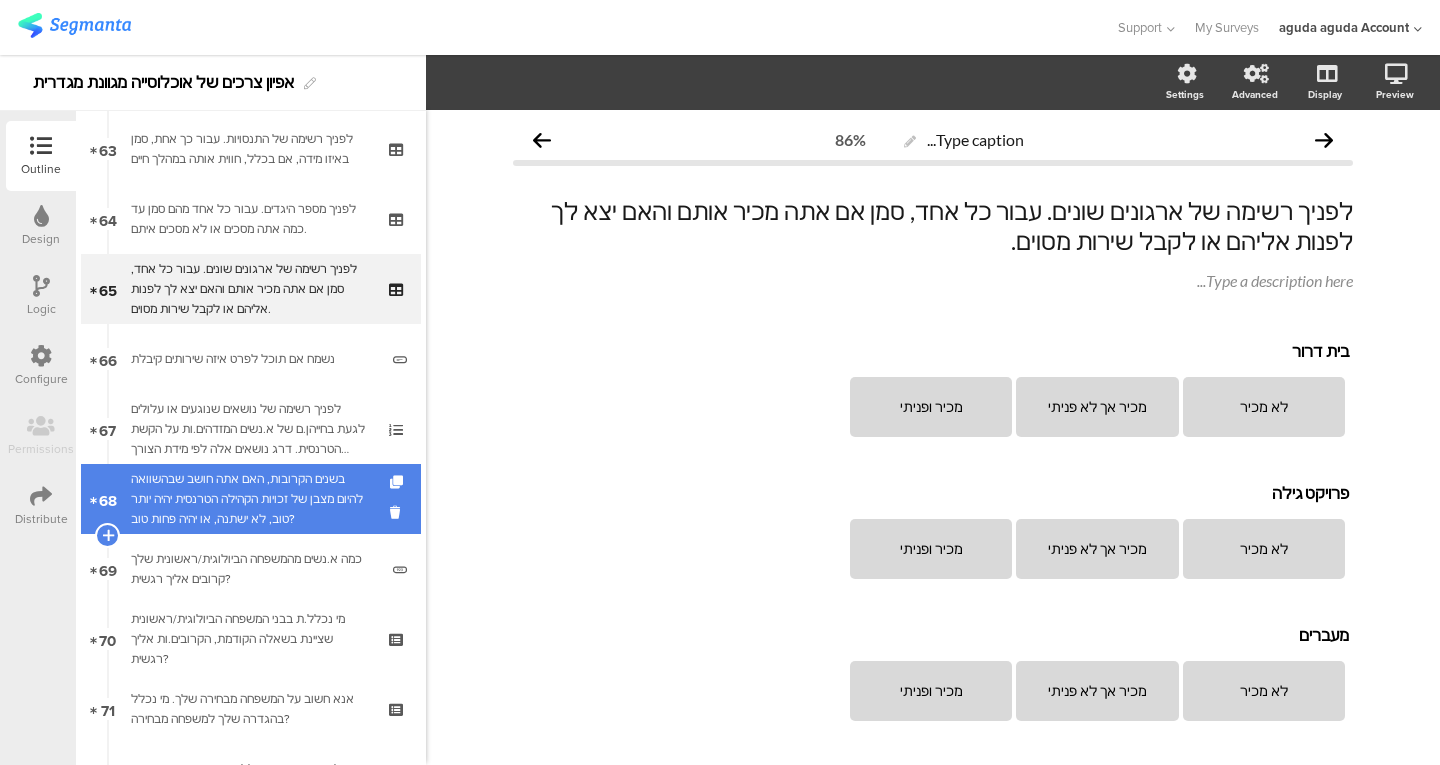 scroll, scrollTop: 4412, scrollLeft: 0, axis: vertical 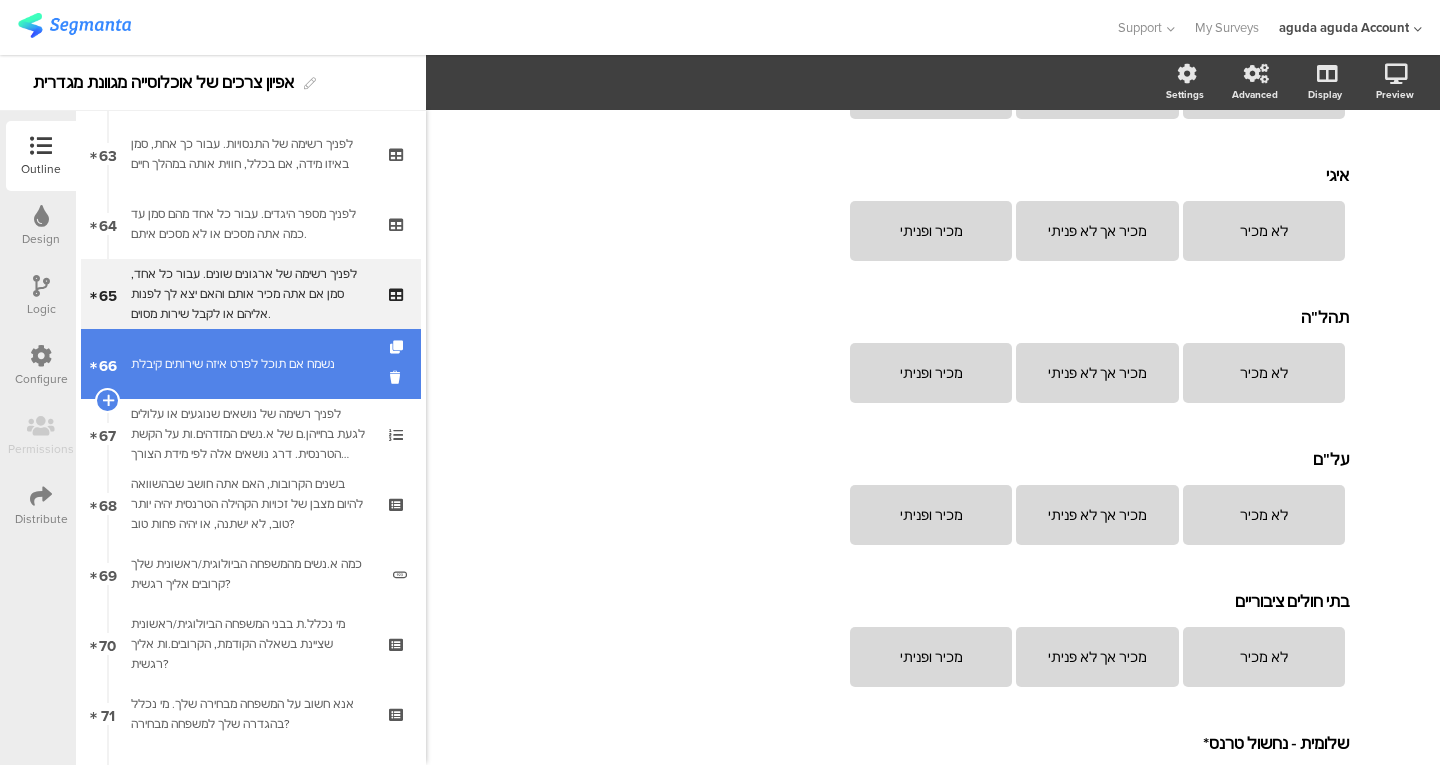 click on "[NUMBER]
נשמח אם תוכל לפרט איזה שירותים קיבלת" at bounding box center [251, 364] 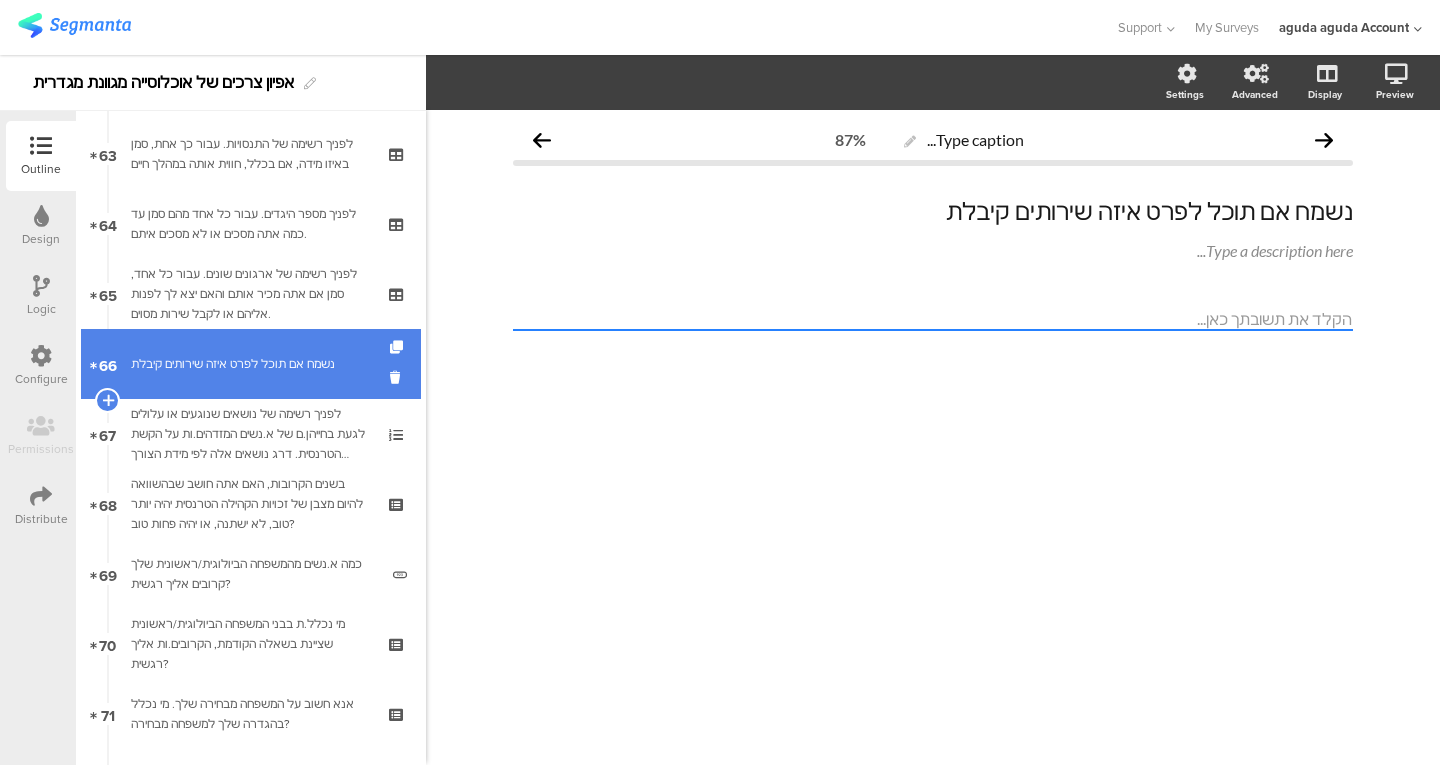 scroll, scrollTop: 0, scrollLeft: 0, axis: both 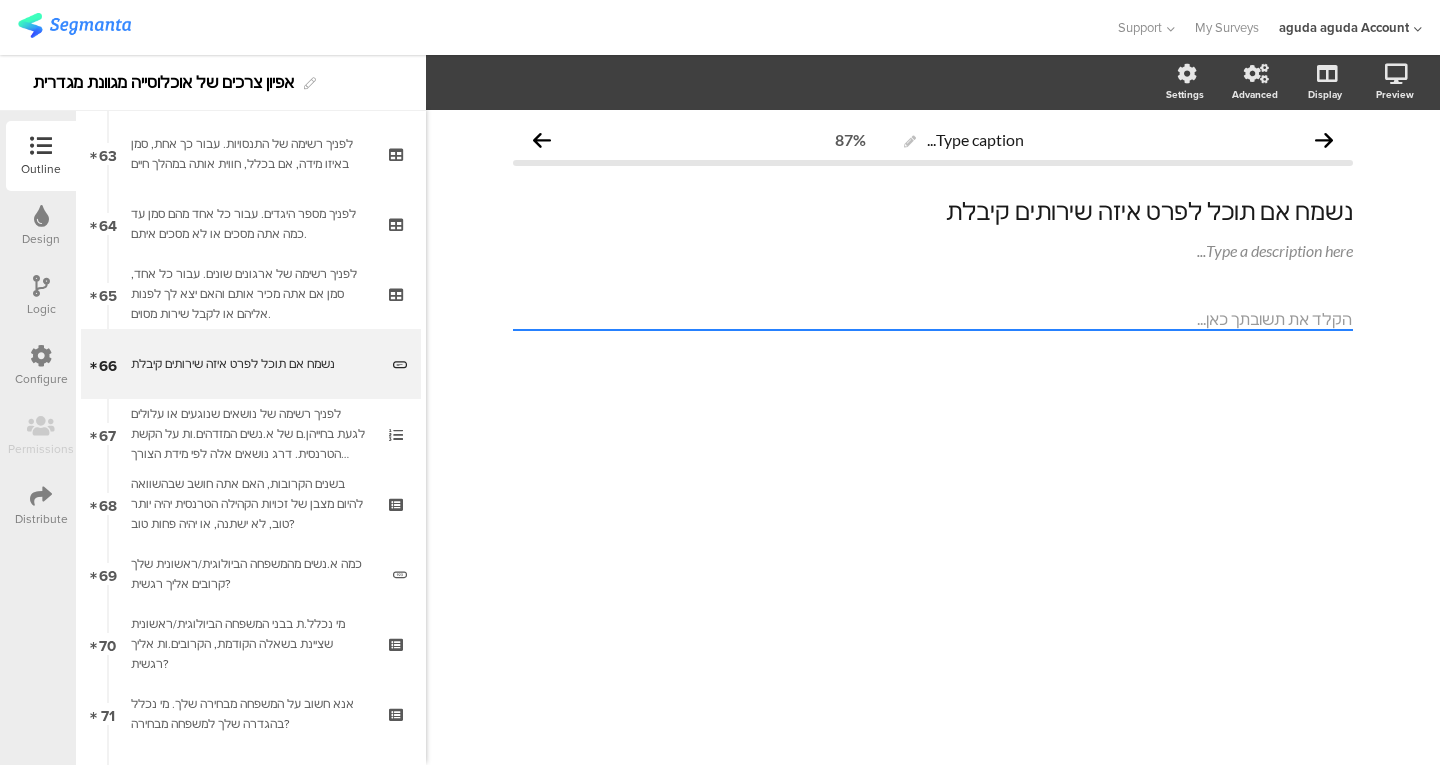 click on "Logic" at bounding box center (41, 309) 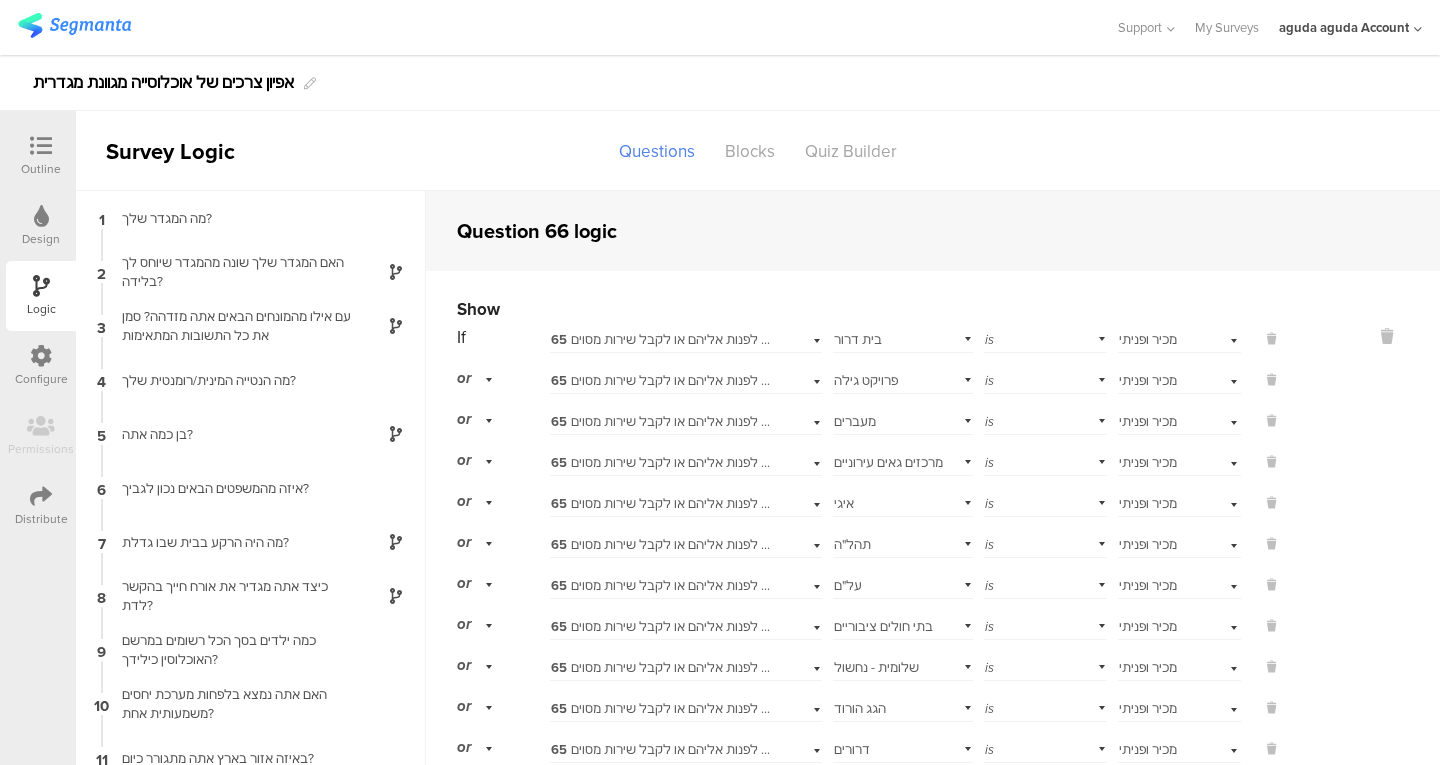 scroll, scrollTop: 80, scrollLeft: 0, axis: vertical 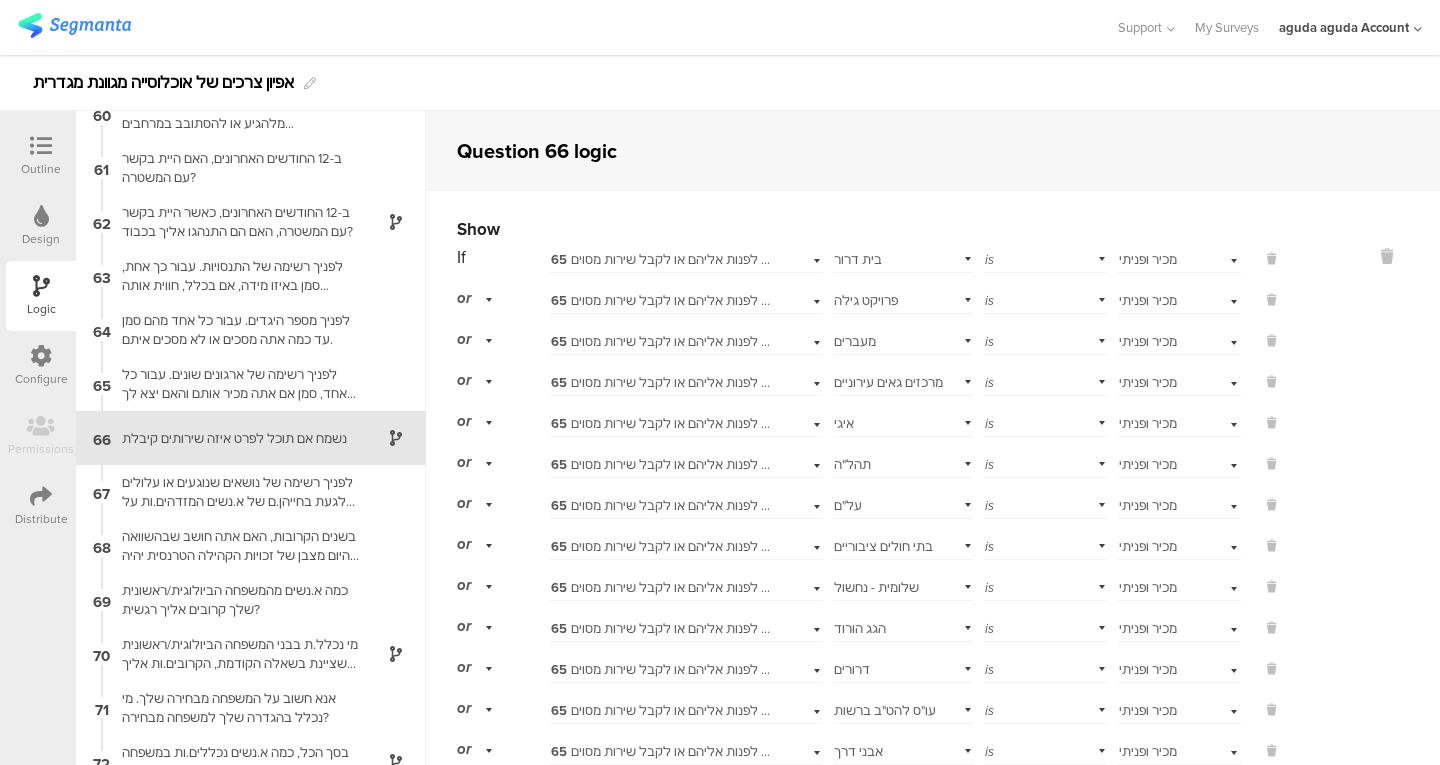 click on "66
נשמח אם תוכל לפרט איזה שירותים קיבלת" at bounding box center [251, 438] 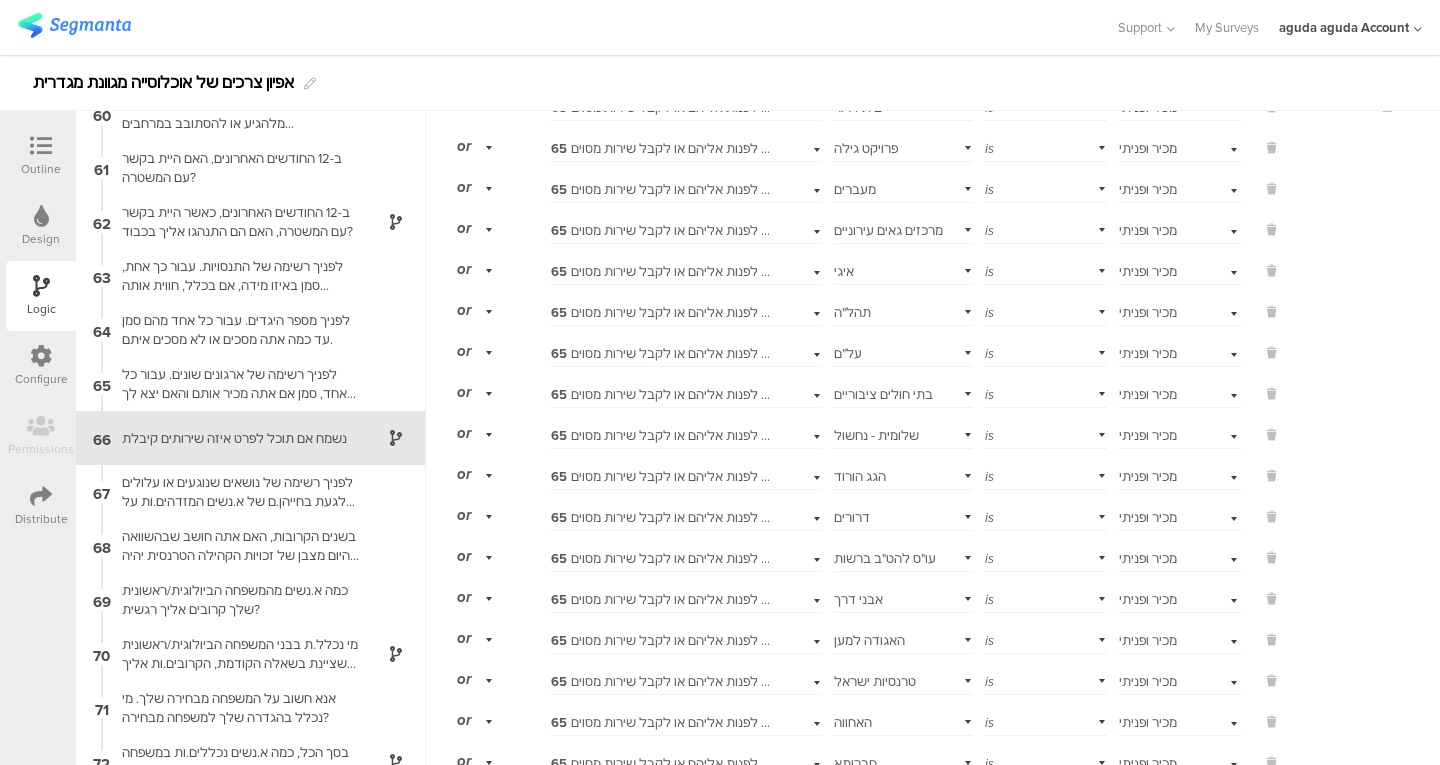 scroll, scrollTop: 0, scrollLeft: 0, axis: both 